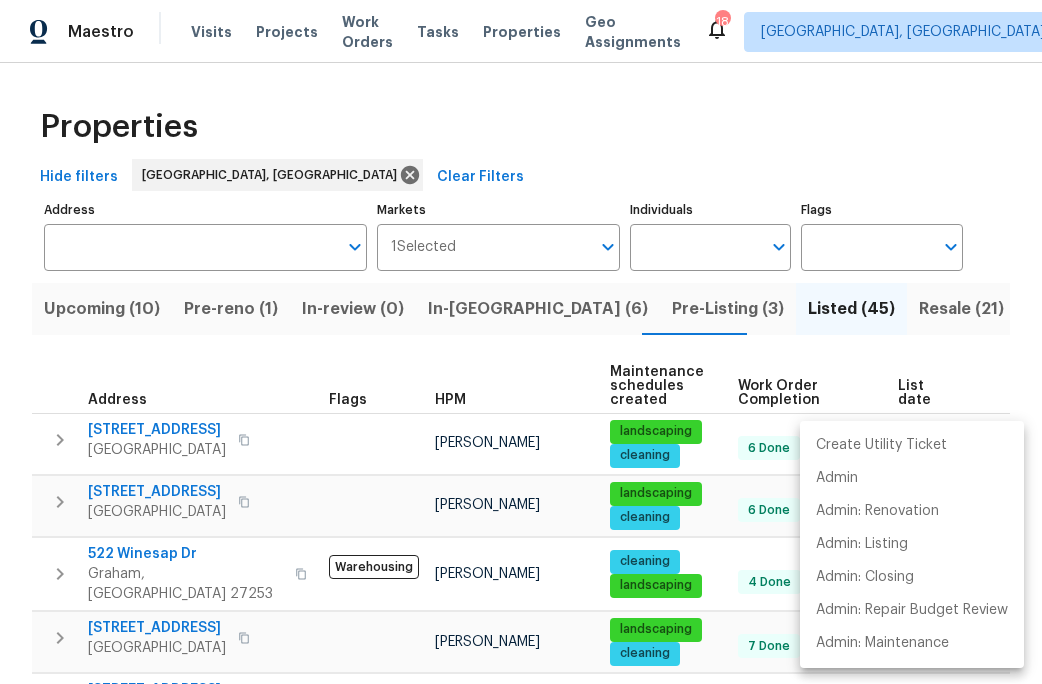 scroll, scrollTop: 0, scrollLeft: 0, axis: both 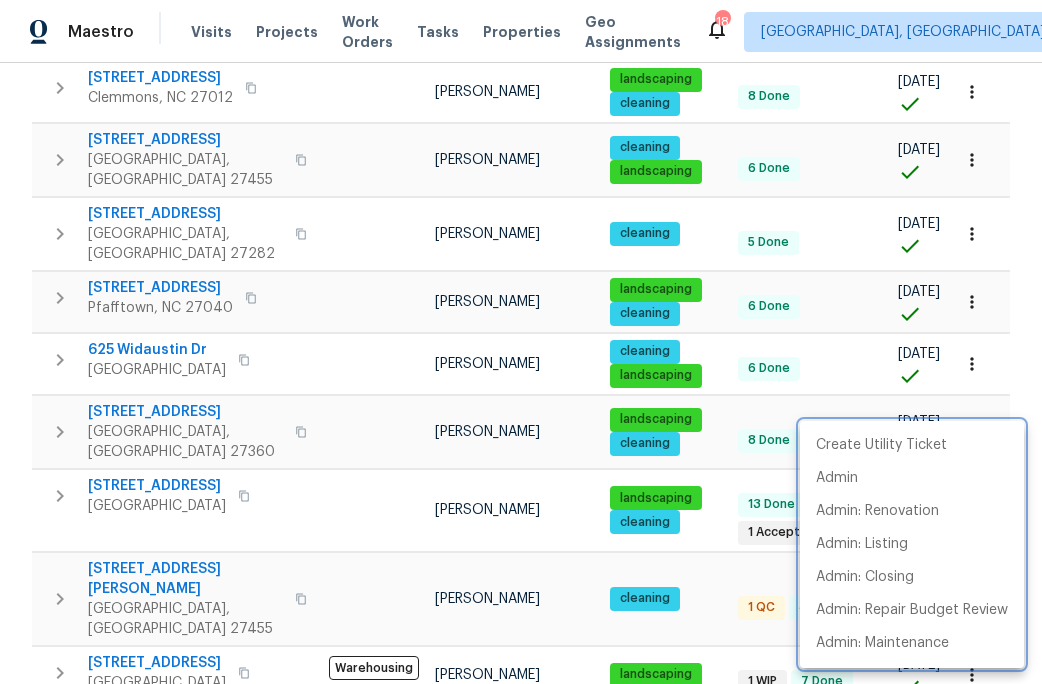 click at bounding box center (521, 342) 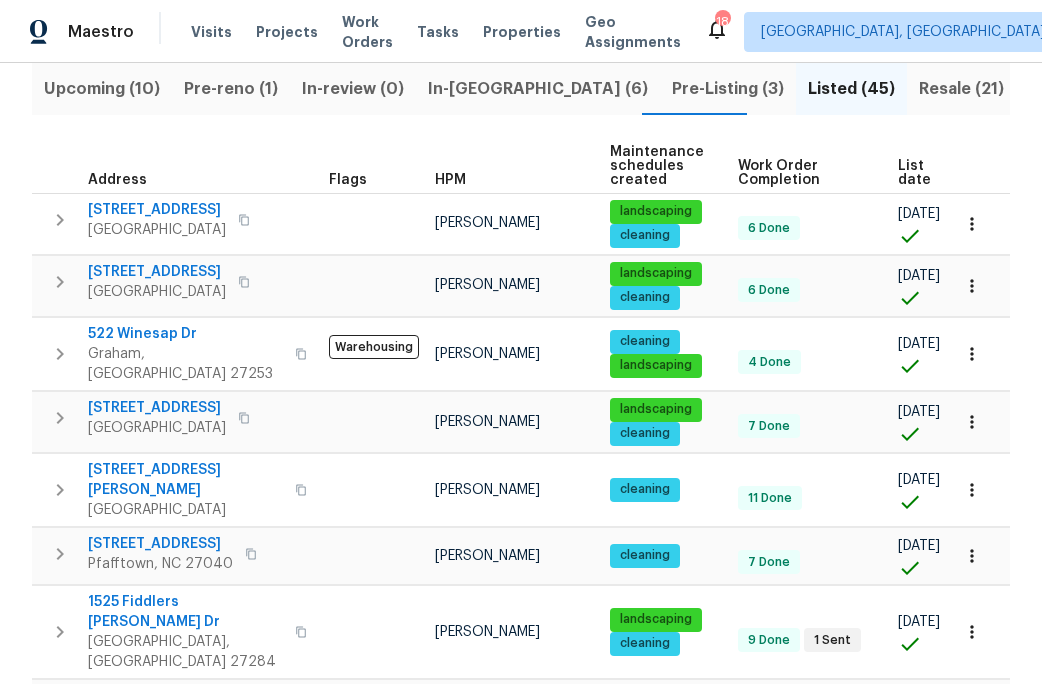 scroll, scrollTop: 0, scrollLeft: 0, axis: both 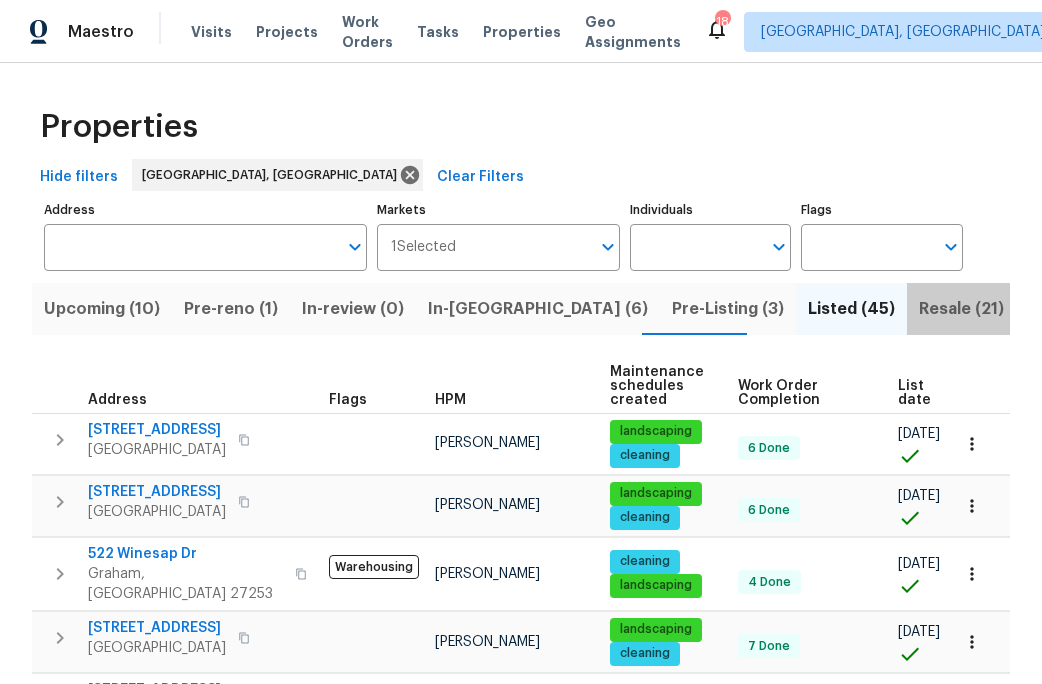 click on "Resale (21)" at bounding box center [961, 309] 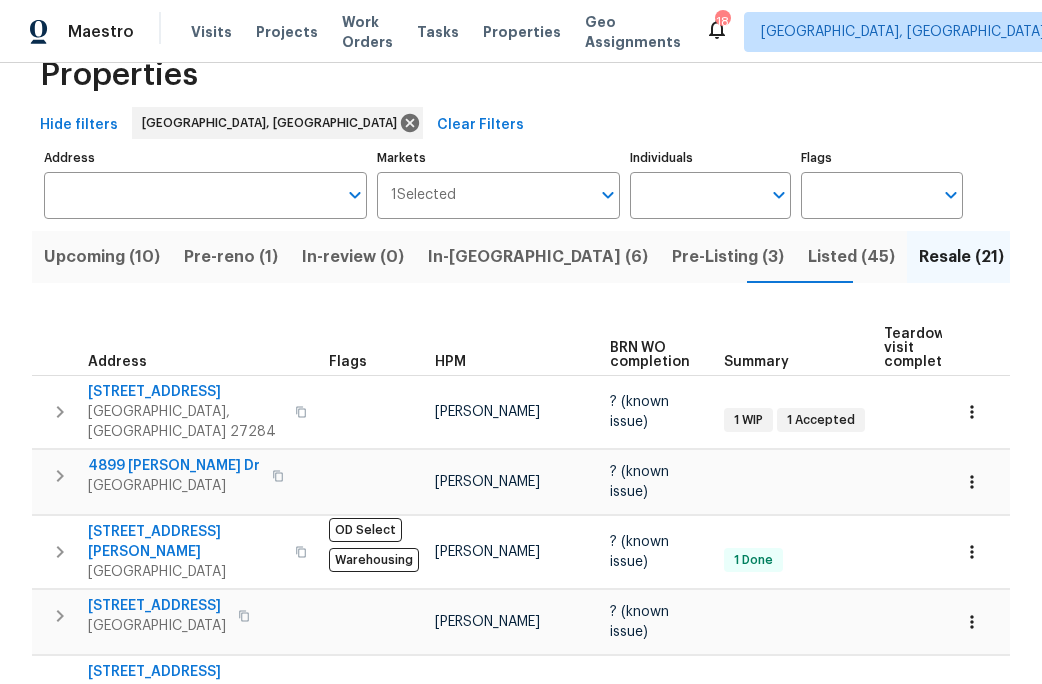 scroll, scrollTop: 0, scrollLeft: 0, axis: both 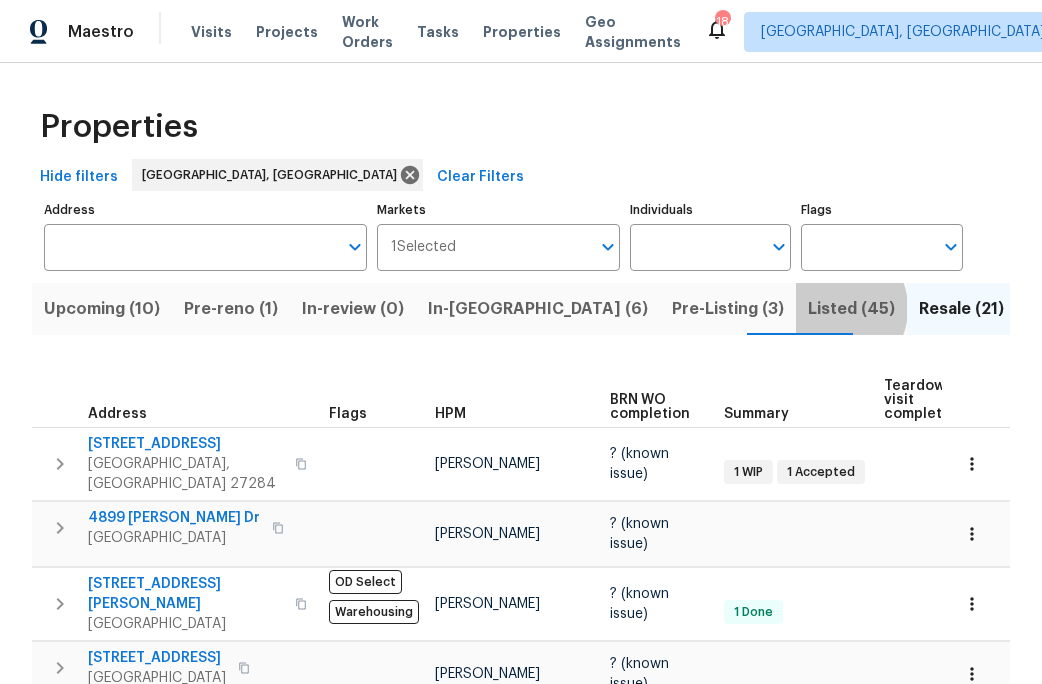 click on "Listed (45)" at bounding box center (851, 309) 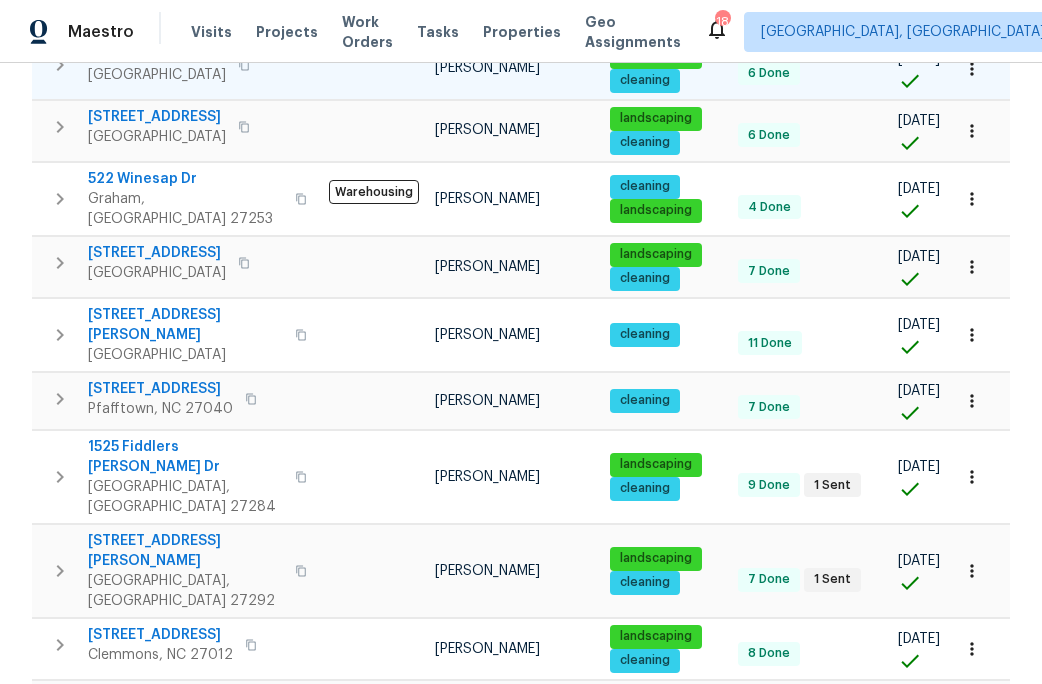 scroll, scrollTop: 0, scrollLeft: 0, axis: both 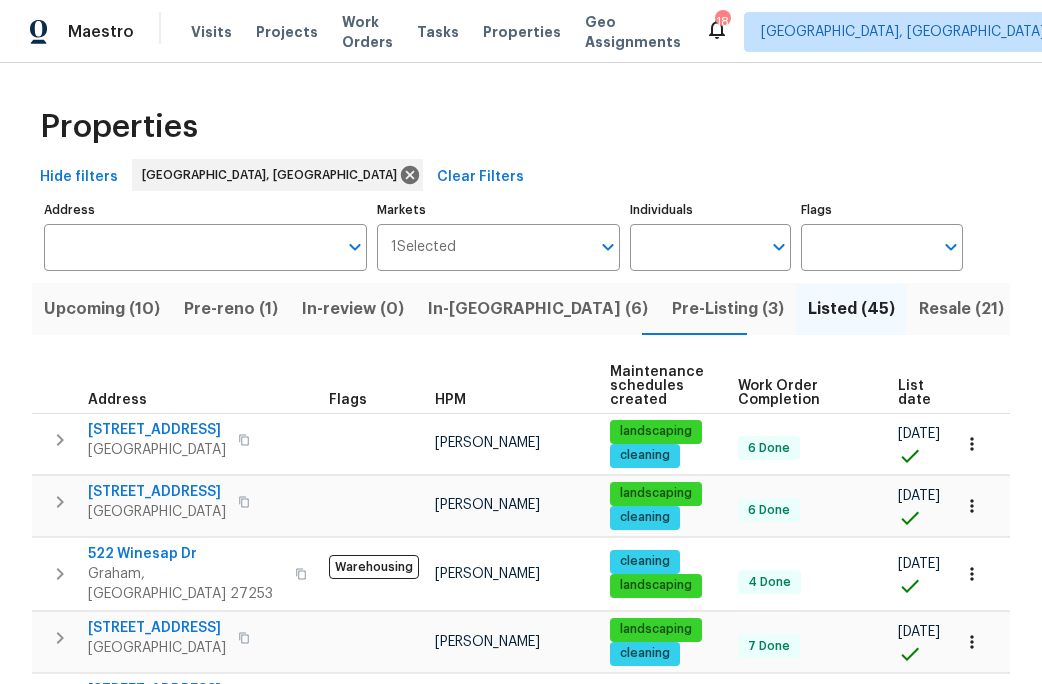 click on "In-reno (6)" at bounding box center (538, 309) 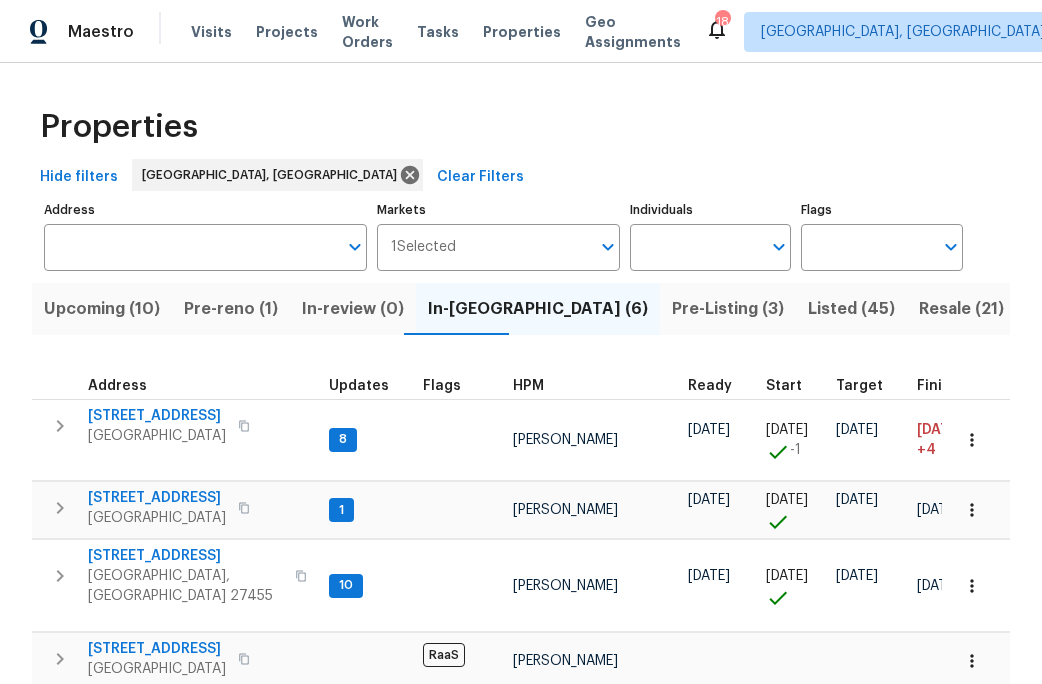 click on "Pre-reno (1)" at bounding box center (231, 309) 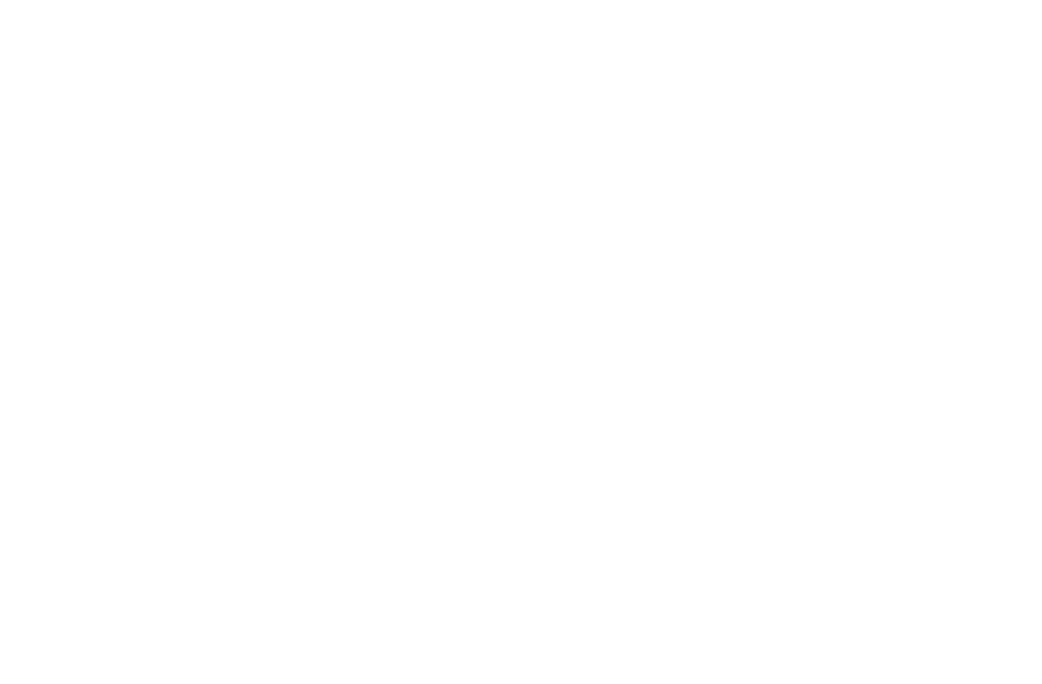 scroll, scrollTop: 0, scrollLeft: 0, axis: both 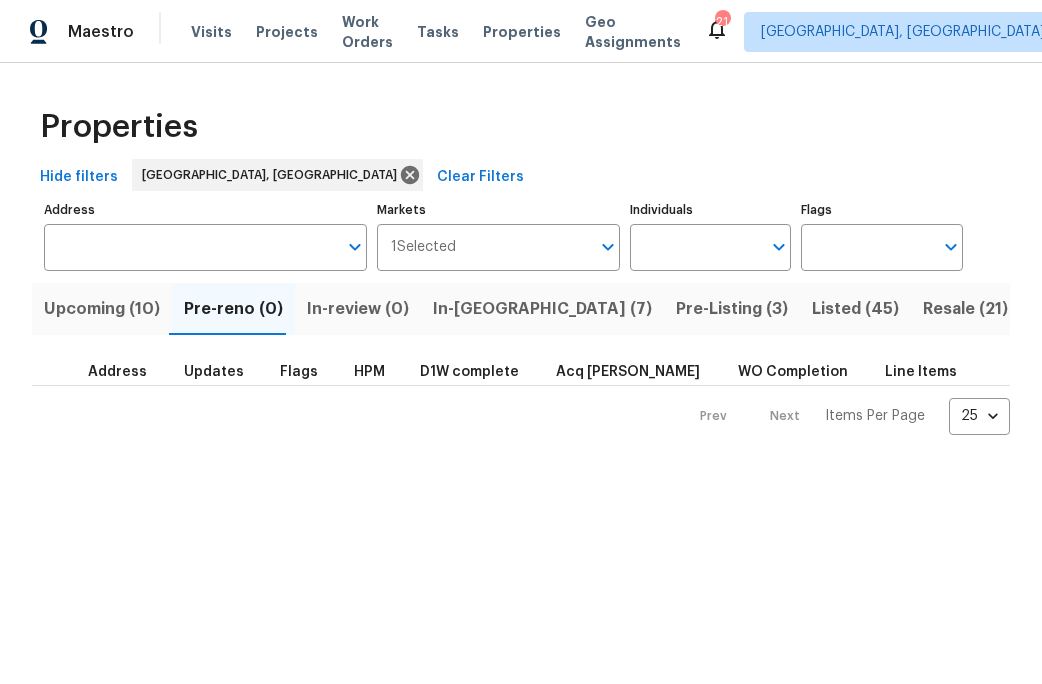 click on "In-[GEOGRAPHIC_DATA] (7)" at bounding box center [542, 309] 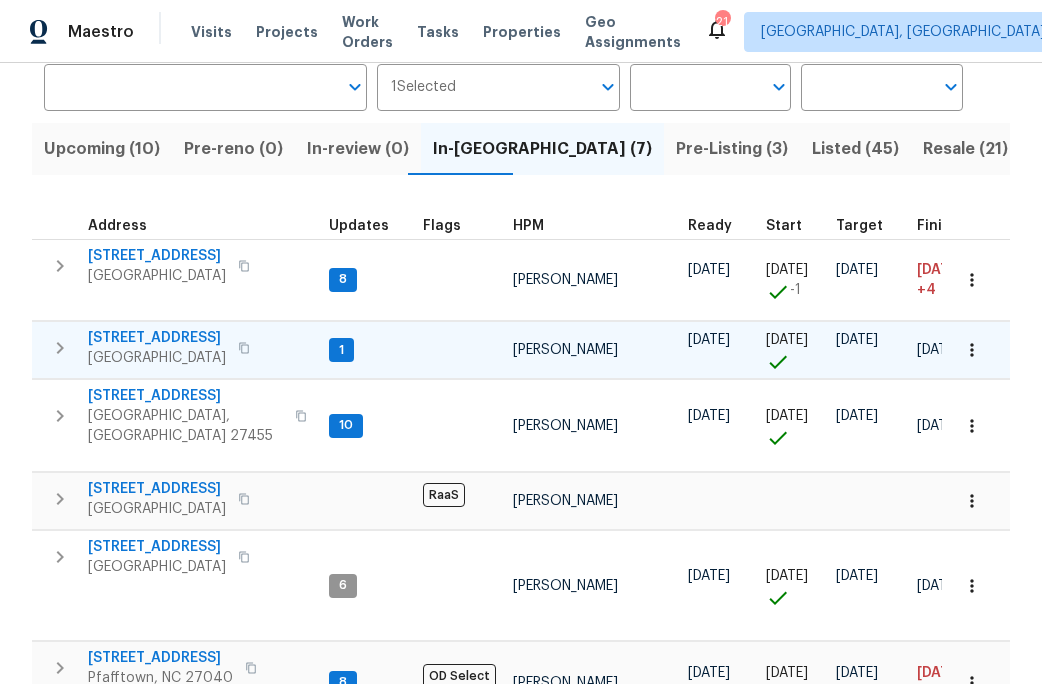 scroll, scrollTop: 0, scrollLeft: 0, axis: both 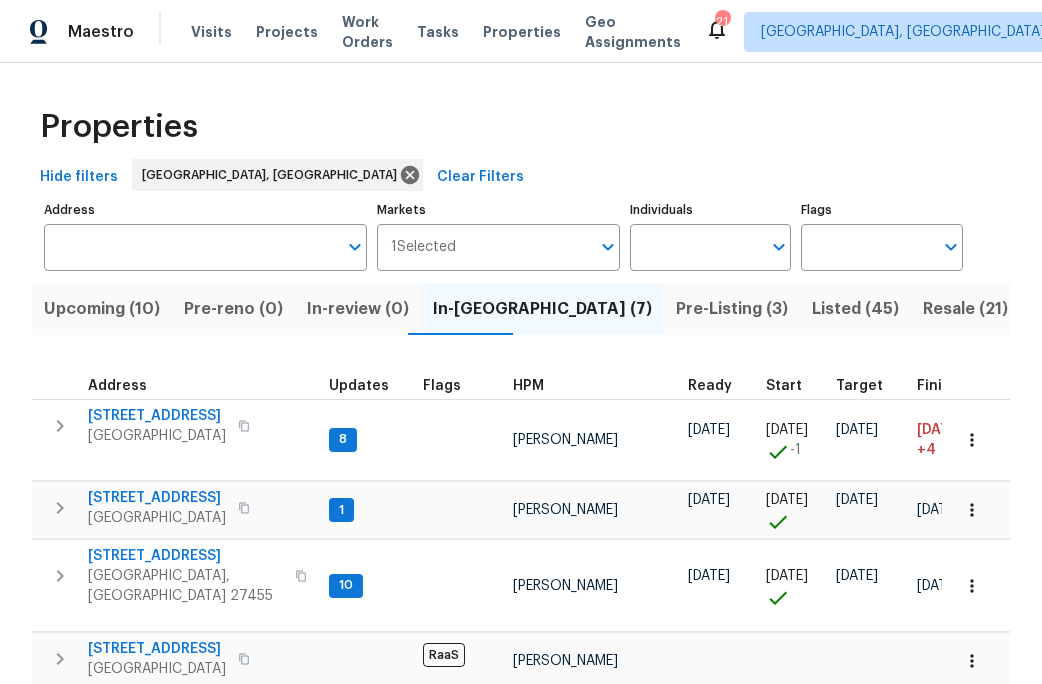click on "Upcoming (10)" at bounding box center (102, 309) 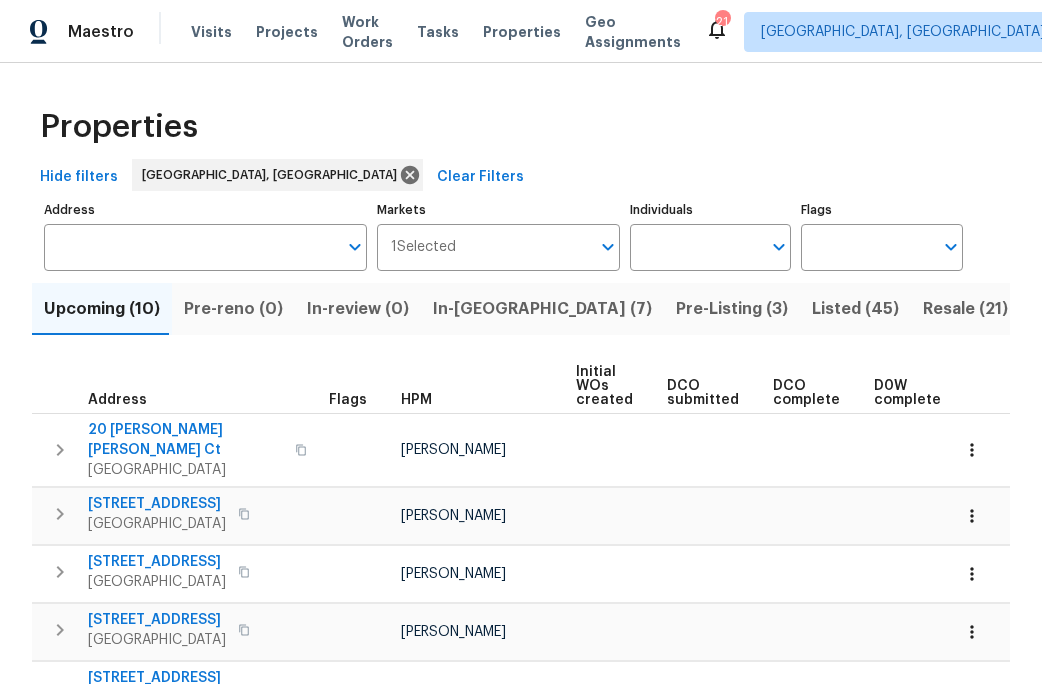 click on "D0W complete" at bounding box center (907, 393) 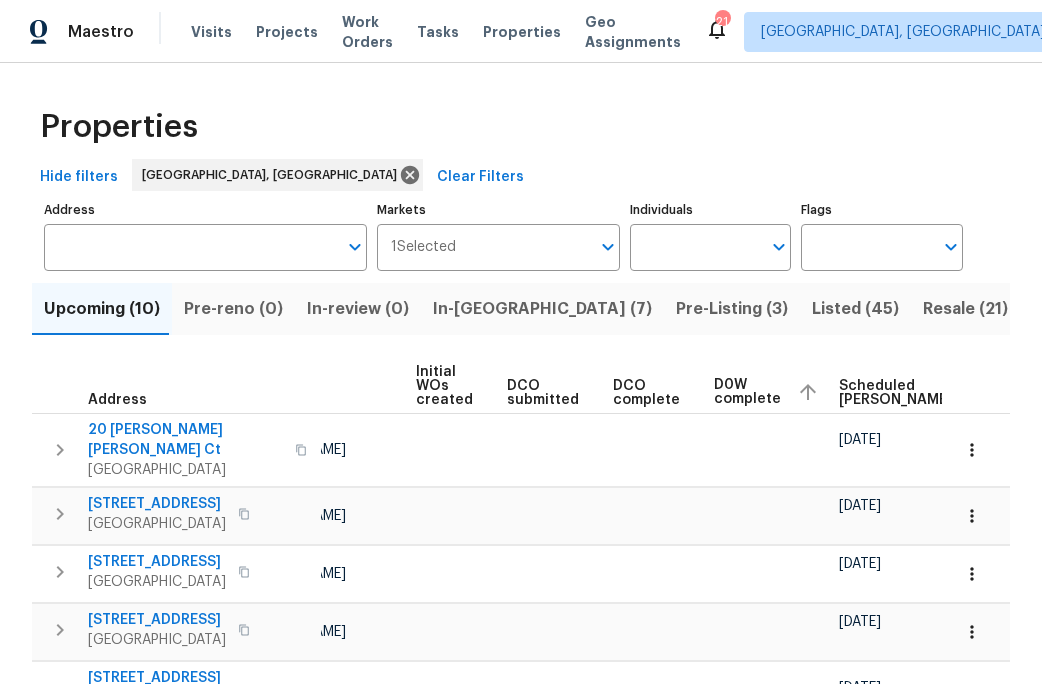scroll, scrollTop: 0, scrollLeft: 317, axis: horizontal 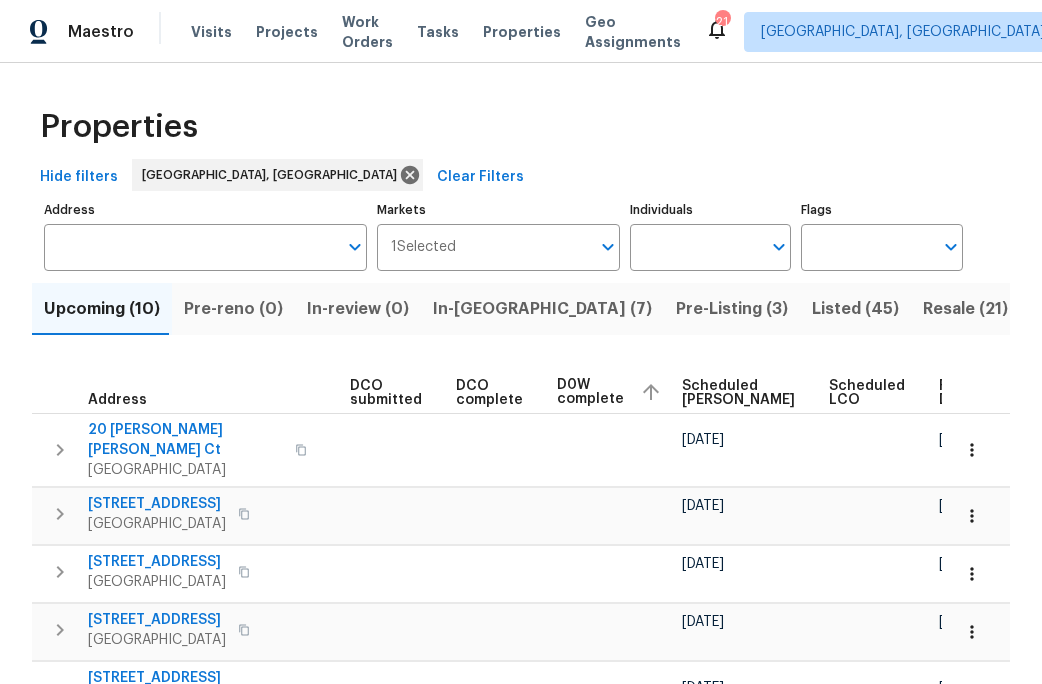 click on "Ready Date" at bounding box center (970, 393) 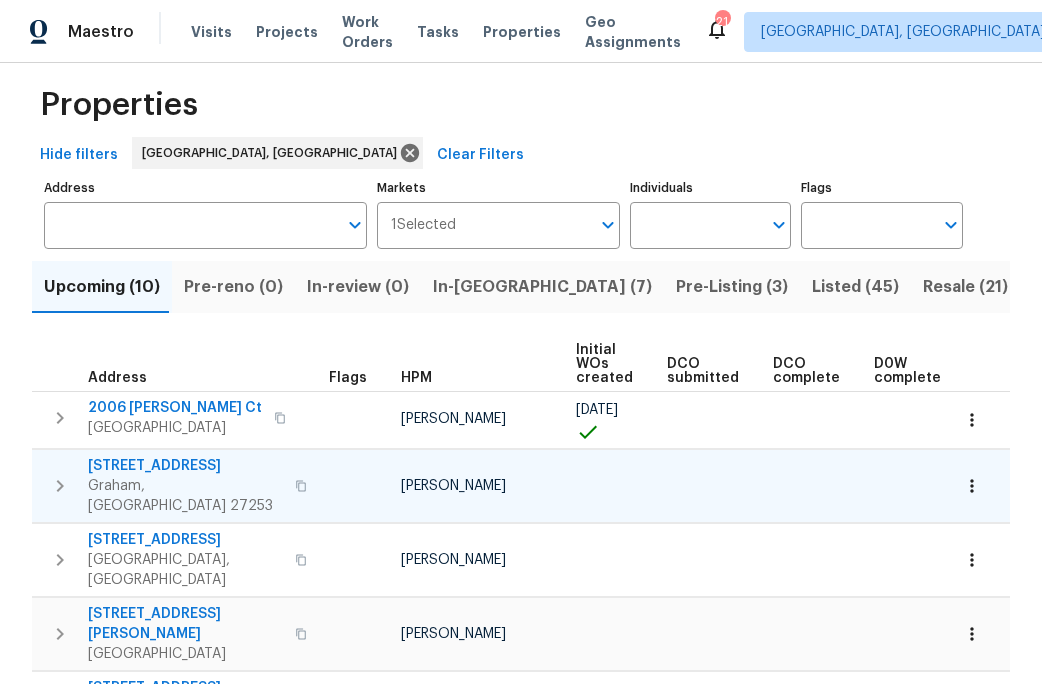 scroll, scrollTop: 26, scrollLeft: 0, axis: vertical 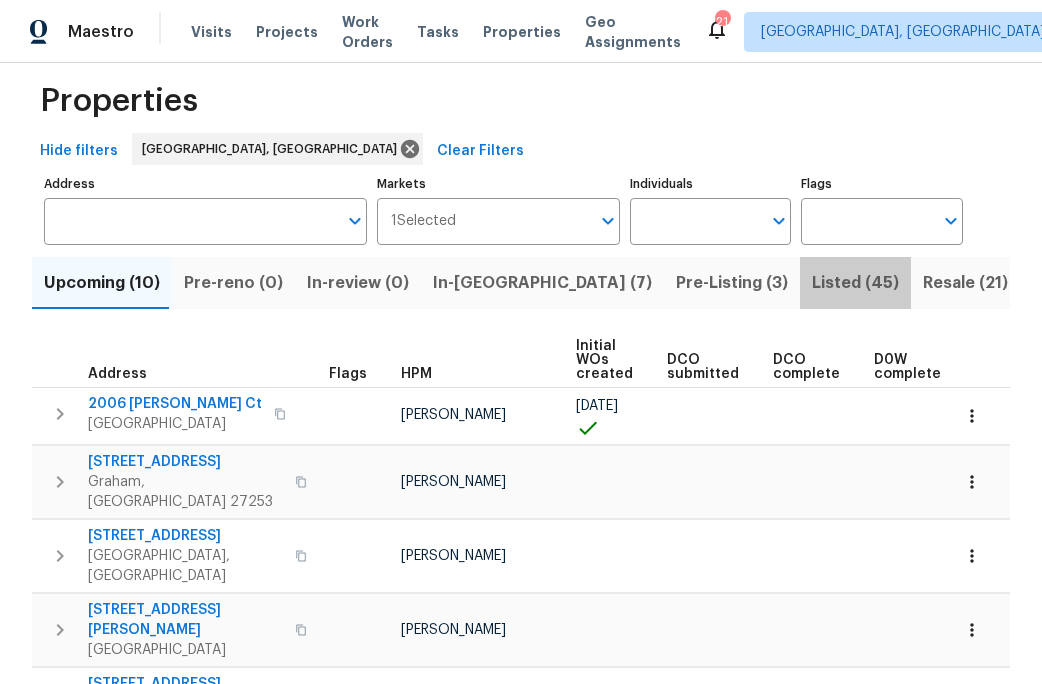 click on "Listed (45)" at bounding box center [855, 283] 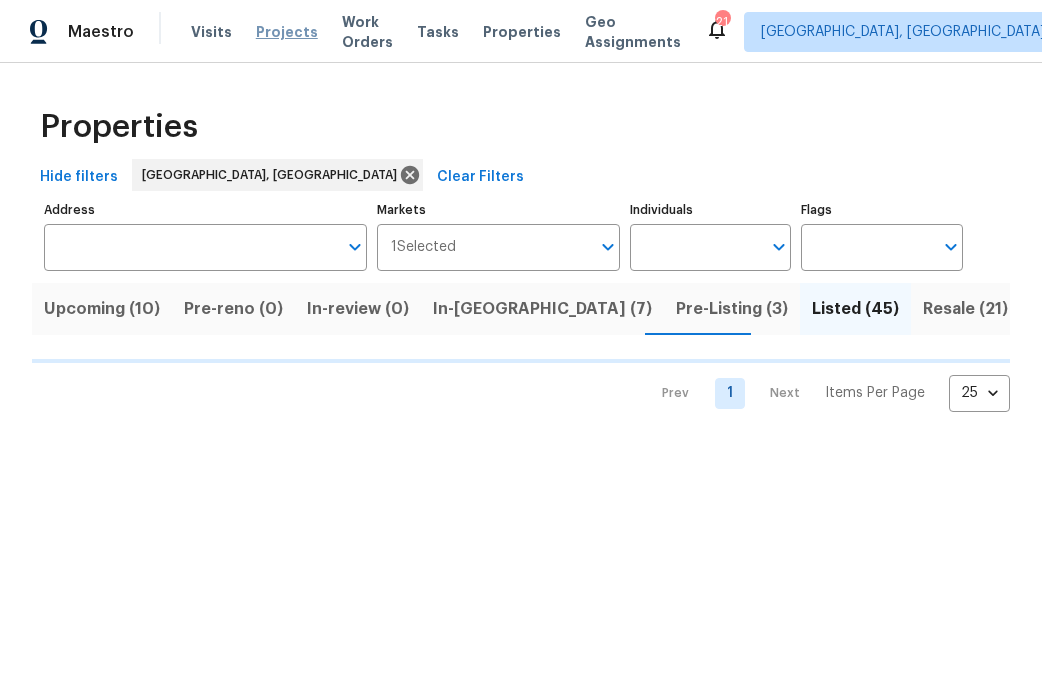 click on "Projects" at bounding box center (287, 32) 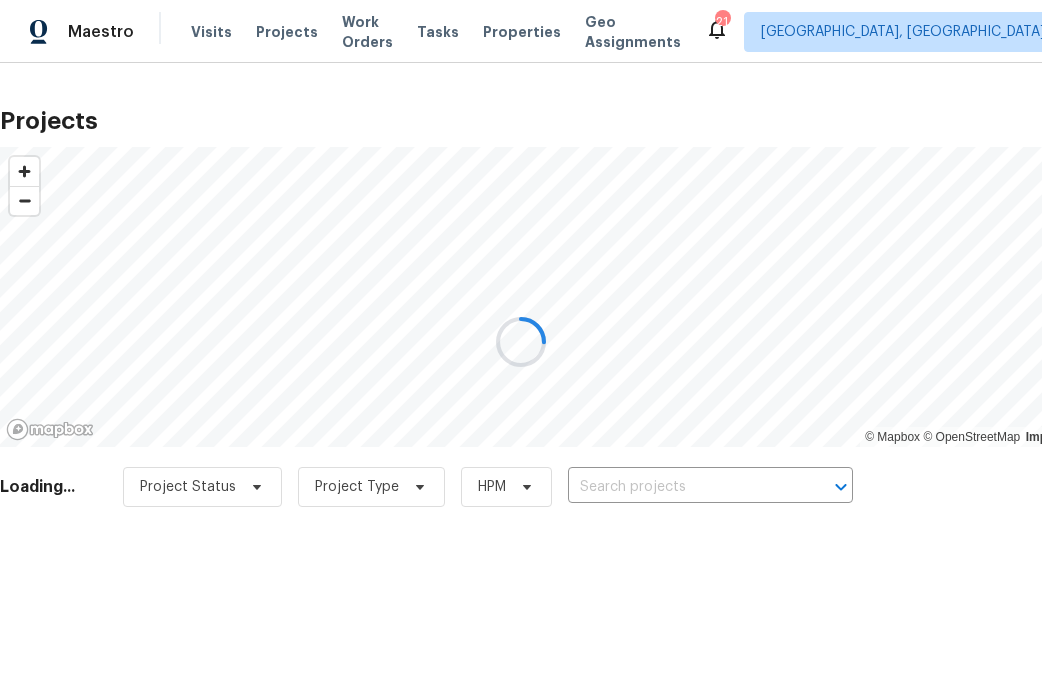 click at bounding box center (521, 342) 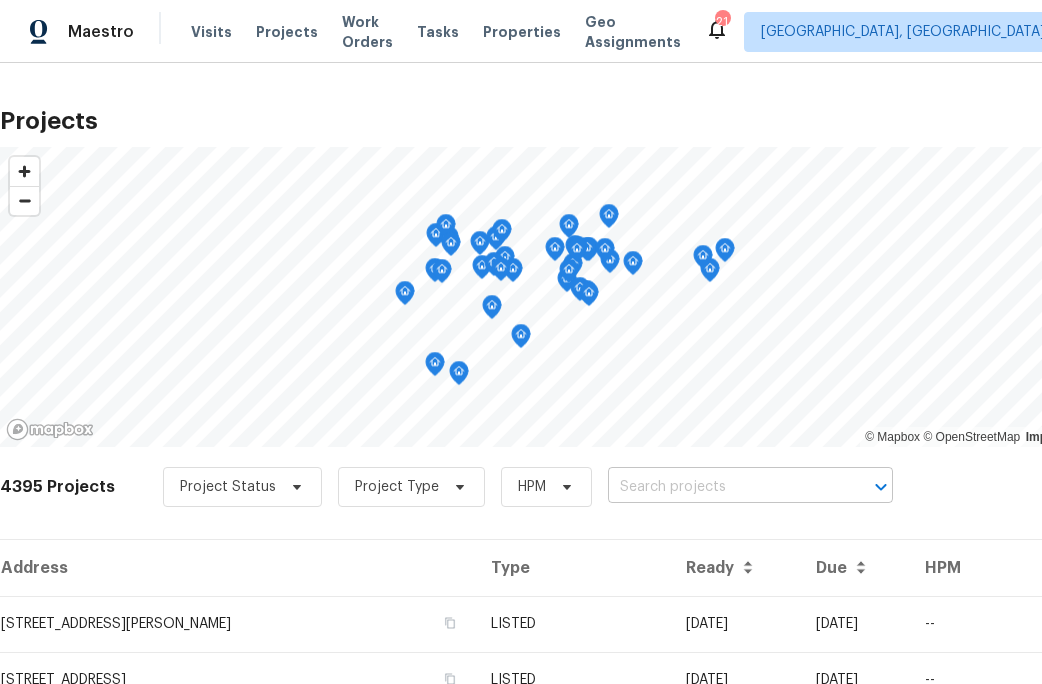click at bounding box center (722, 487) 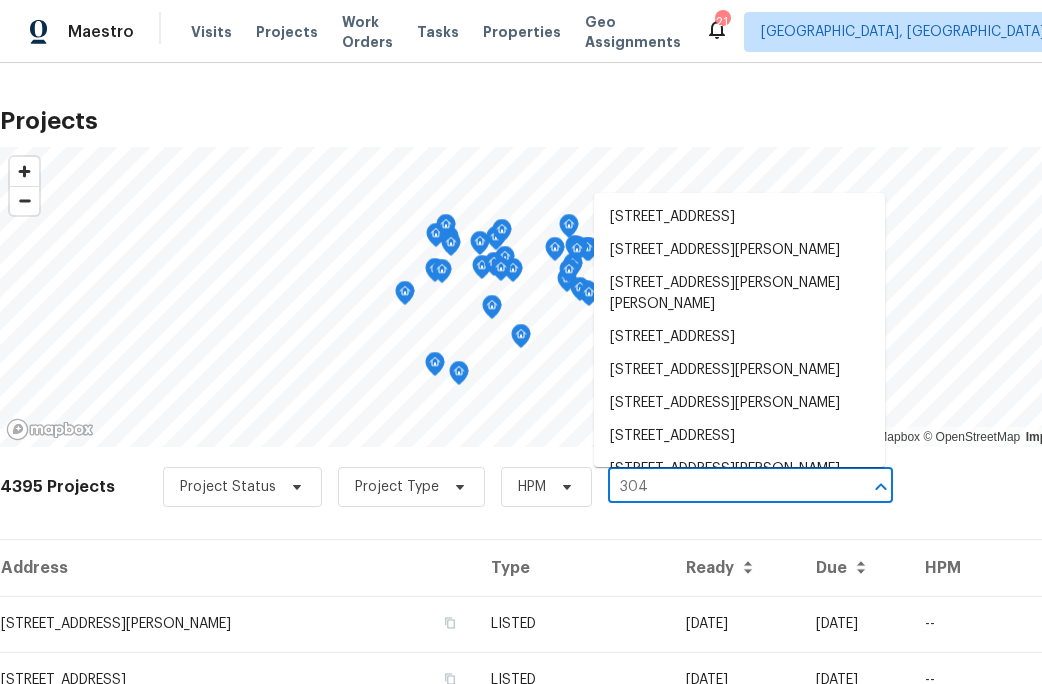 type on "3048" 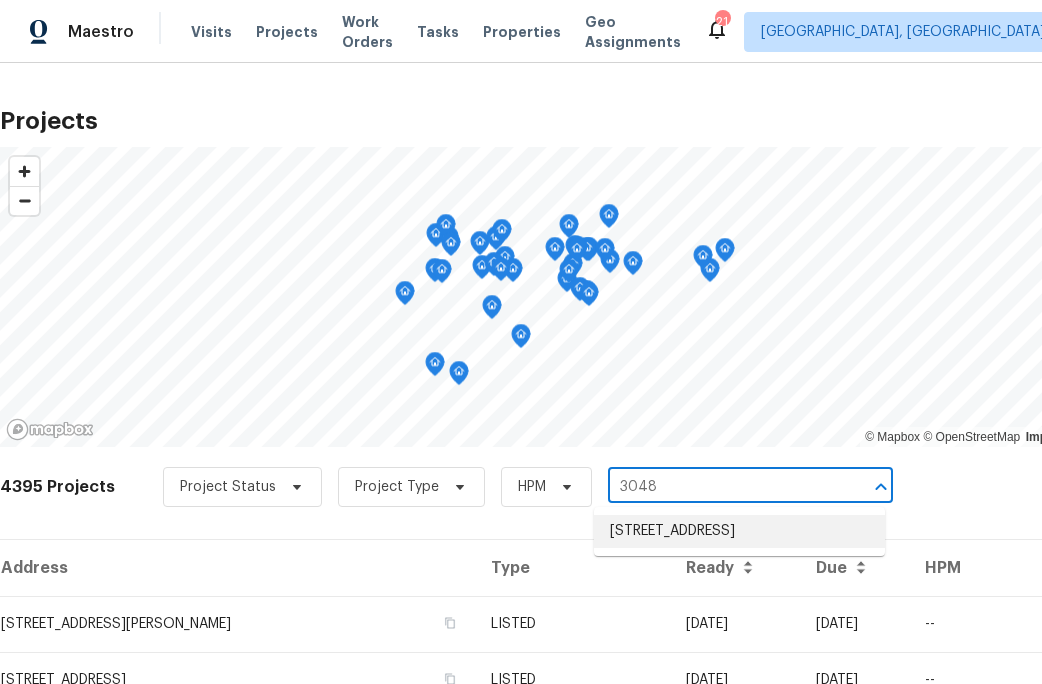 click on "[STREET_ADDRESS]" at bounding box center (739, 531) 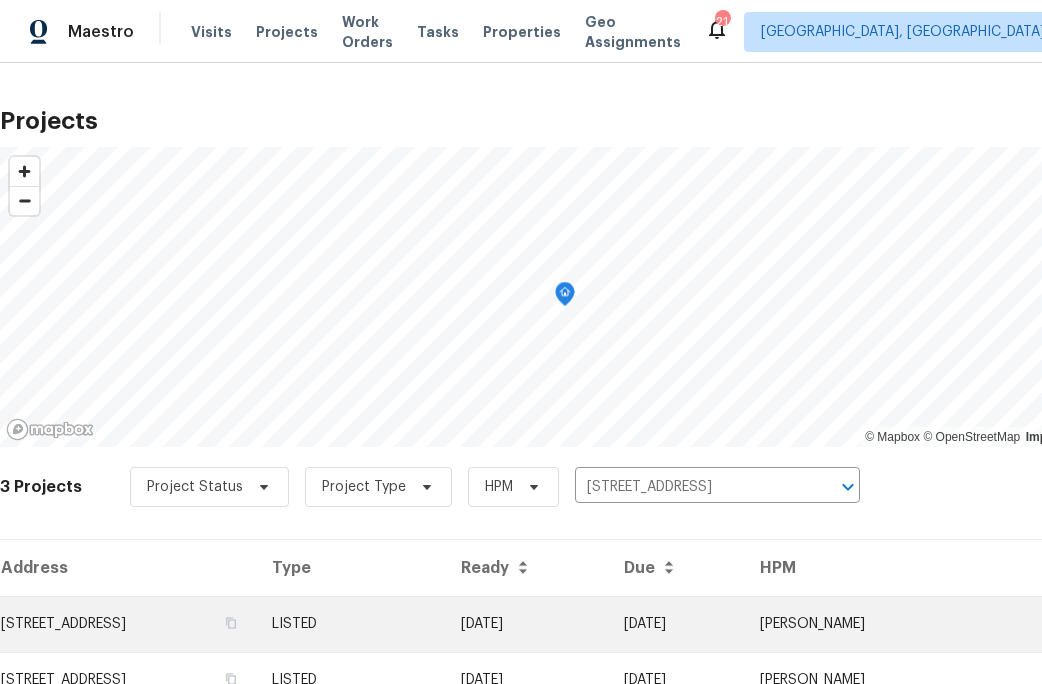 click on "[STREET_ADDRESS]" at bounding box center [128, 624] 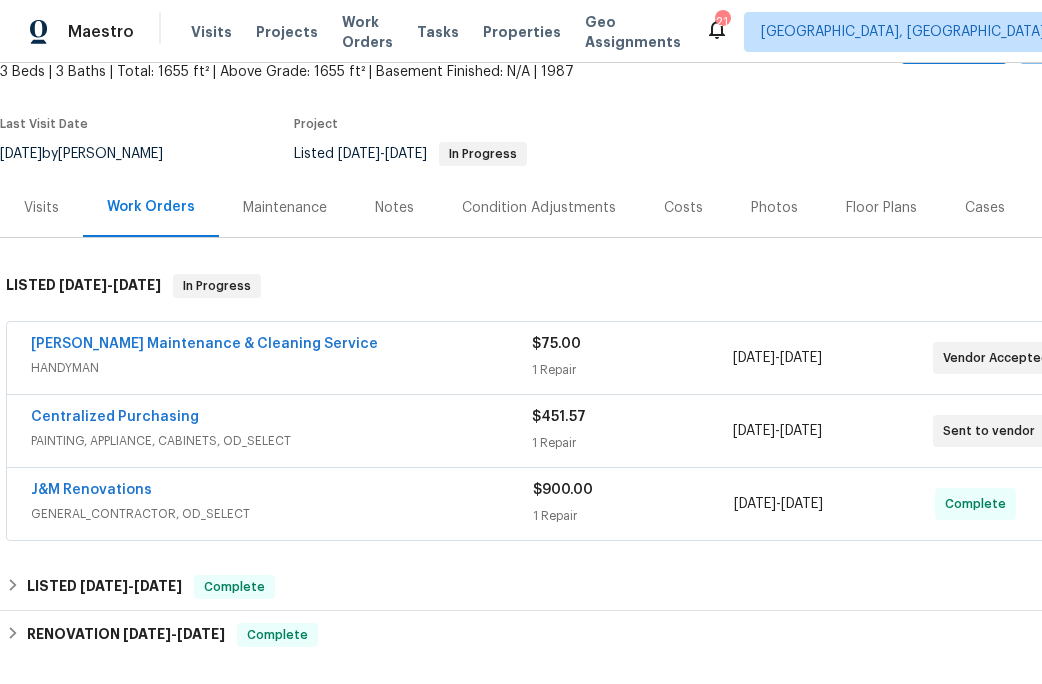 scroll, scrollTop: 128, scrollLeft: 0, axis: vertical 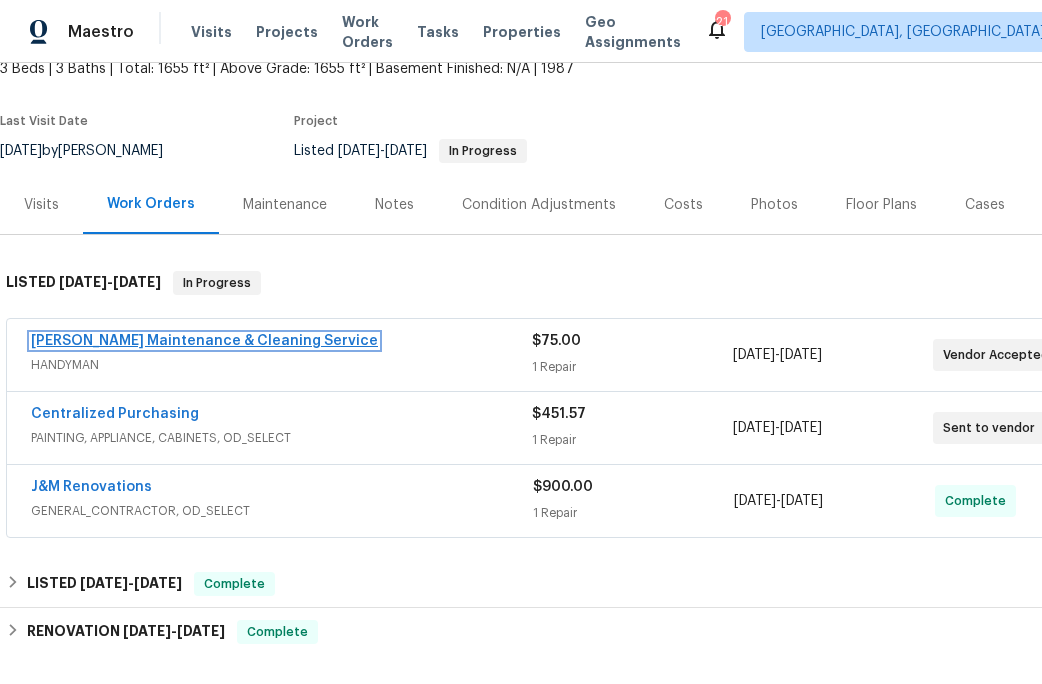 click on "[PERSON_NAME] Maintenance & Cleaning Service" at bounding box center (204, 341) 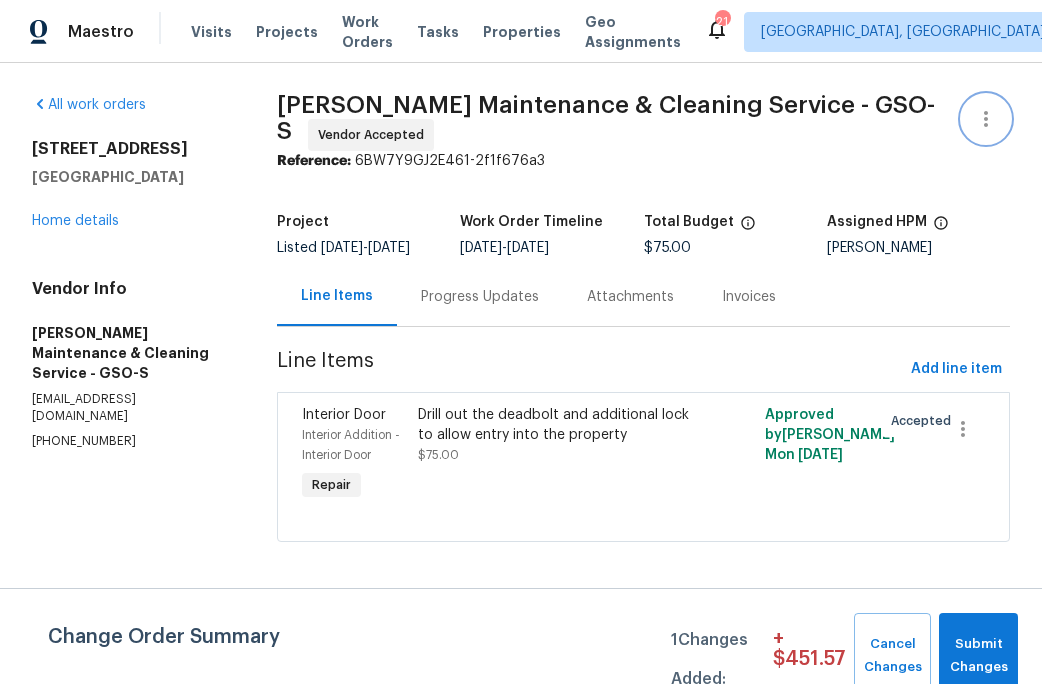 click 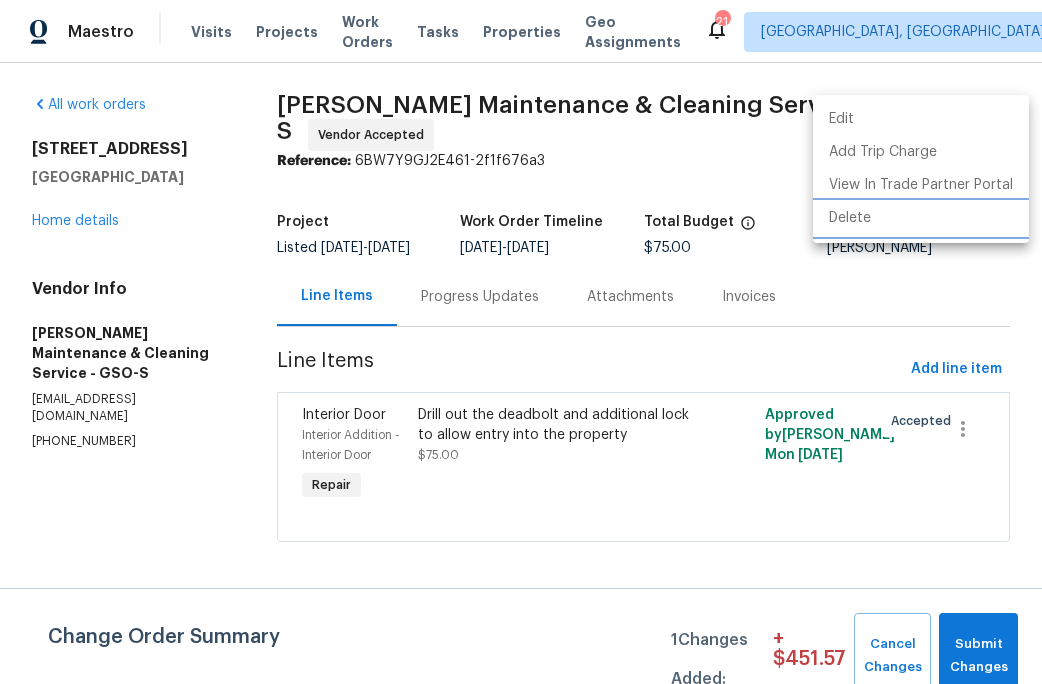 click on "Delete" at bounding box center [921, 218] 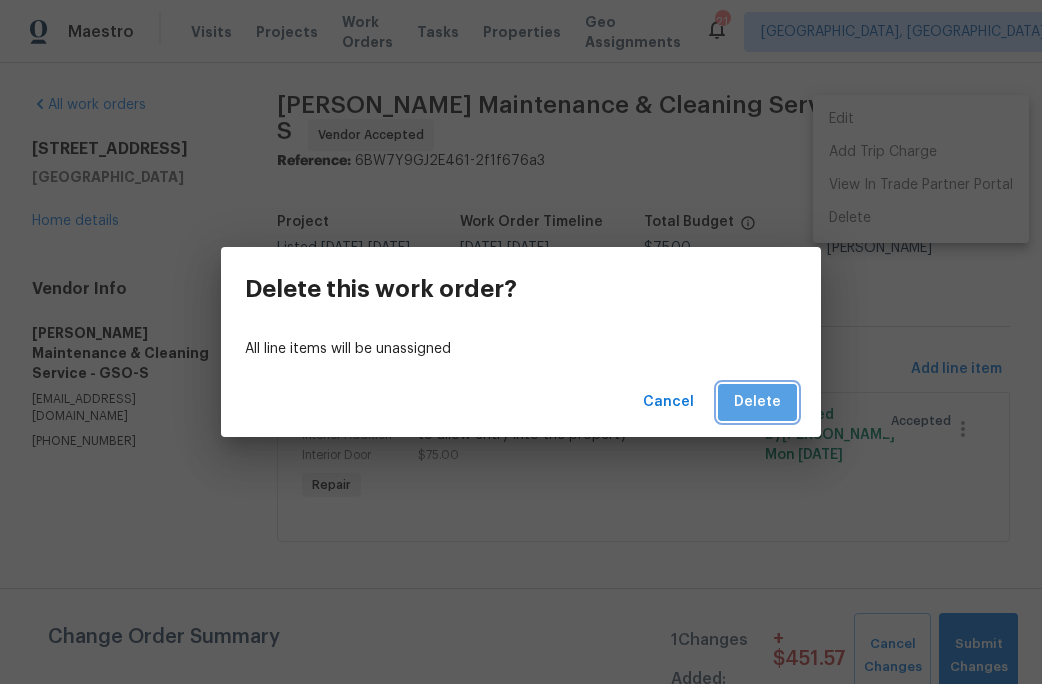 click on "Delete" at bounding box center (757, 402) 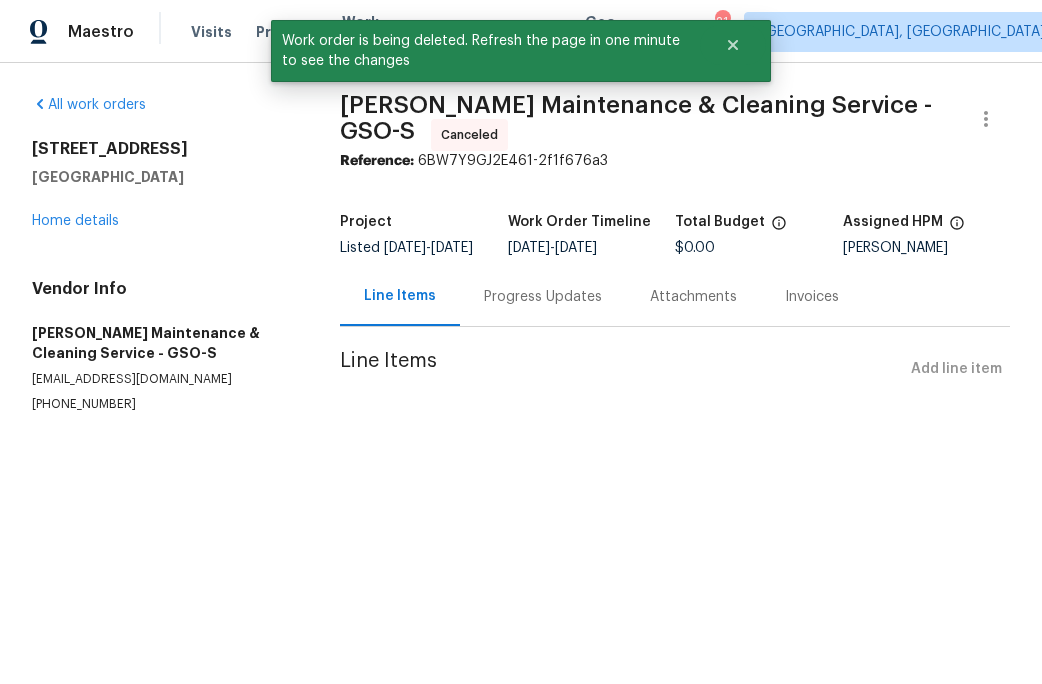 click on "[STREET_ADDRESS][PERSON_NAME] Home details" at bounding box center (162, 185) 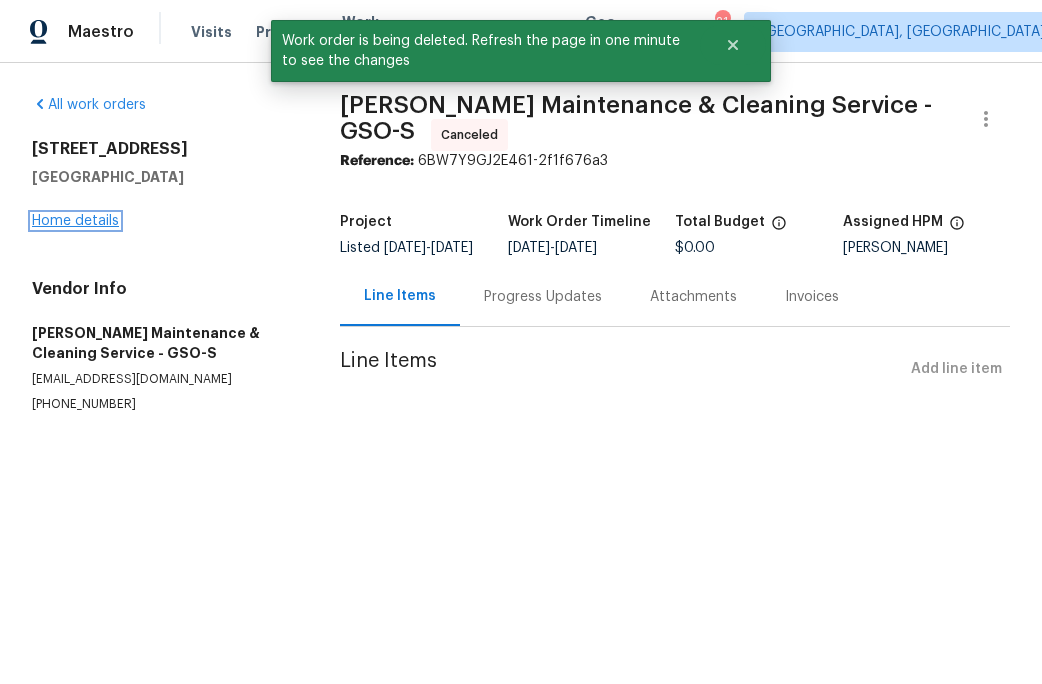 click on "Home details" at bounding box center [75, 221] 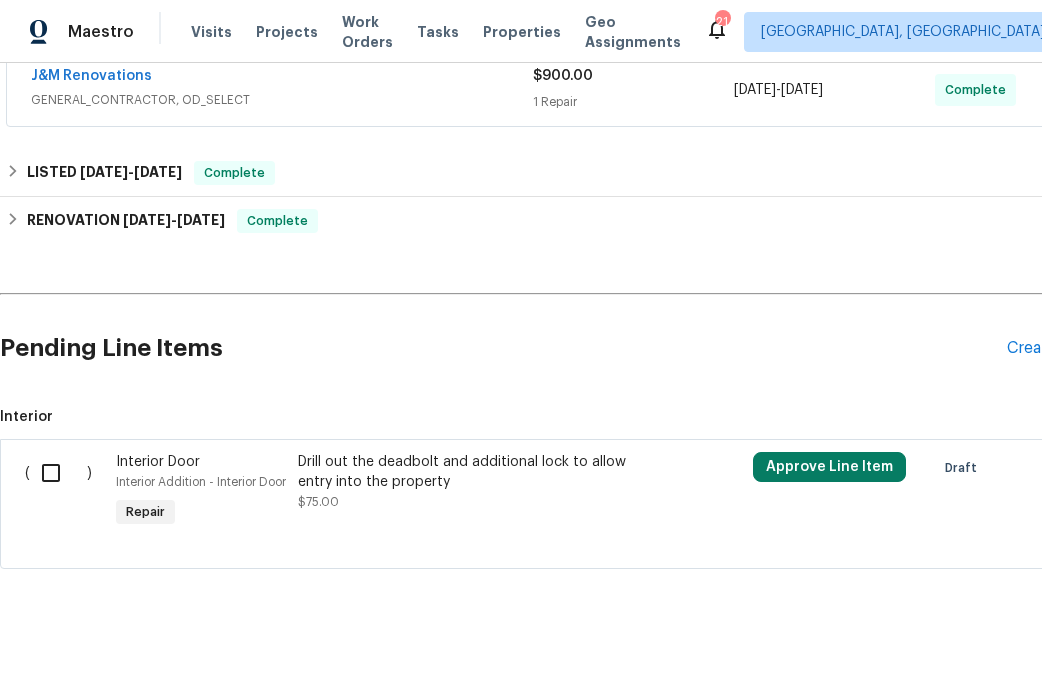 scroll, scrollTop: 508, scrollLeft: 0, axis: vertical 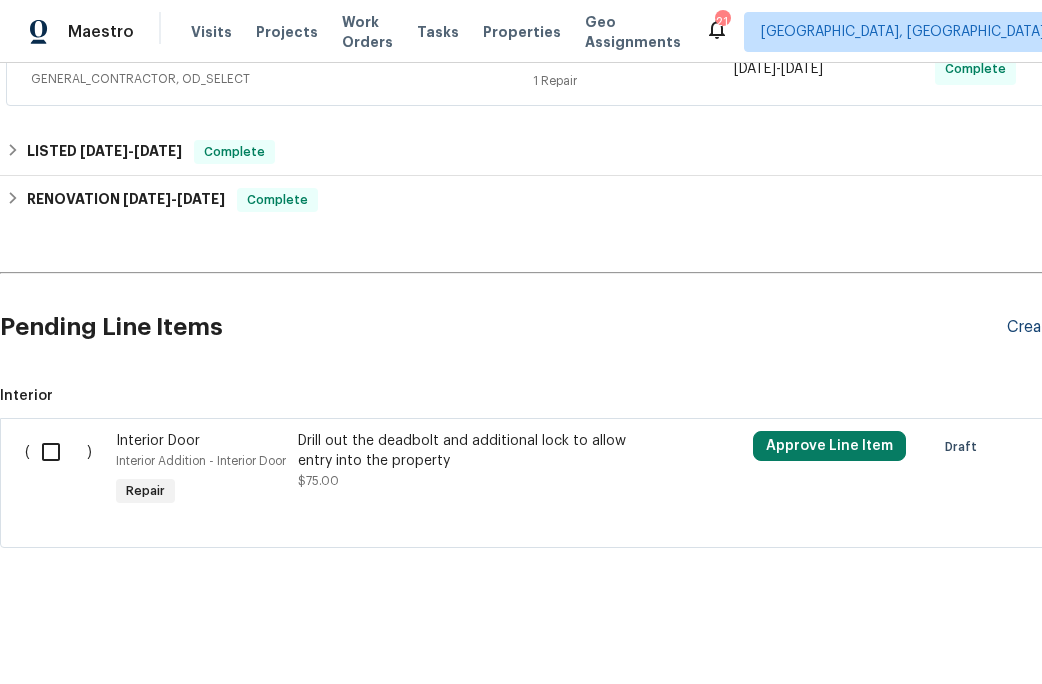 click on "Create Line Item" at bounding box center [1068, 327] 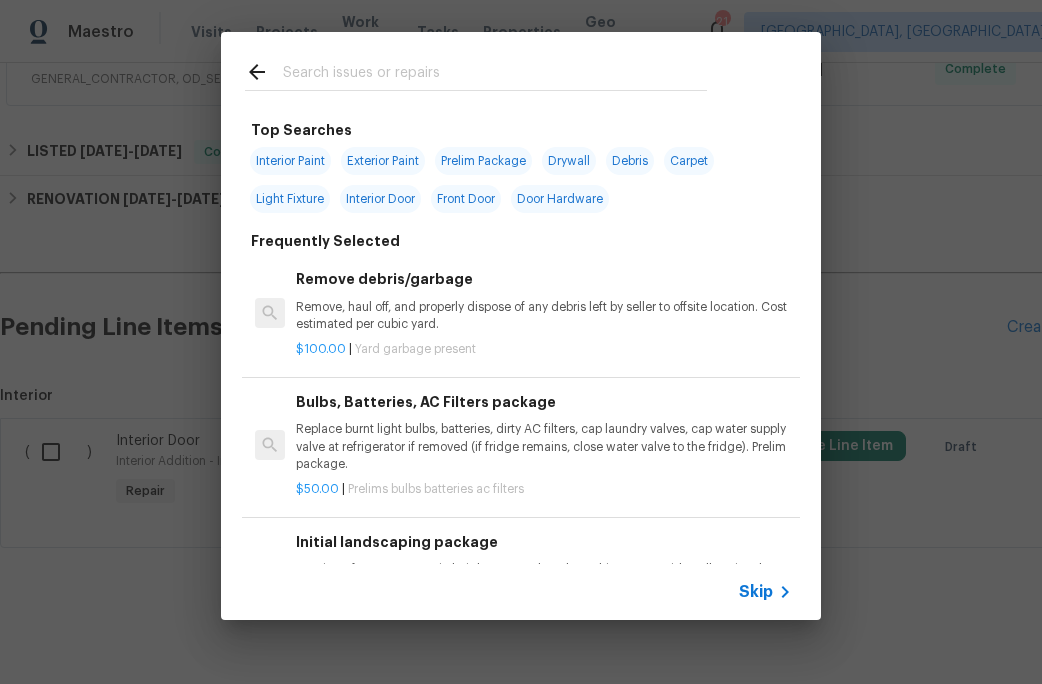 click at bounding box center [495, 75] 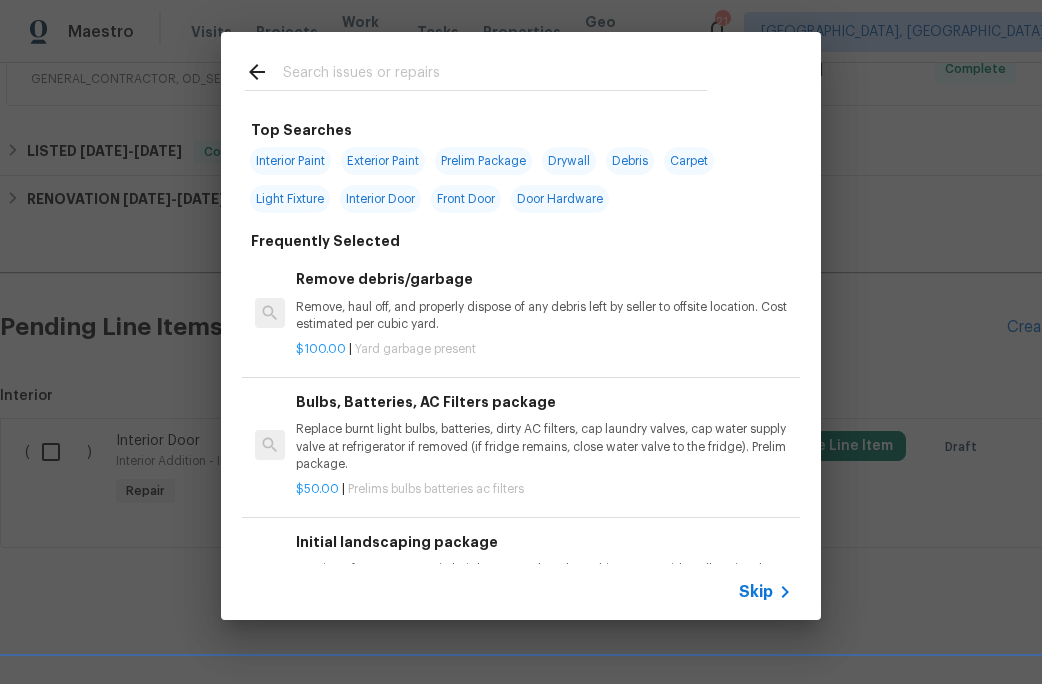 click on "Interior Paint" at bounding box center [290, 161] 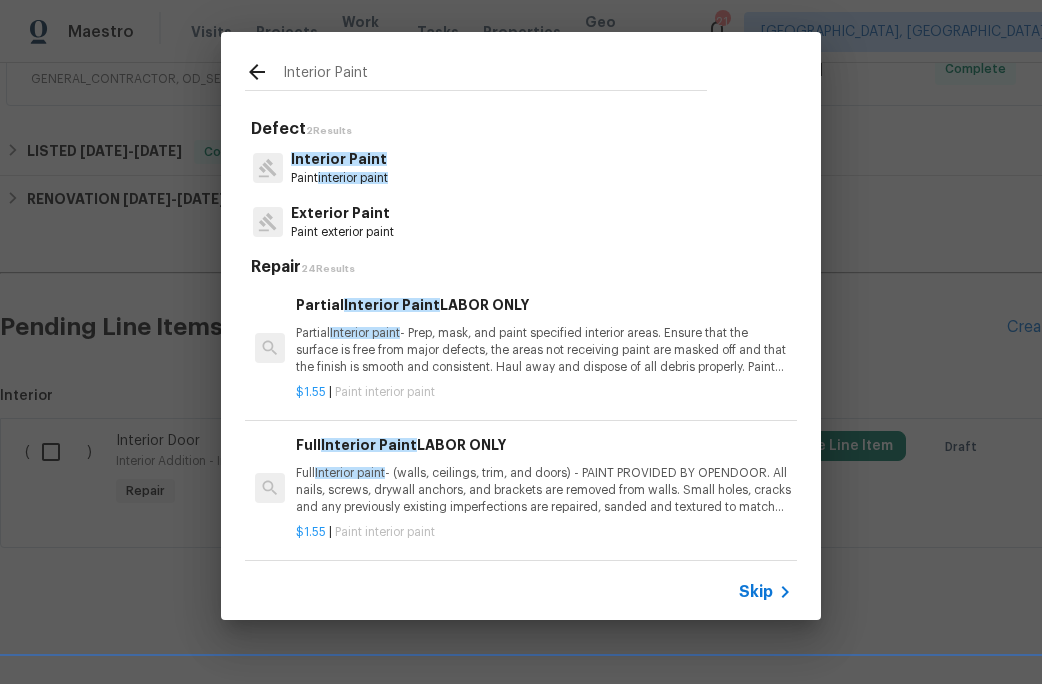 click on "Interior Paint" at bounding box center [339, 159] 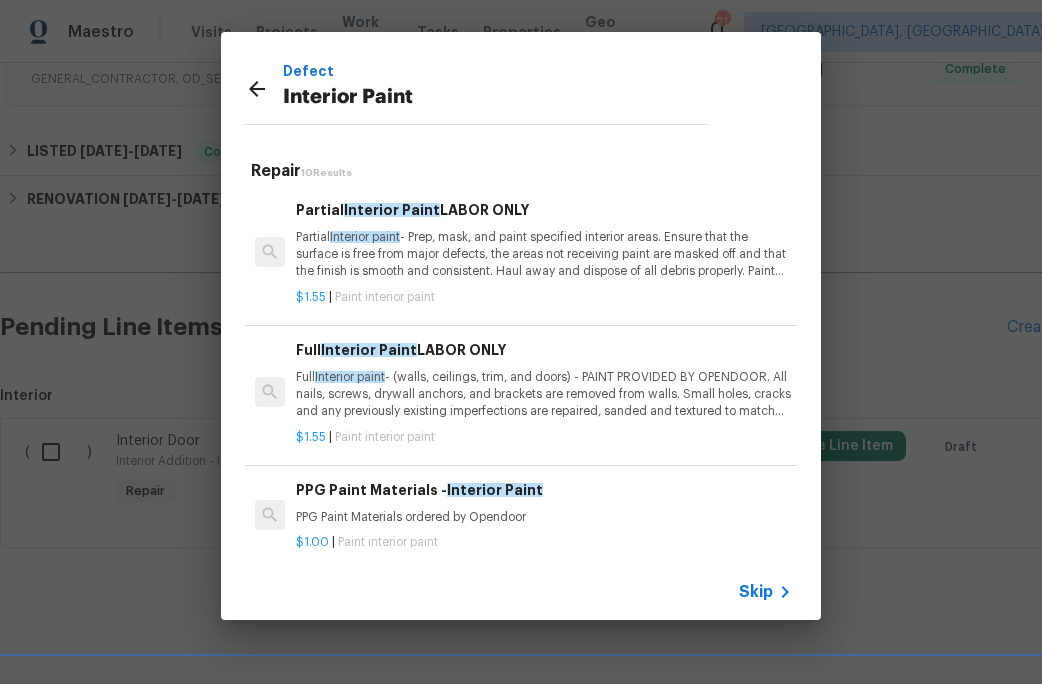 click on "PPG Paint Materials -  Interior Paint PPG Paint Materials ordered by Opendoor" at bounding box center [544, 503] 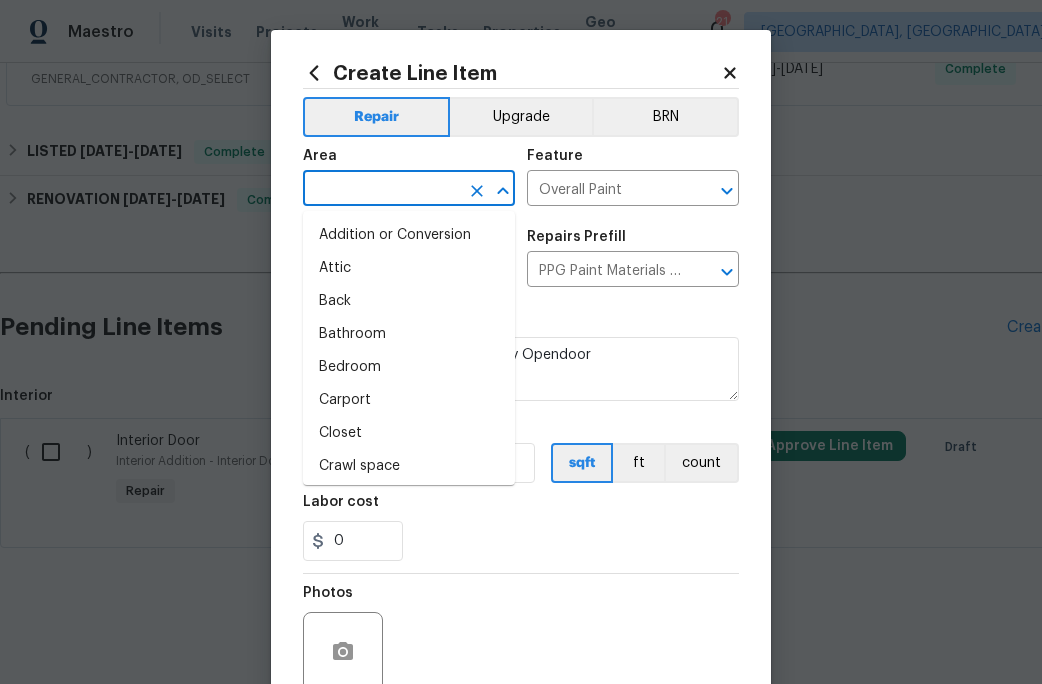 click at bounding box center (381, 190) 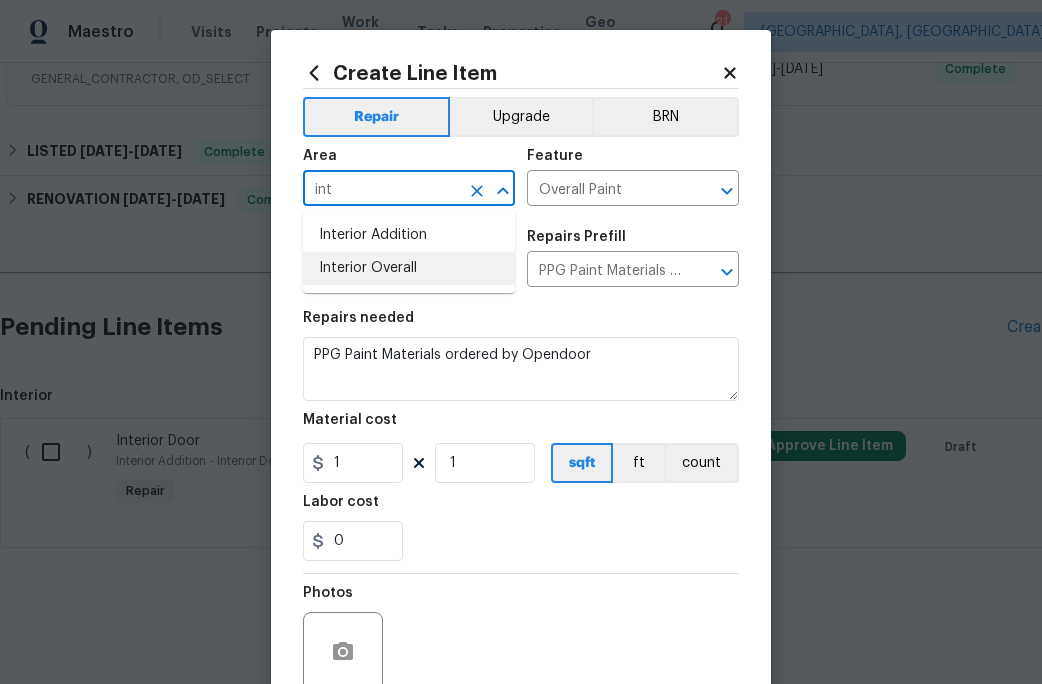 click on "Interior Overall" at bounding box center (409, 268) 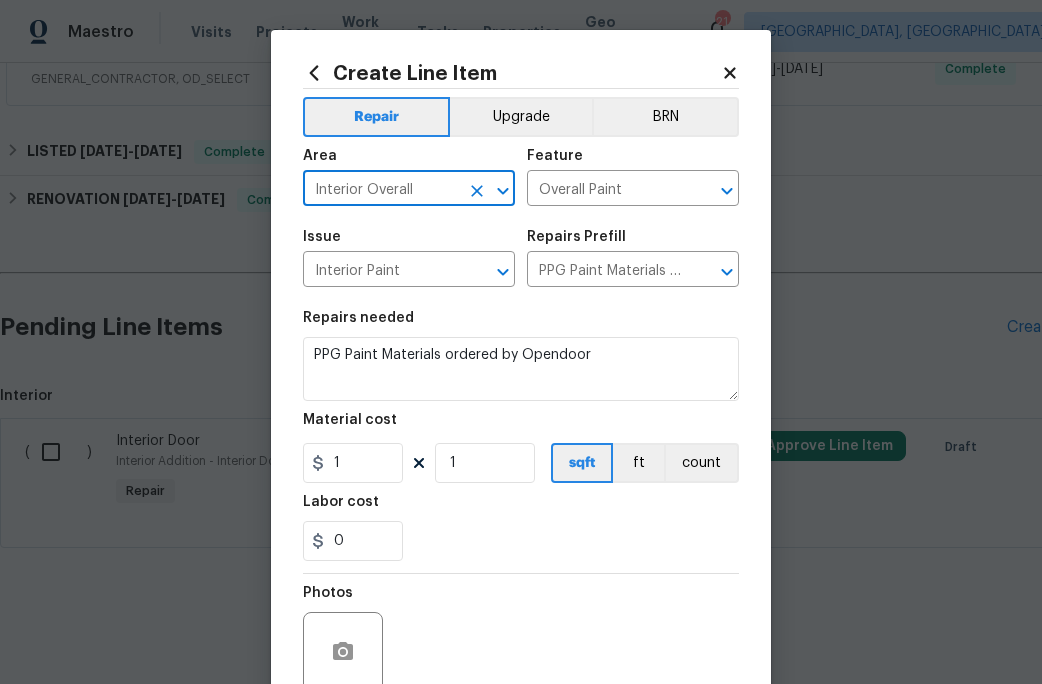 type on "Interior Overall" 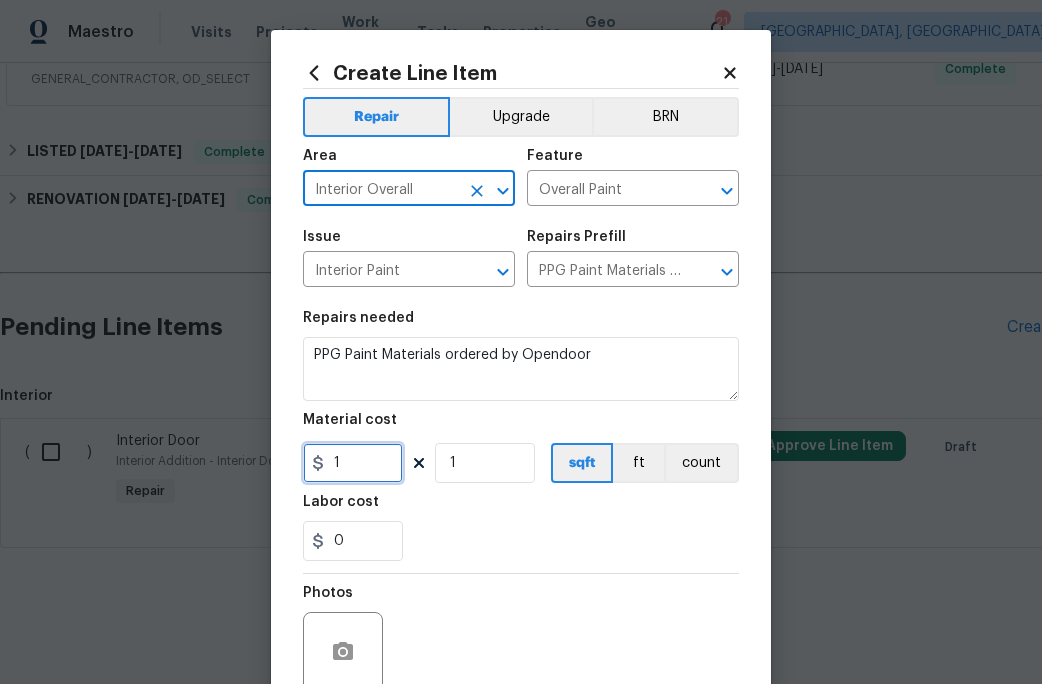 click on "1" at bounding box center [353, 463] 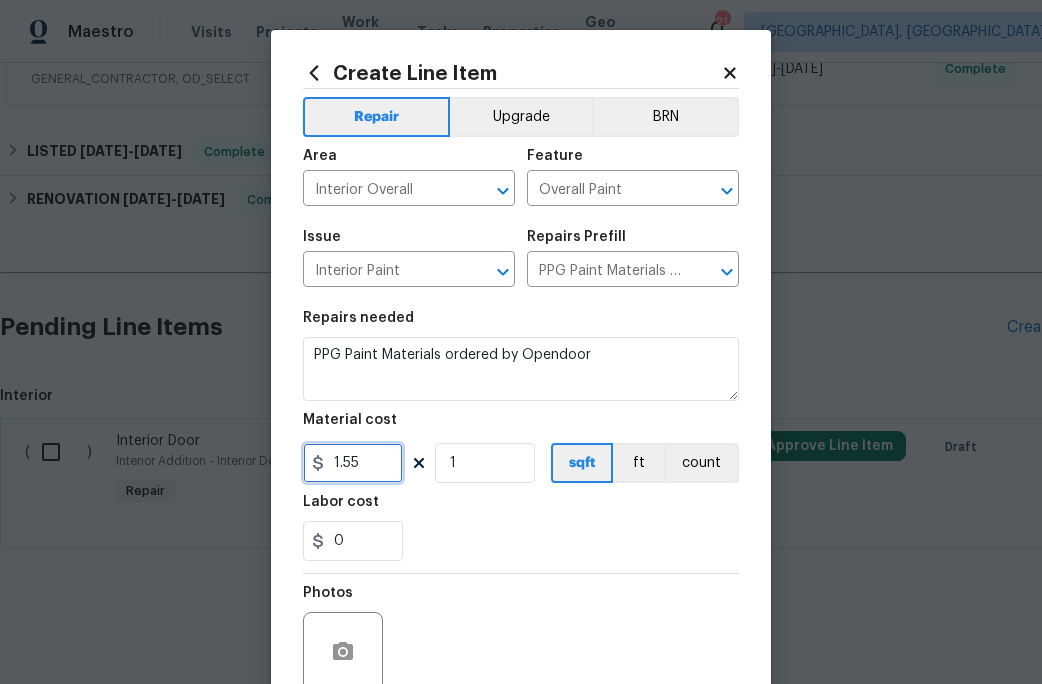type on "1.55" 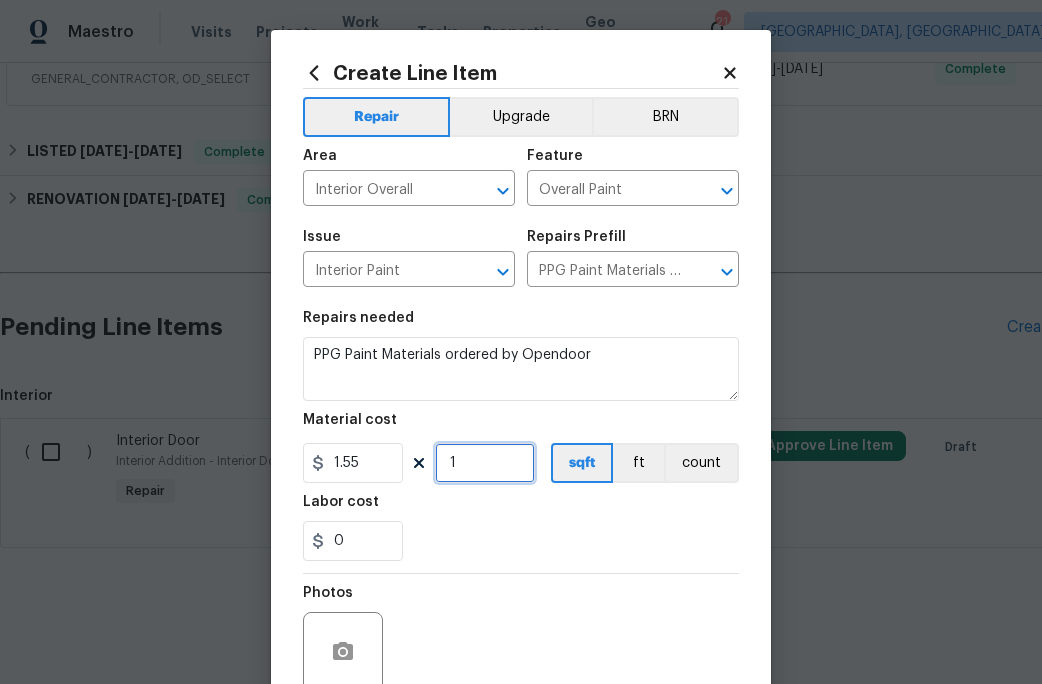 click on "1" at bounding box center (485, 463) 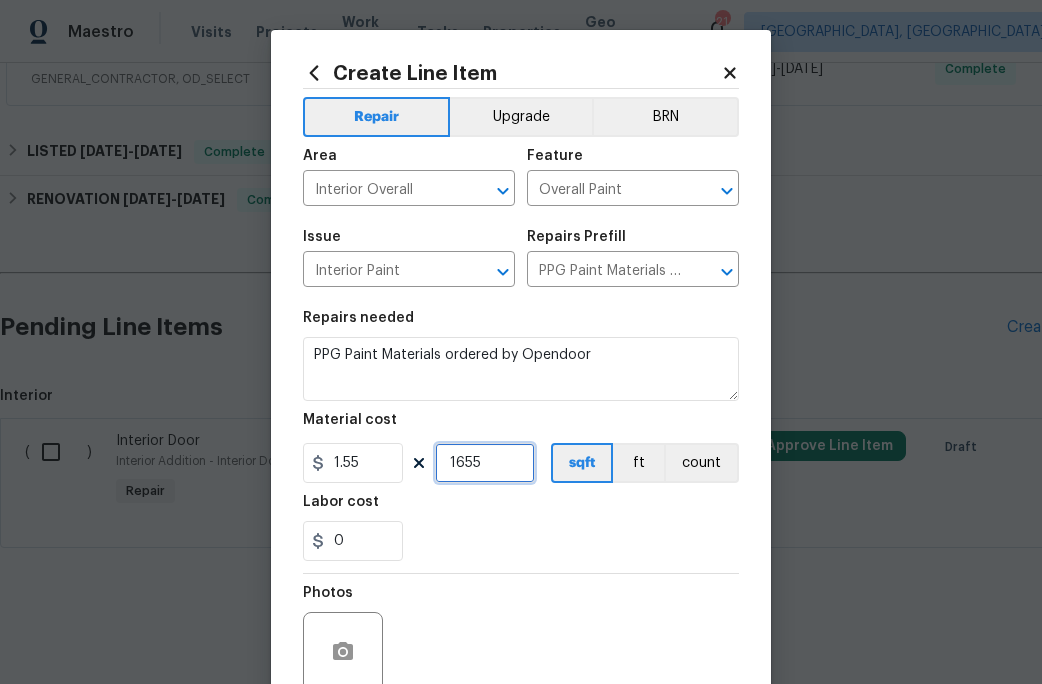 type on "1655" 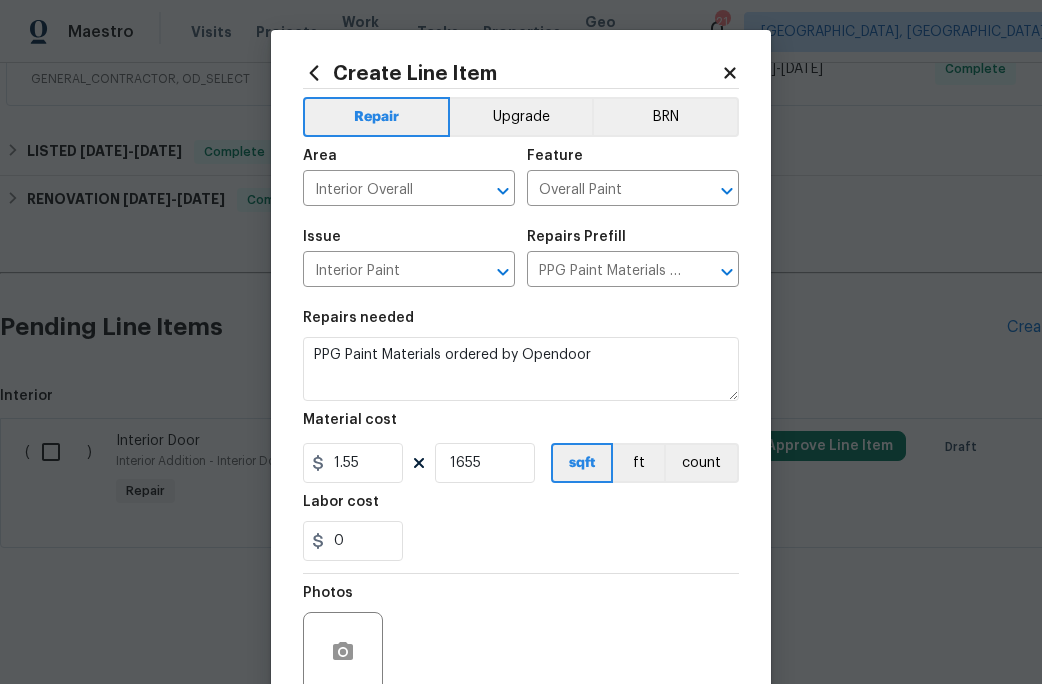click on "Photos" at bounding box center [521, 639] 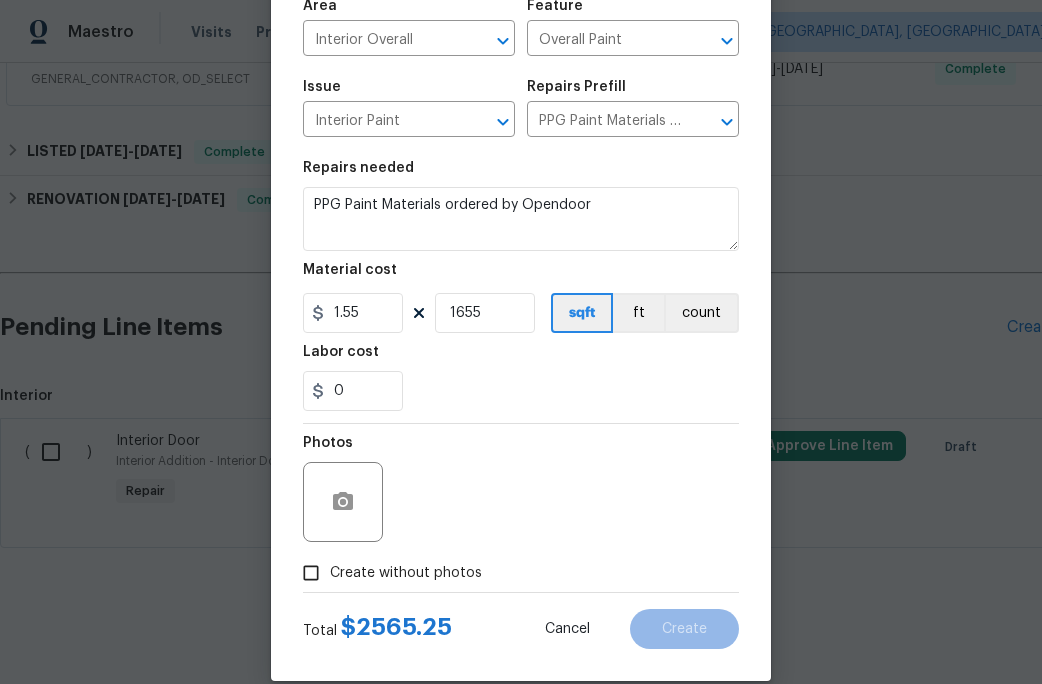 scroll, scrollTop: 178, scrollLeft: 0, axis: vertical 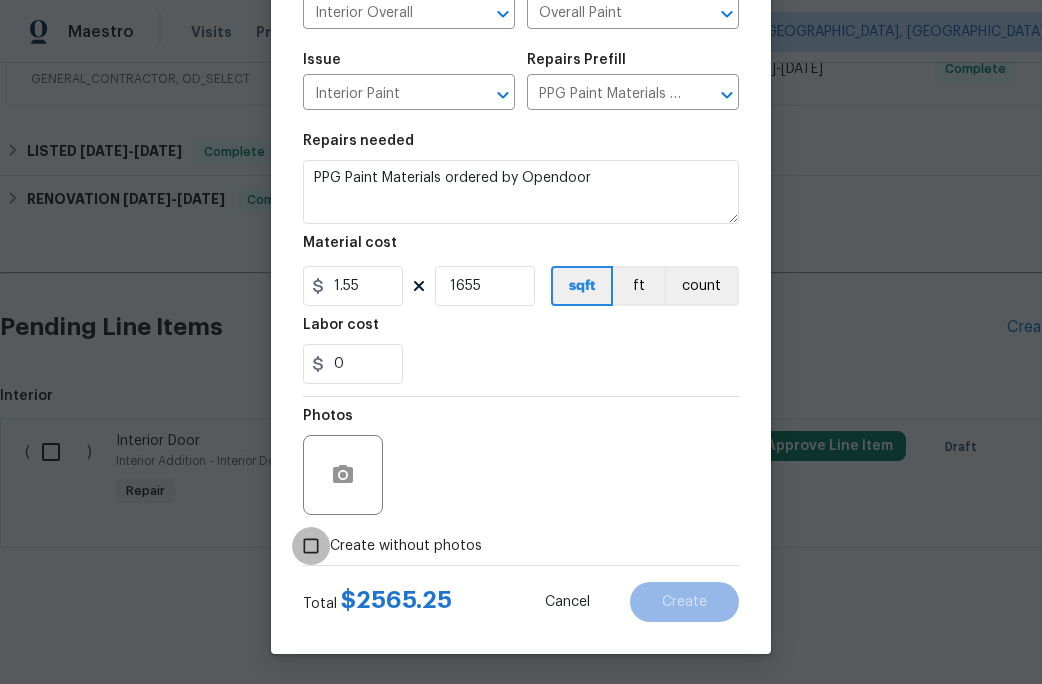 click on "Create without photos" at bounding box center (311, 546) 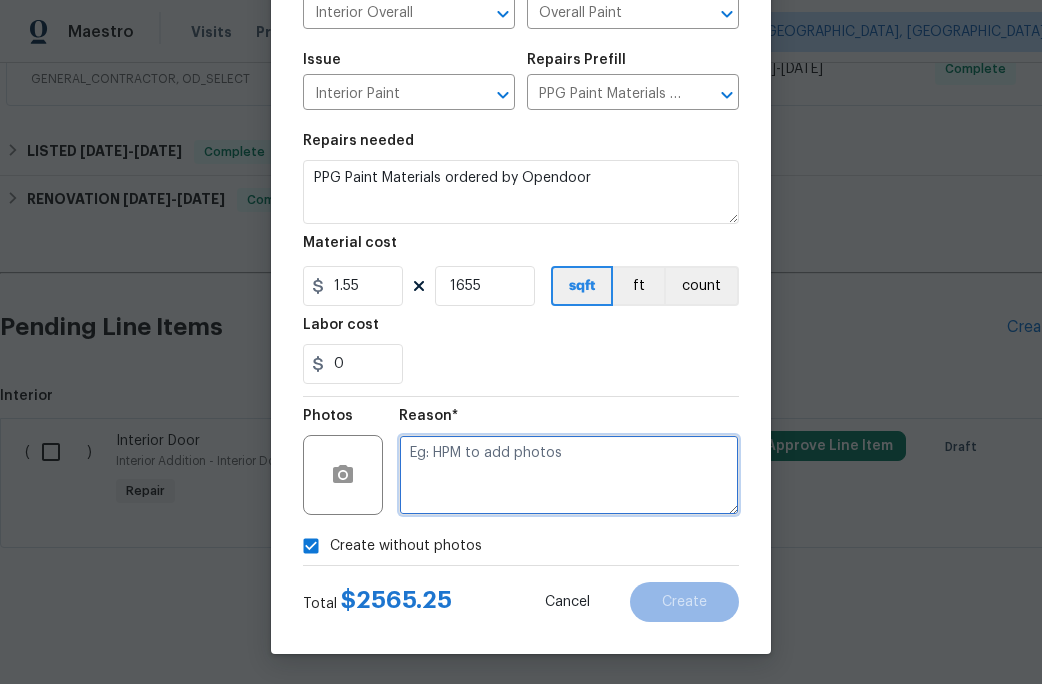 click at bounding box center [569, 475] 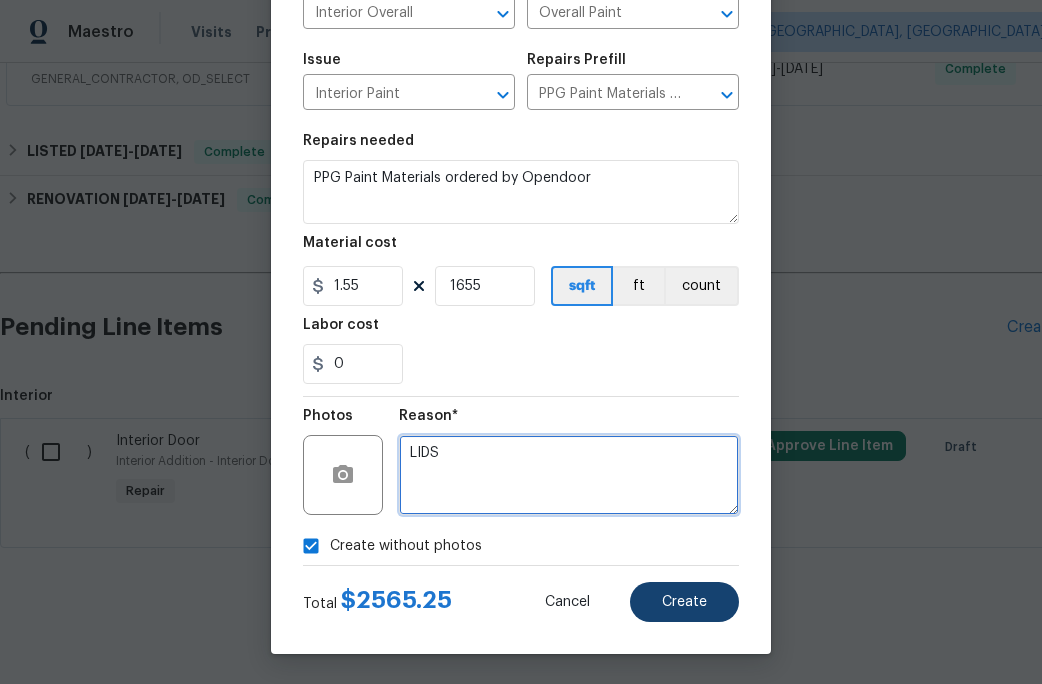 type on "LIDS" 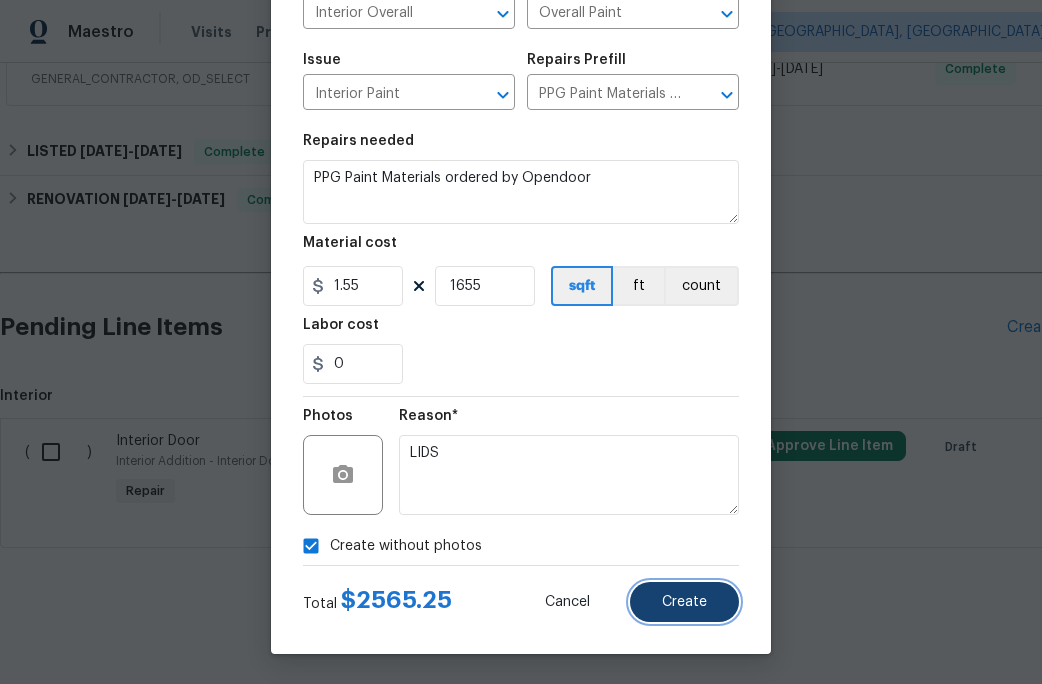 click on "Create" at bounding box center (684, 602) 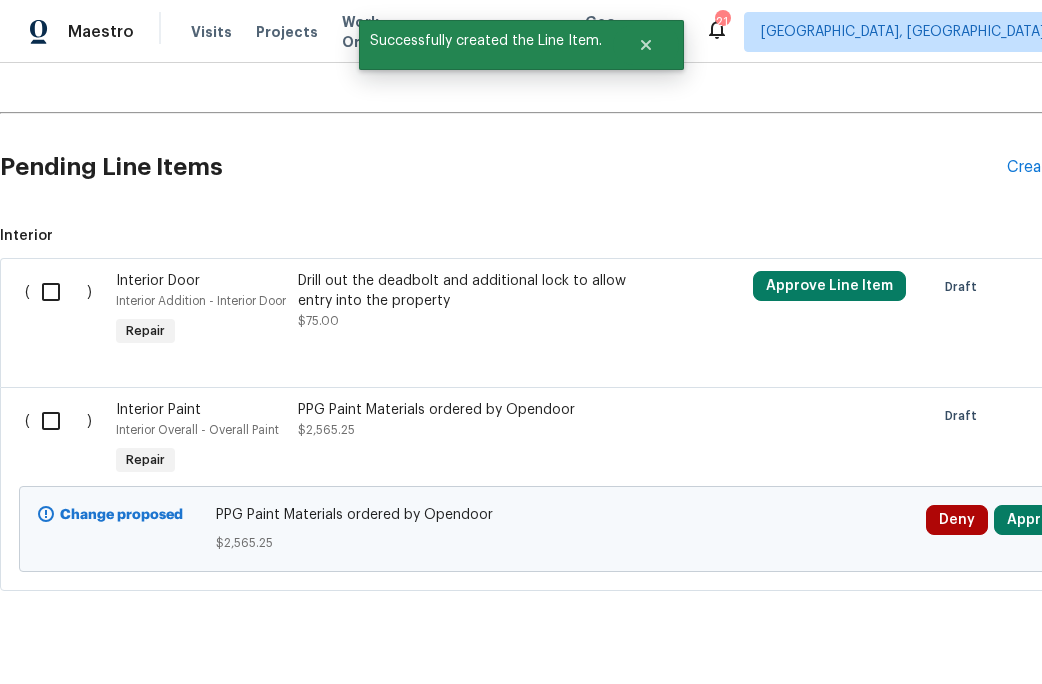 scroll, scrollTop: 711, scrollLeft: 0, axis: vertical 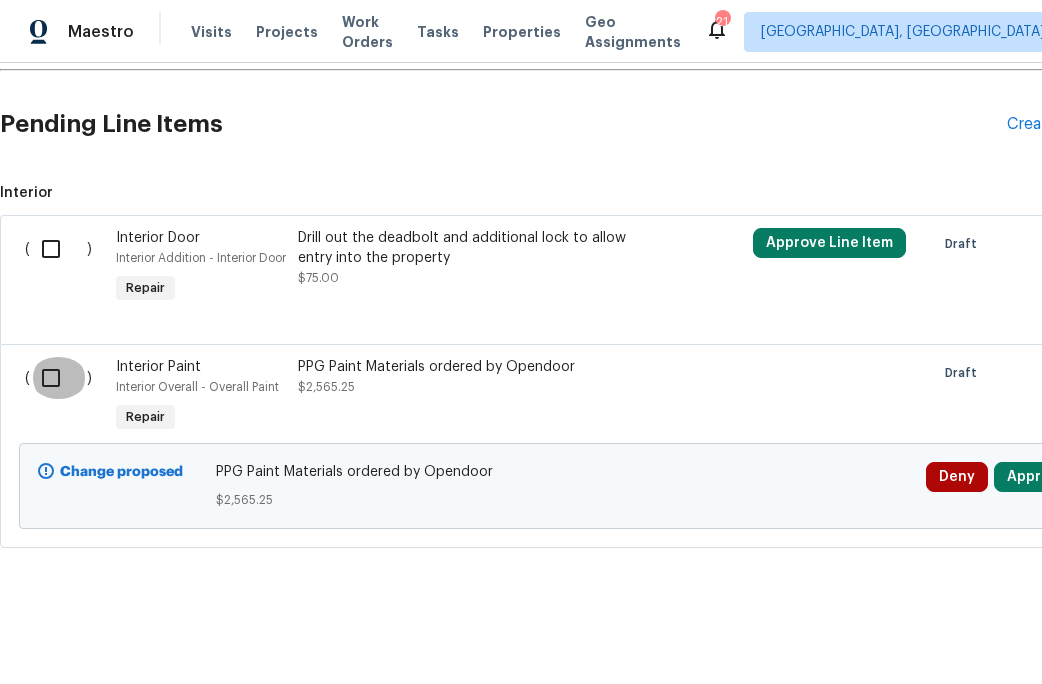 click at bounding box center [58, 378] 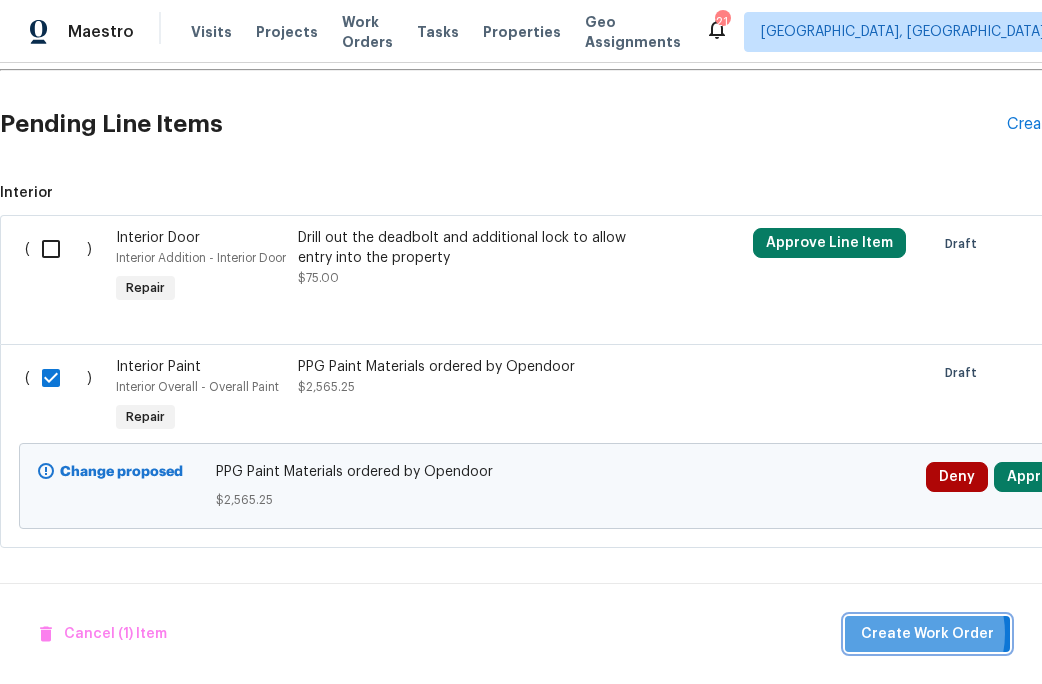 click on "Create Work Order" at bounding box center [927, 634] 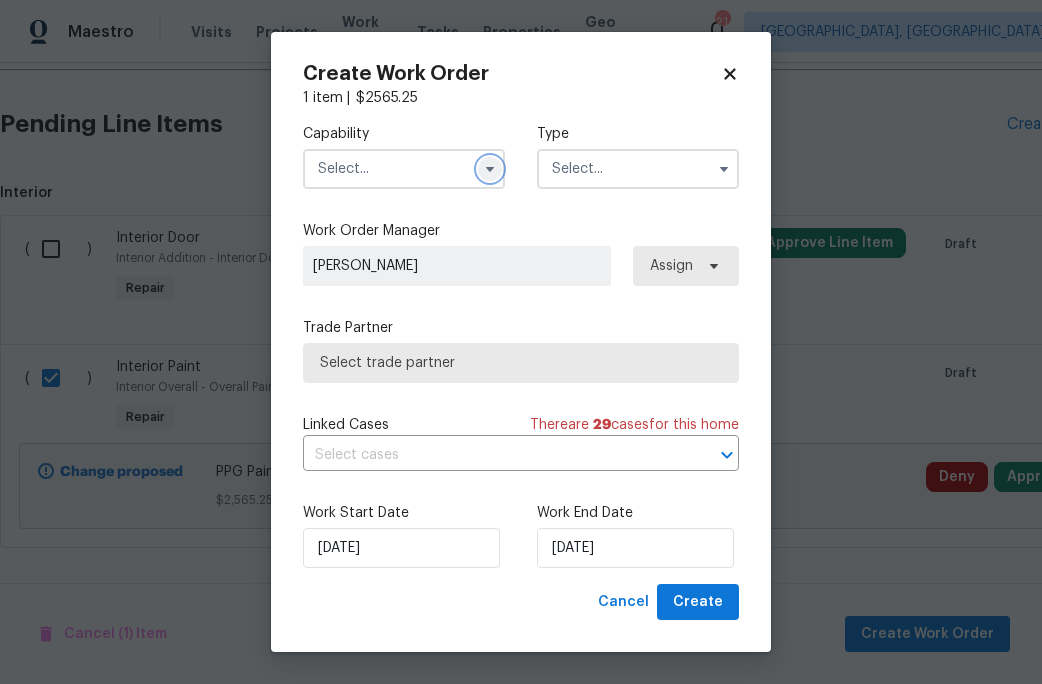 click at bounding box center (490, 169) 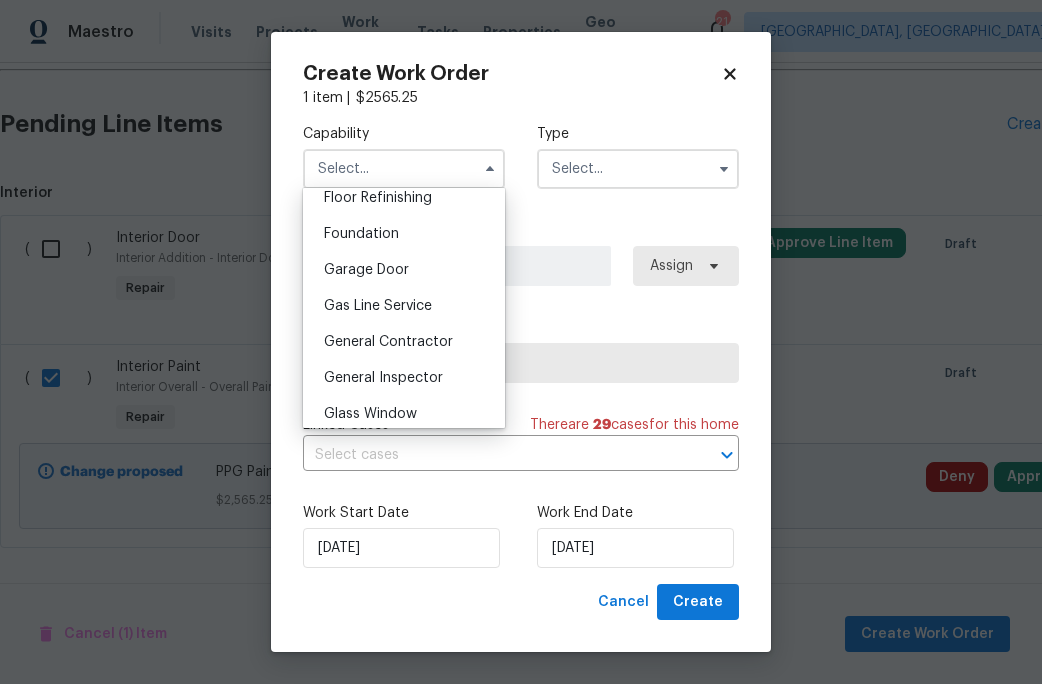 scroll, scrollTop: 829, scrollLeft: 0, axis: vertical 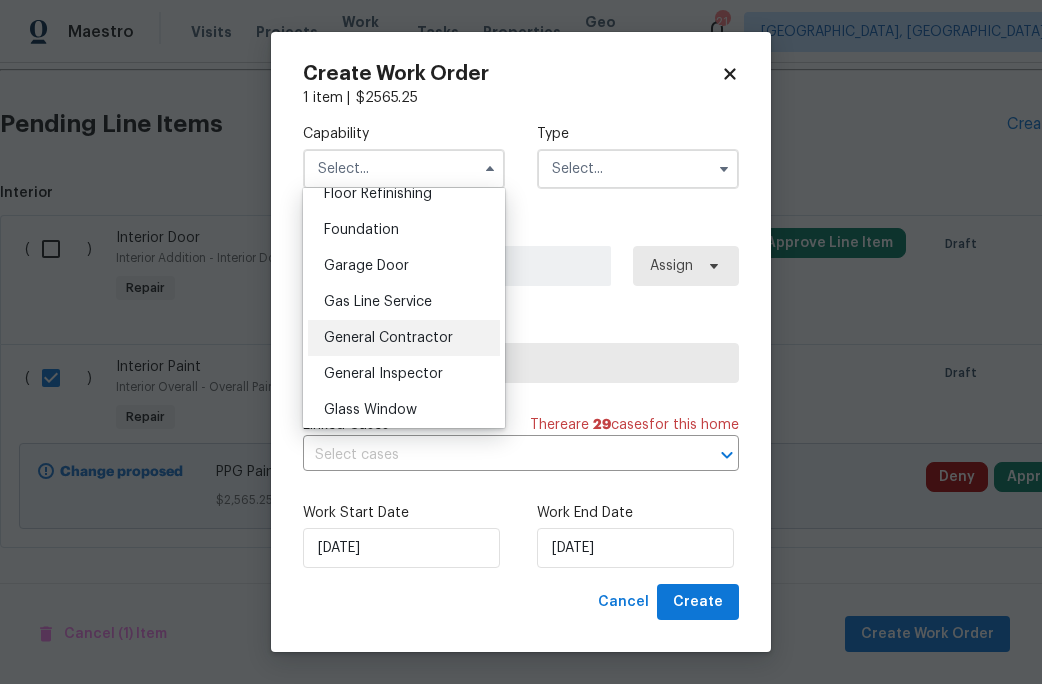 click on "General Contractor" at bounding box center [388, 338] 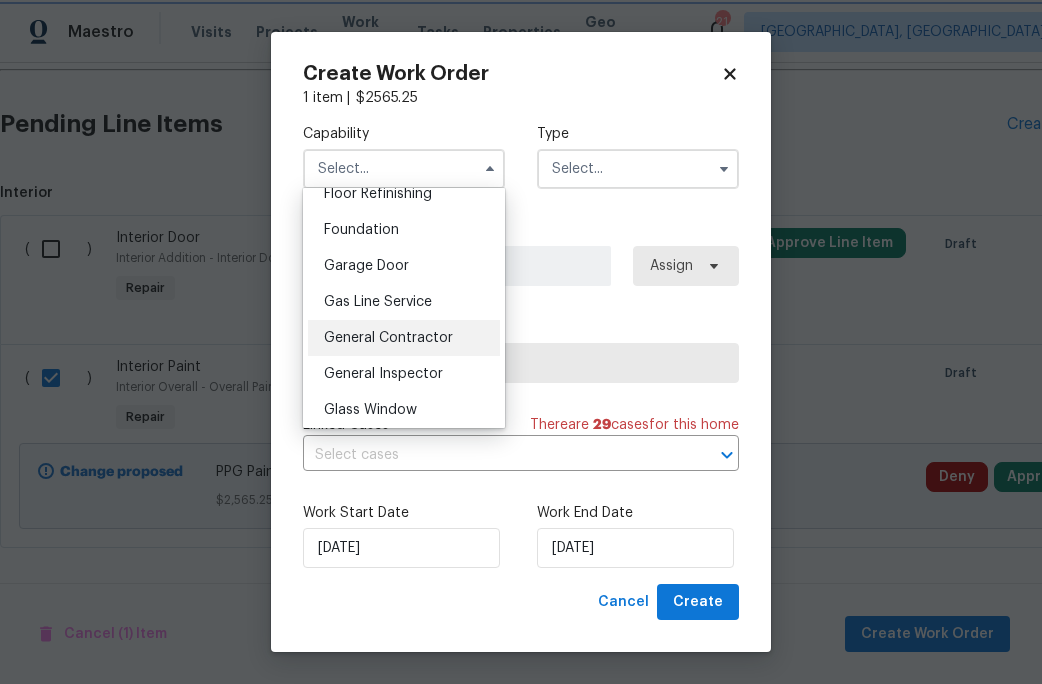 type on "General Contractor" 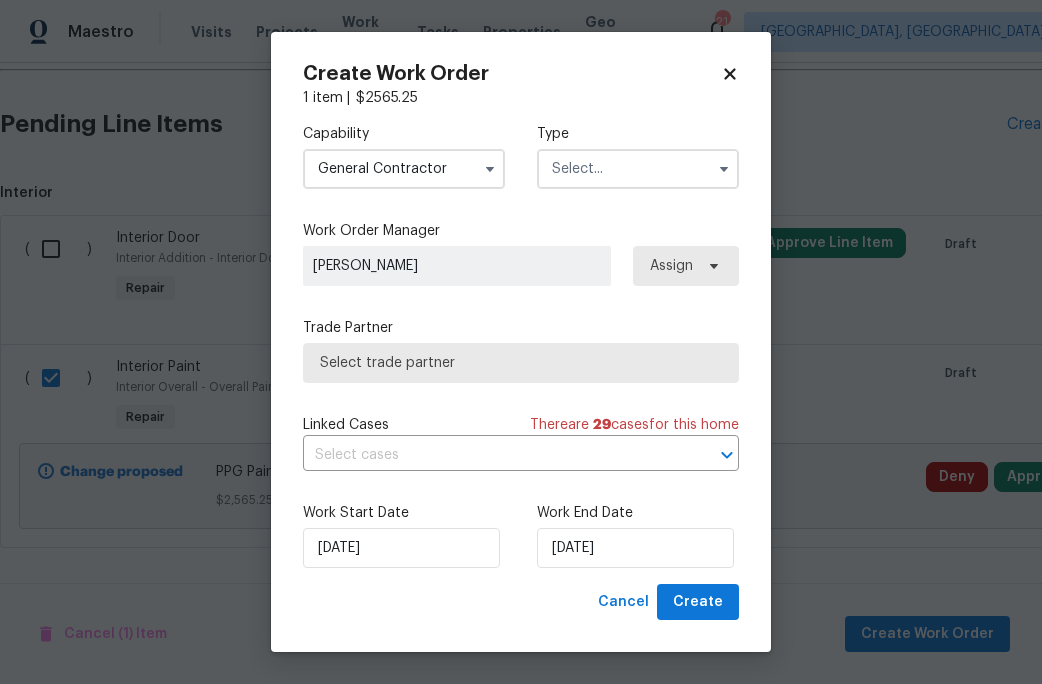 click at bounding box center [638, 169] 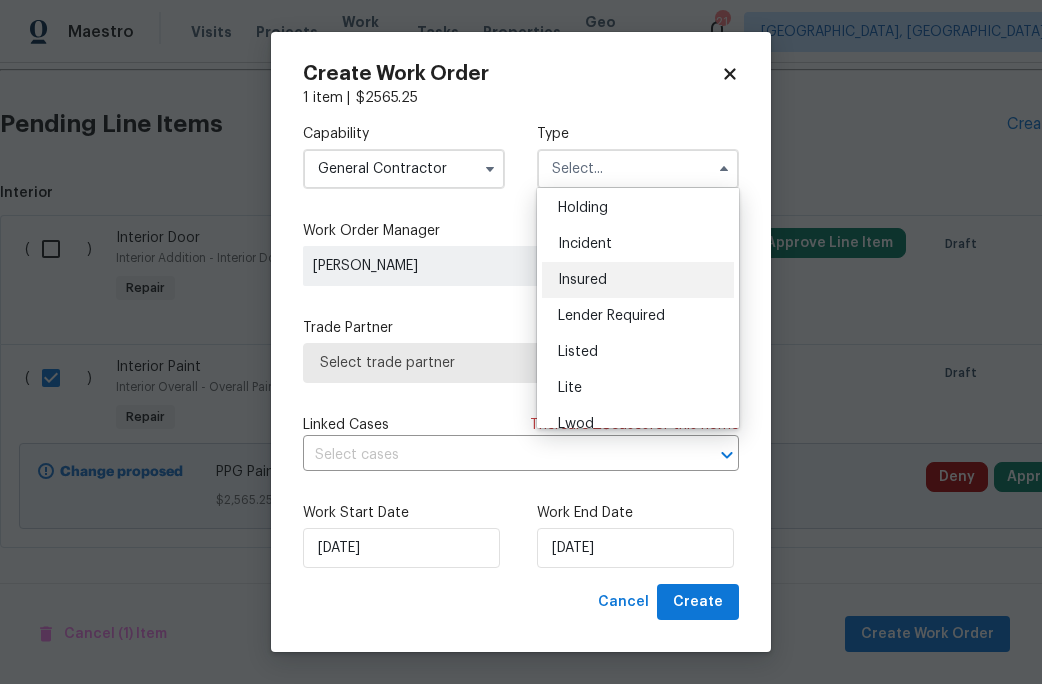 scroll, scrollTop: 86, scrollLeft: 0, axis: vertical 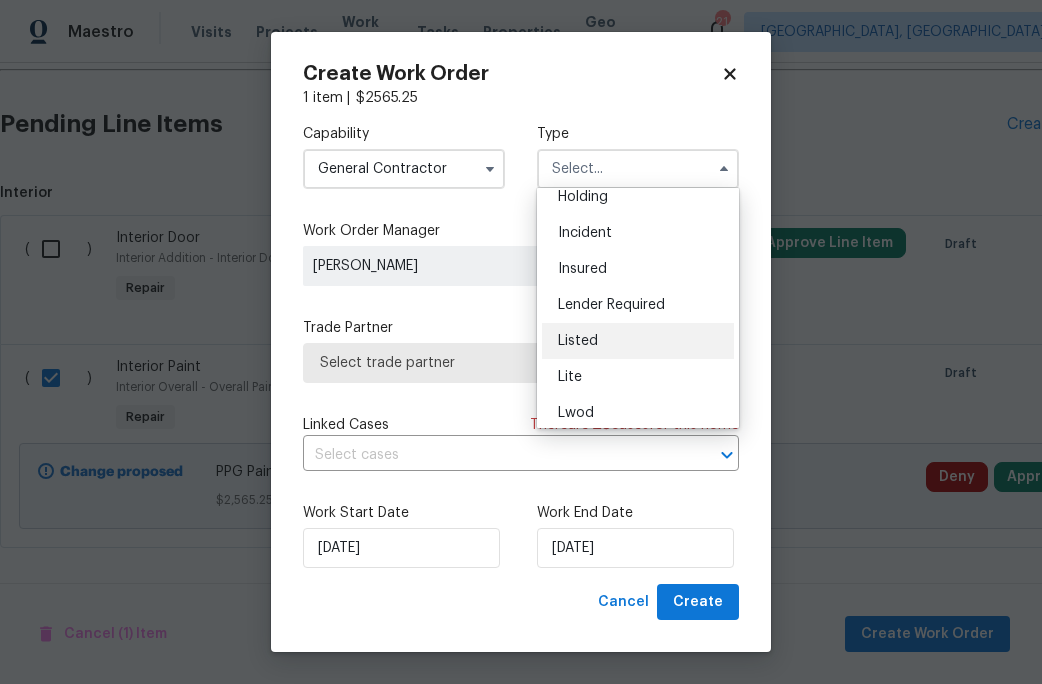 click on "Listed" at bounding box center (578, 341) 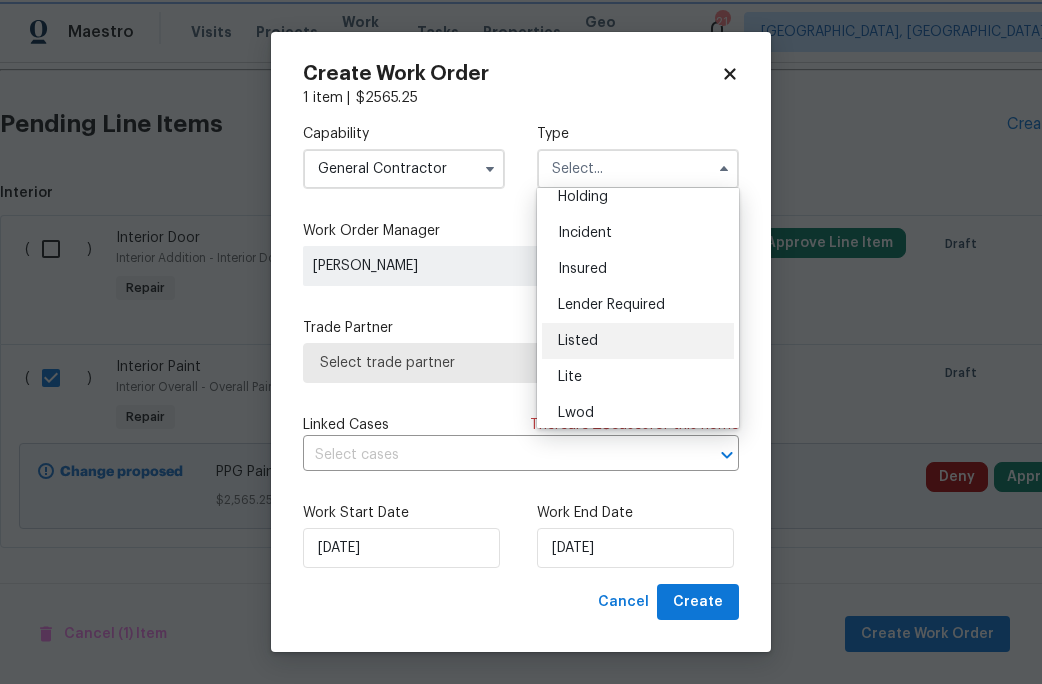 type on "Listed" 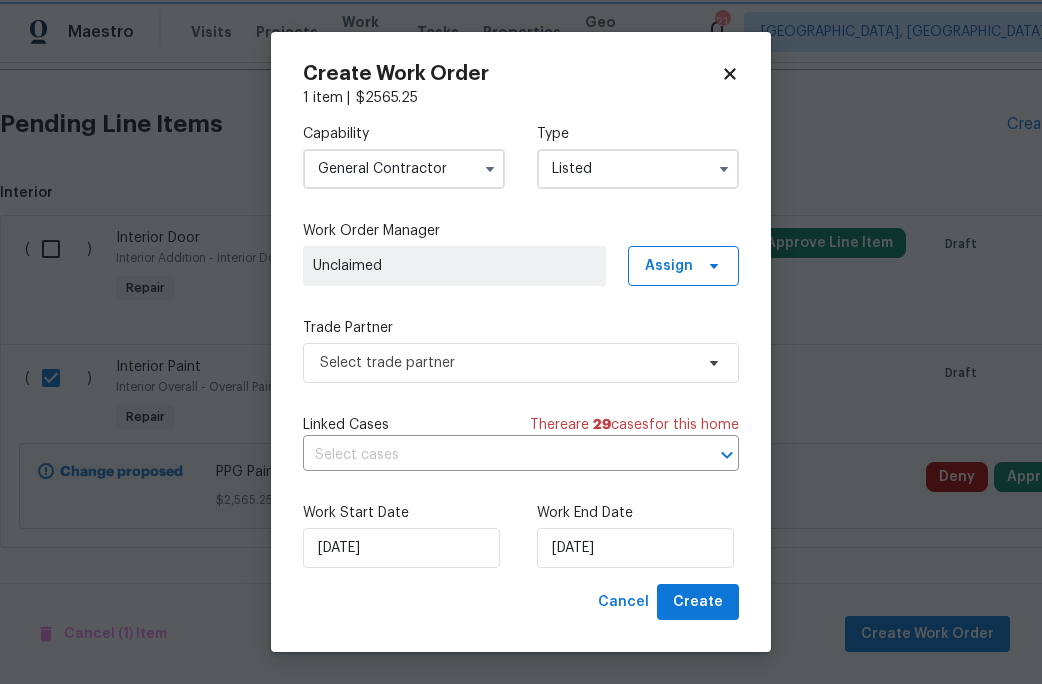 scroll, scrollTop: 0, scrollLeft: 0, axis: both 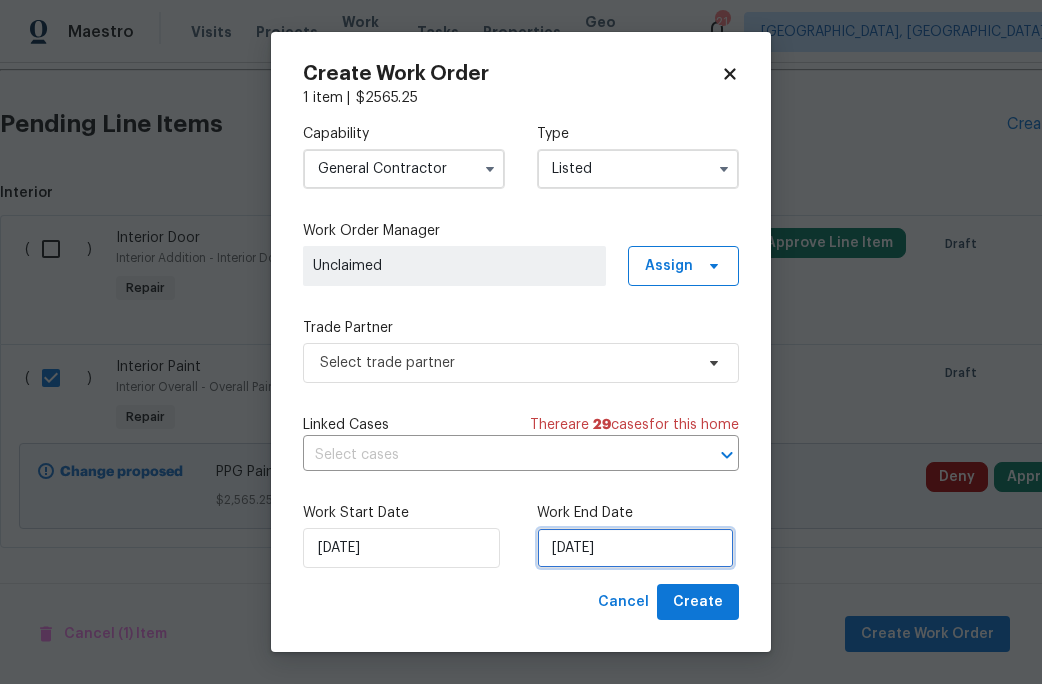 click on "[DATE]" at bounding box center [635, 548] 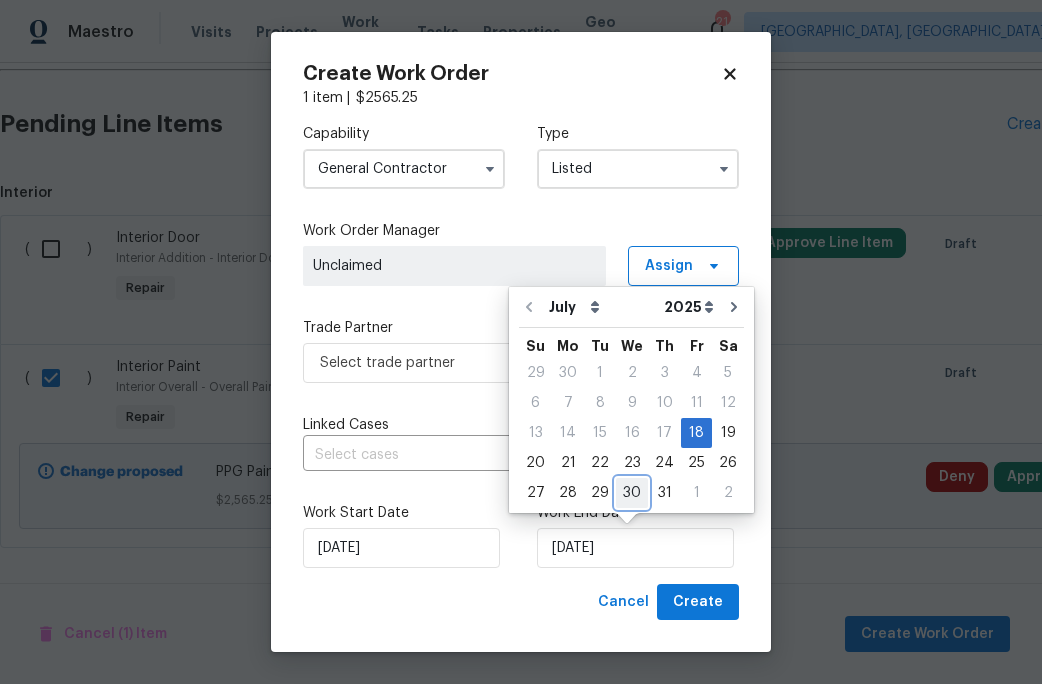 click on "30" at bounding box center (632, 493) 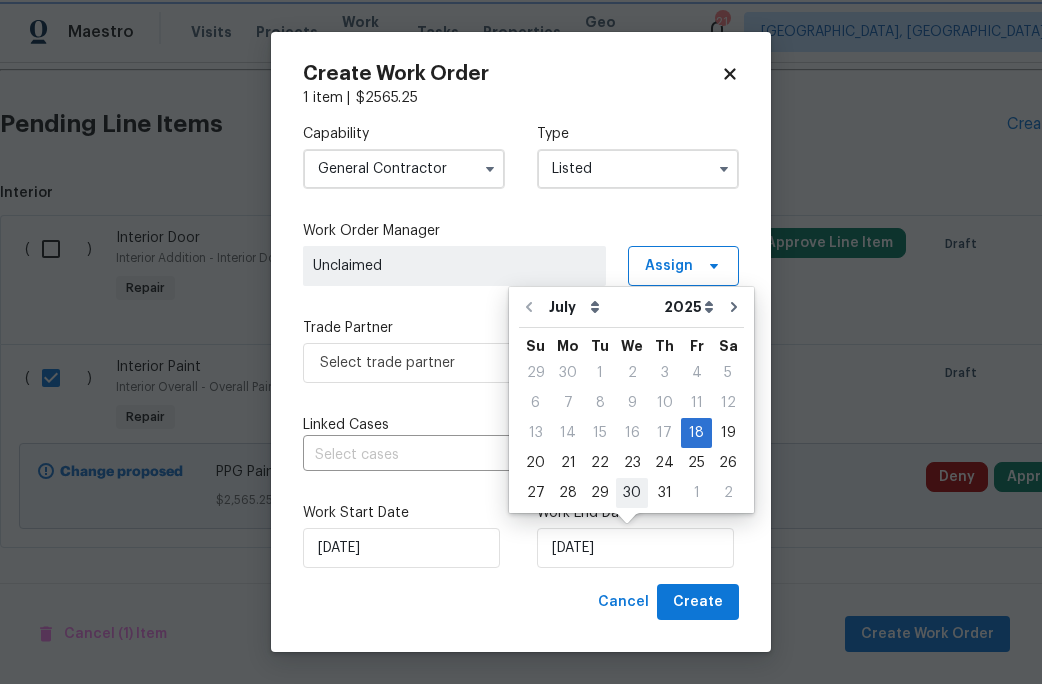 type on "[DATE]" 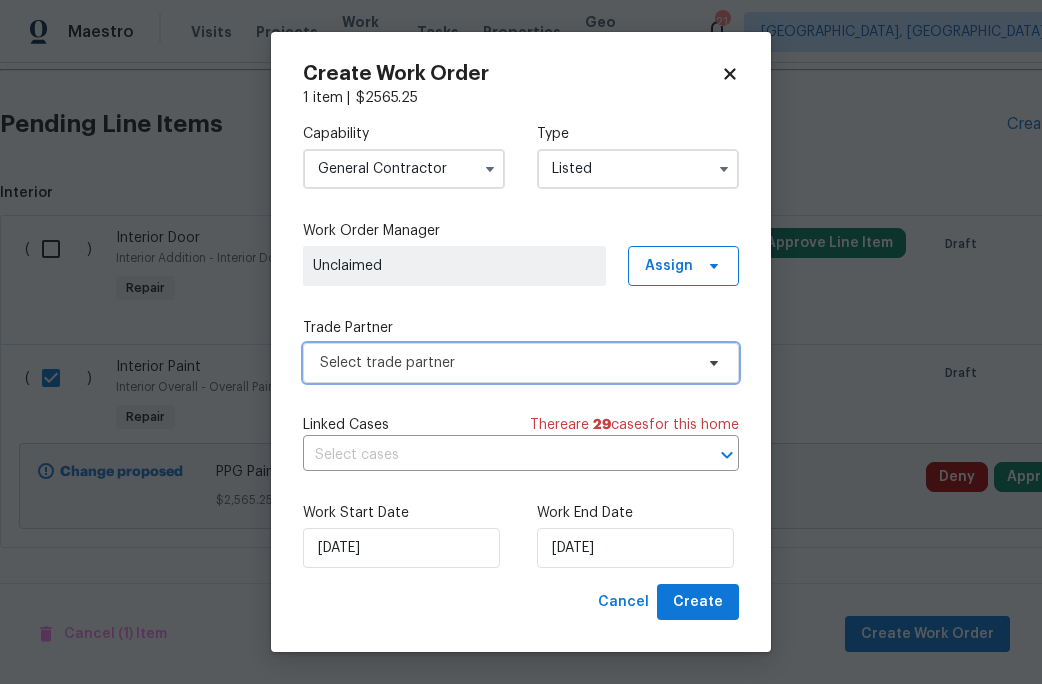 click on "Select trade partner" at bounding box center [506, 363] 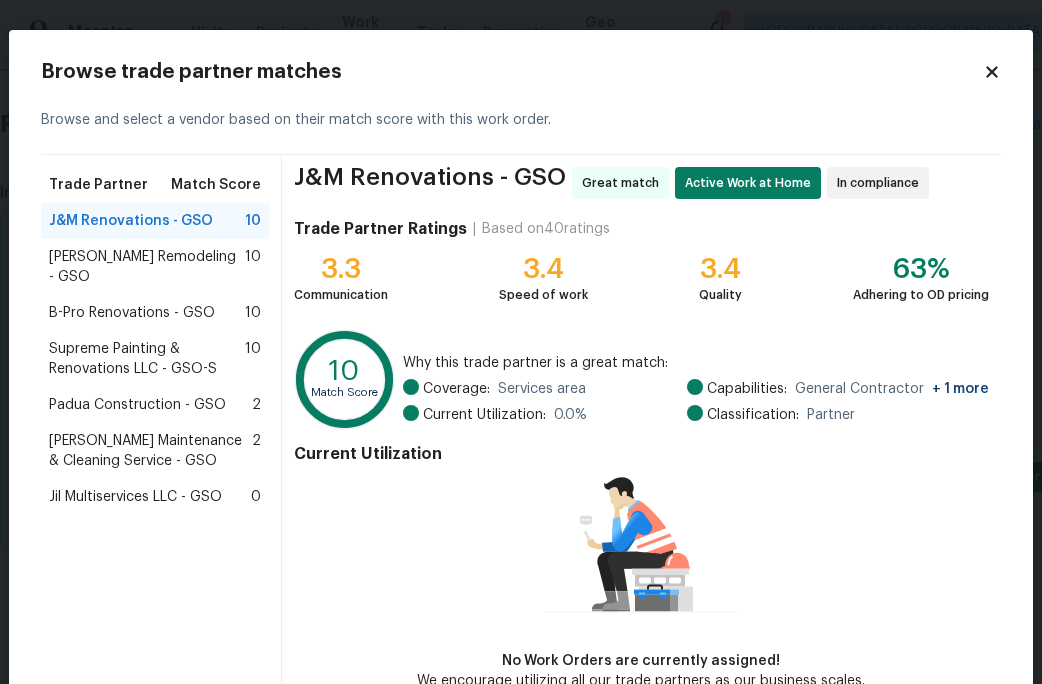click on "Supreme Painting & Renovations LLC - GSO-S" at bounding box center [147, 359] 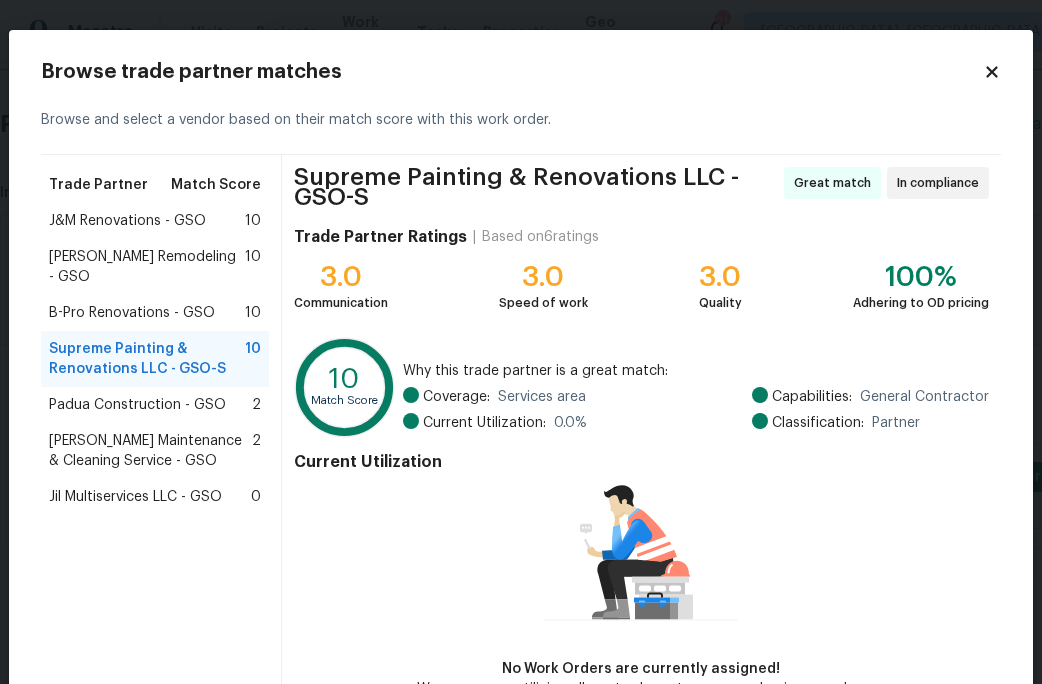 scroll, scrollTop: 124, scrollLeft: 0, axis: vertical 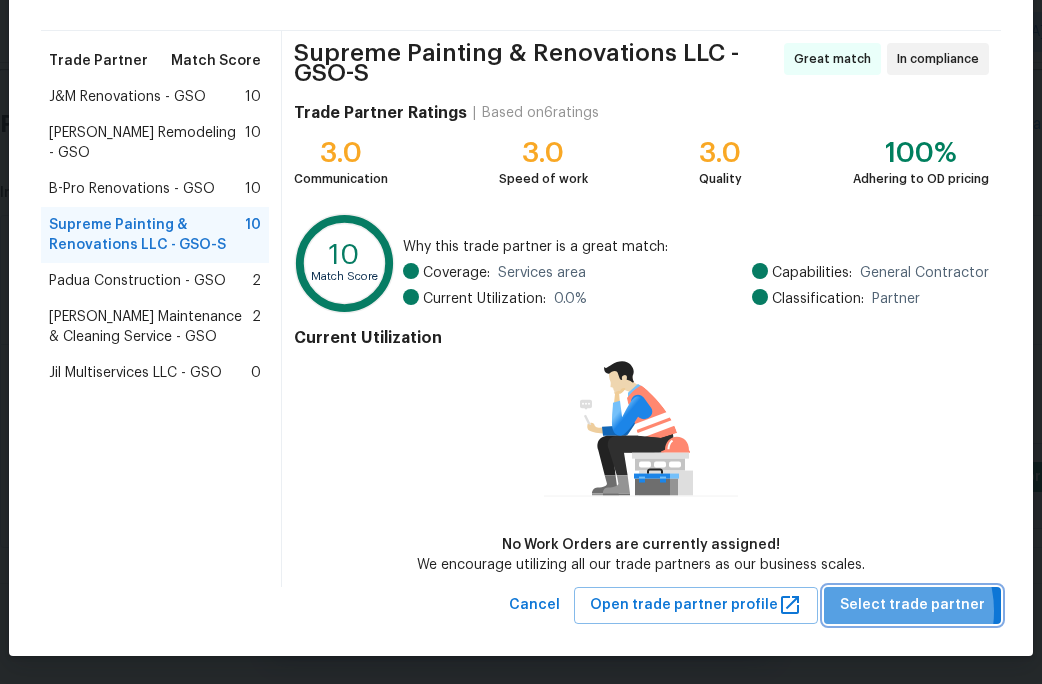 click on "Select trade partner" at bounding box center [912, 605] 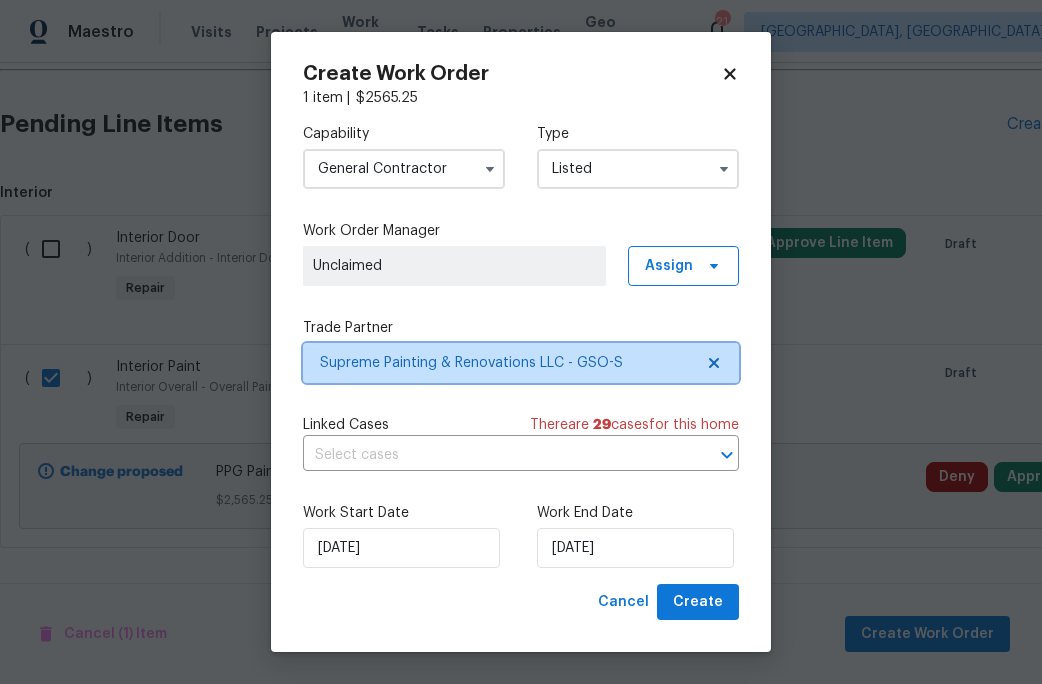 scroll, scrollTop: 0, scrollLeft: 0, axis: both 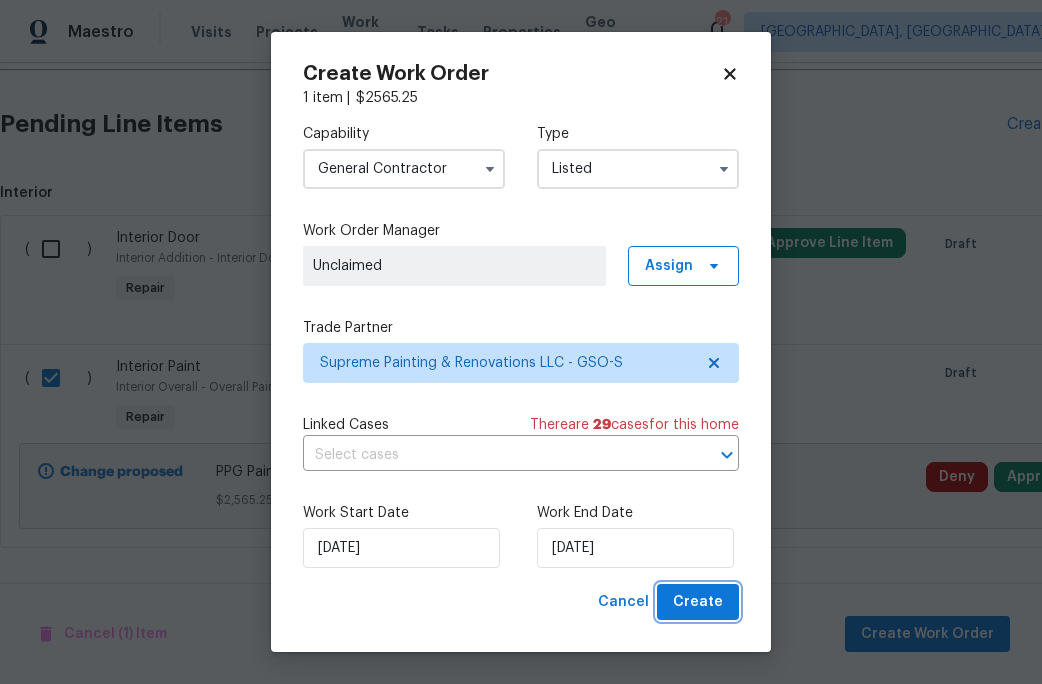 click on "Create" at bounding box center (698, 602) 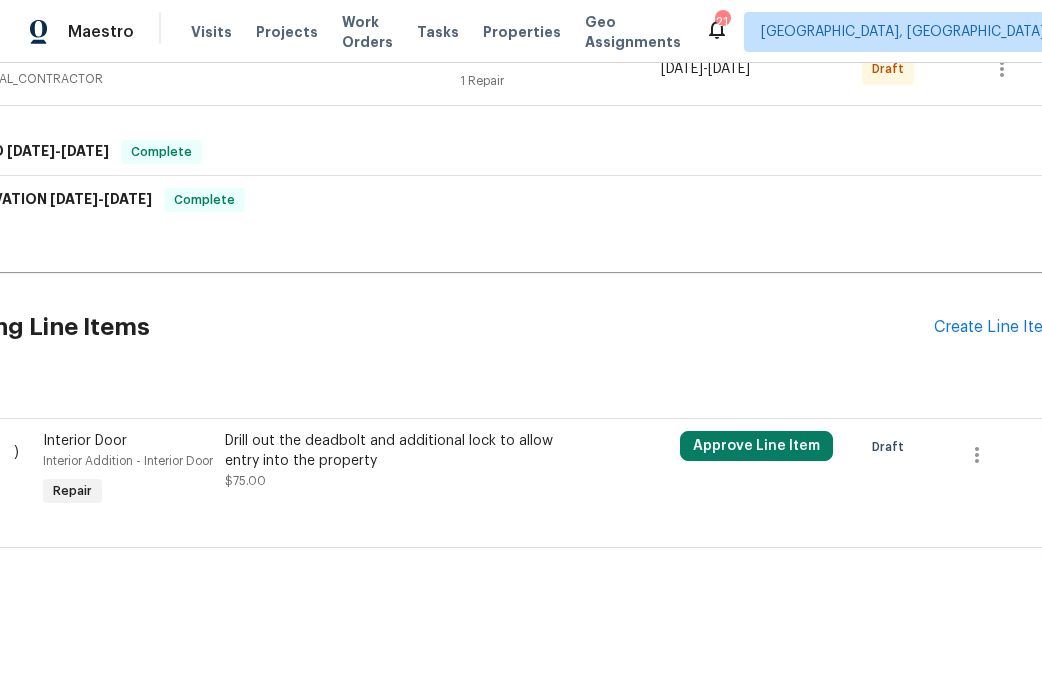 scroll, scrollTop: 581, scrollLeft: 88, axis: both 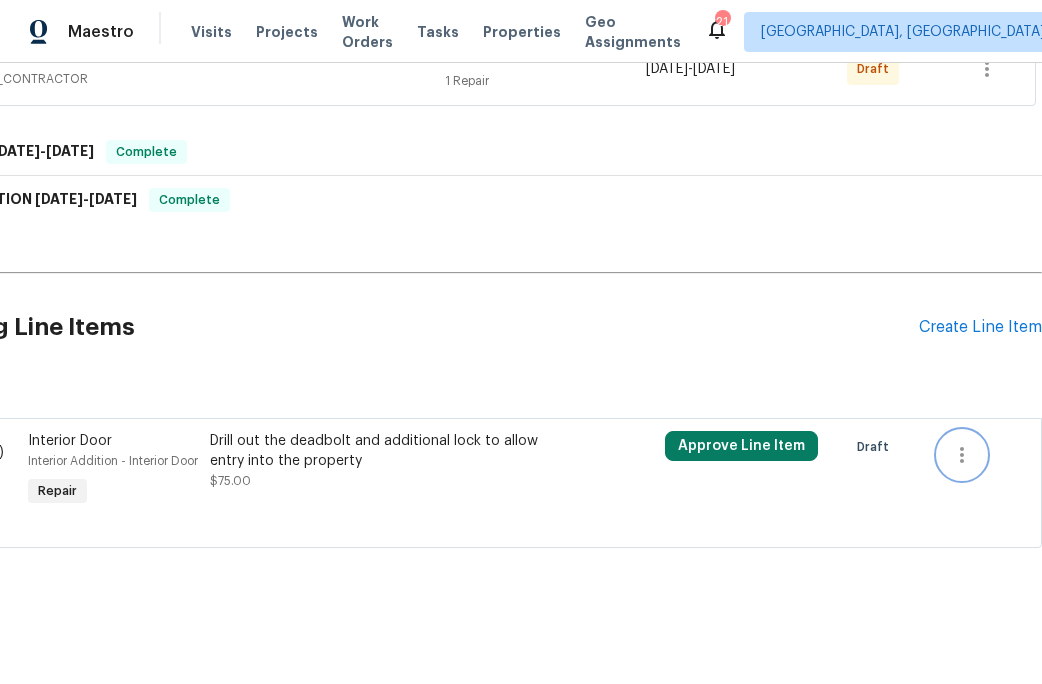 click 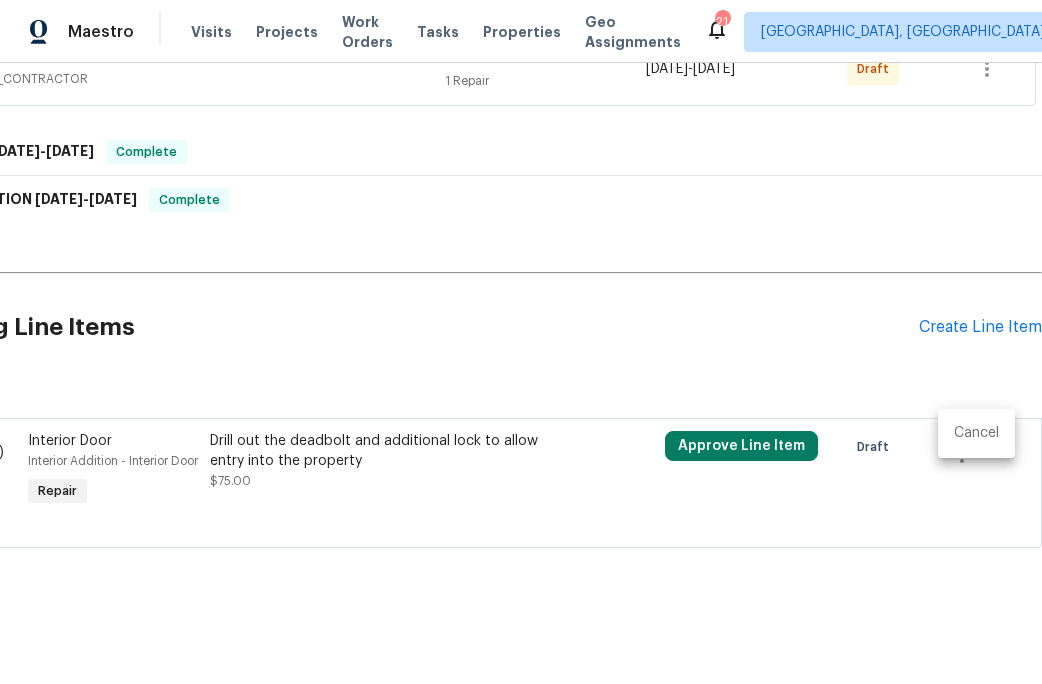 click on "Cancel" at bounding box center (976, 433) 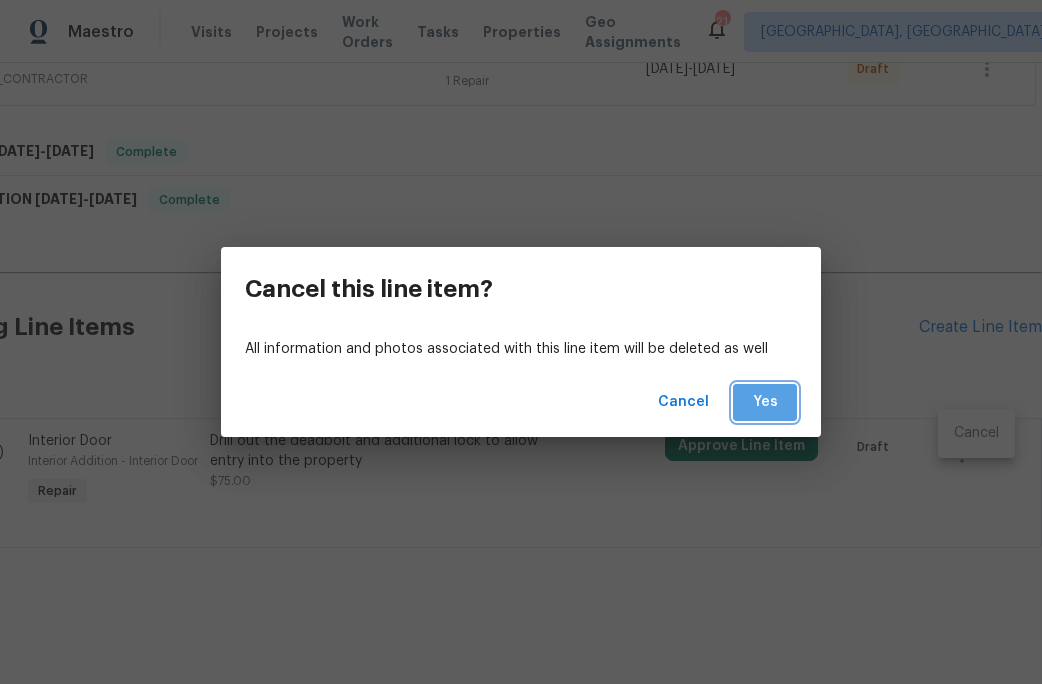 click on "Yes" at bounding box center [765, 402] 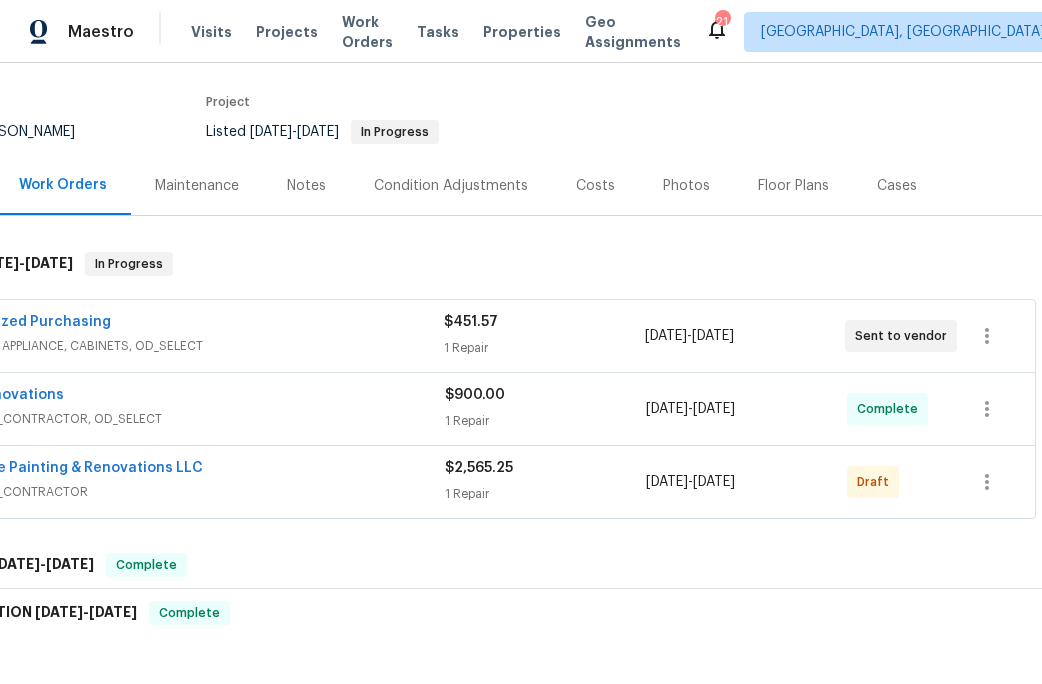 scroll, scrollTop: 147, scrollLeft: 0, axis: vertical 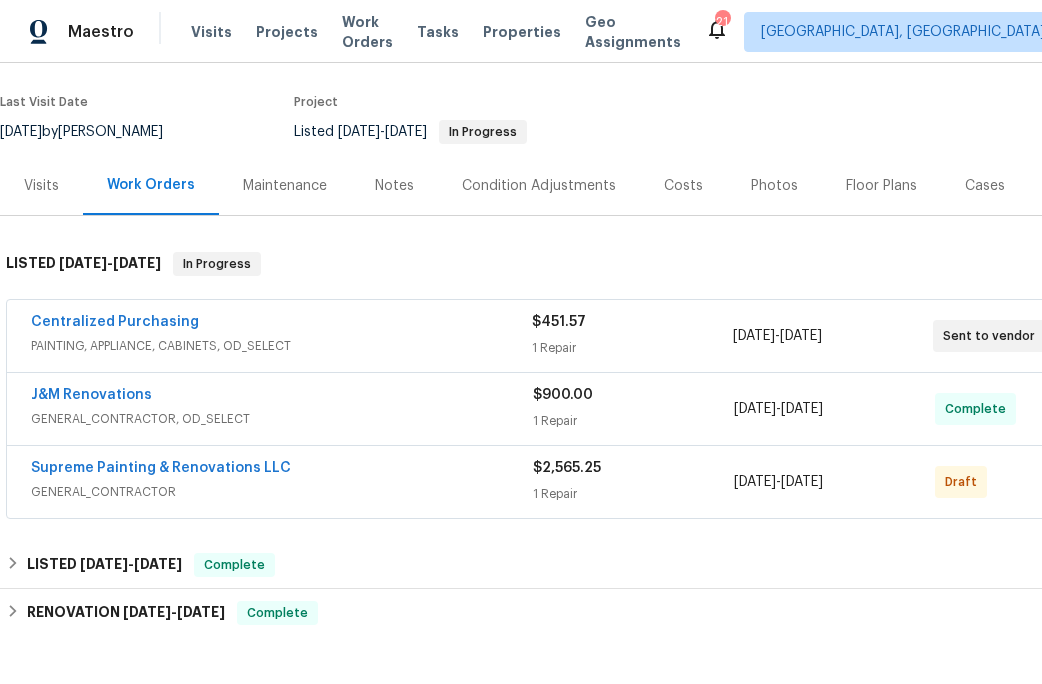 click on "Draft" at bounding box center [965, 482] 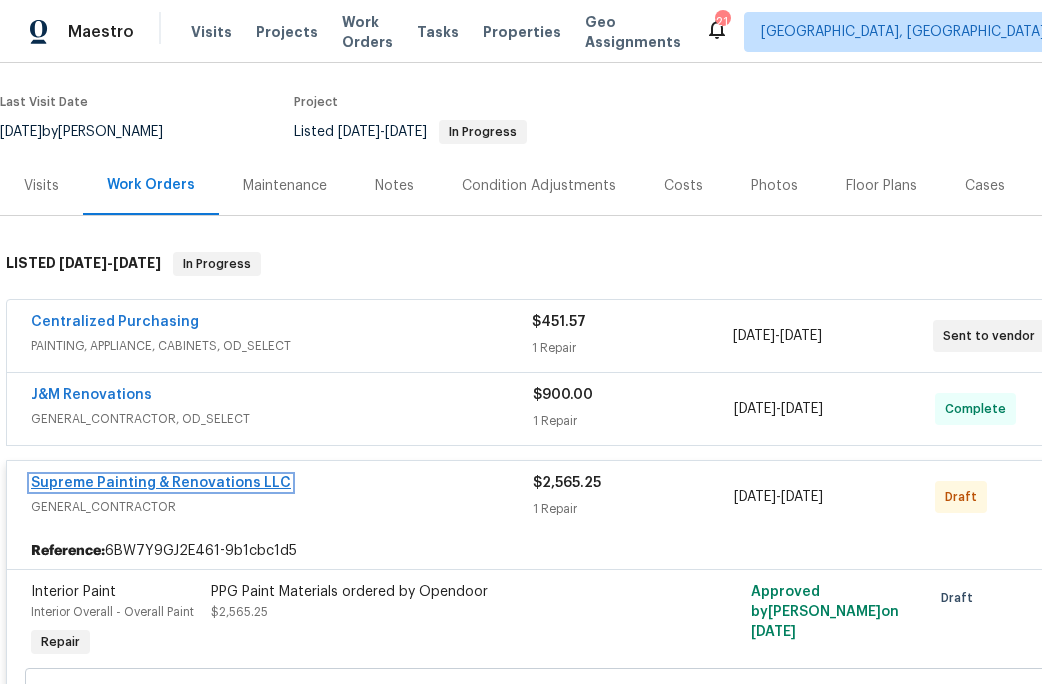 click on "Supreme Painting & Renovations LLC" at bounding box center [161, 483] 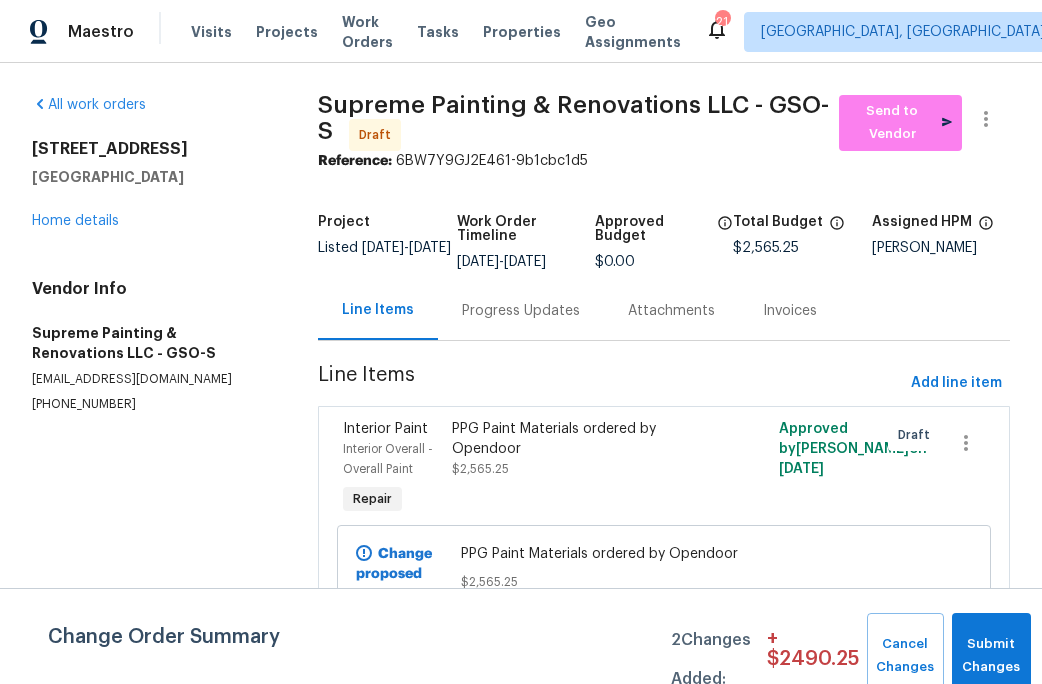 click on "Progress Updates" at bounding box center (521, 311) 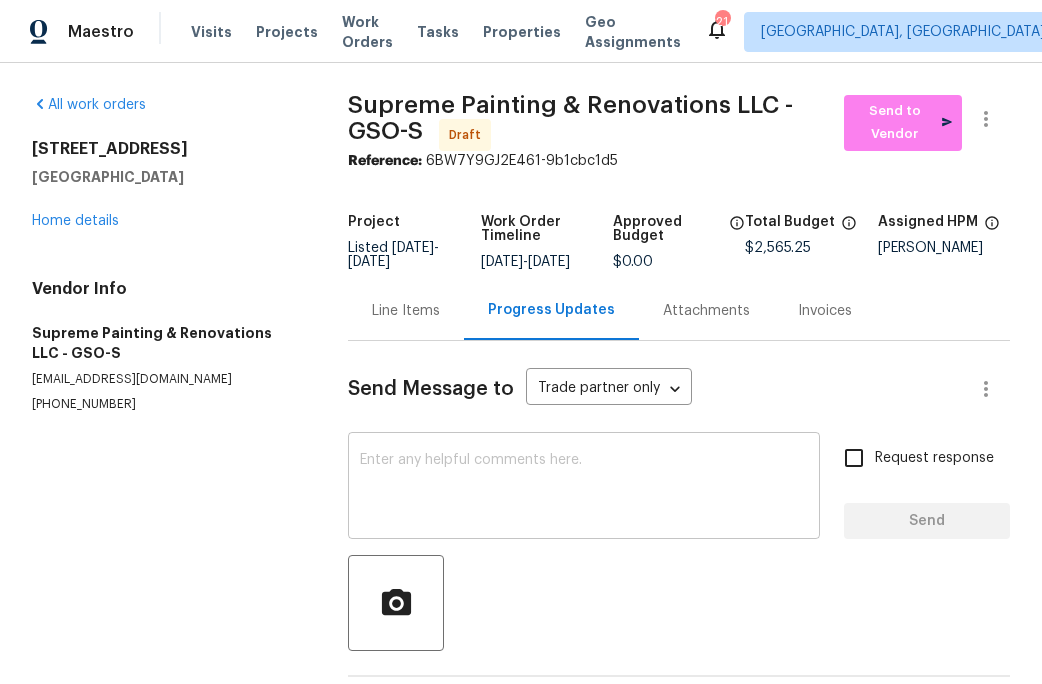 click on "x ​" at bounding box center (584, 488) 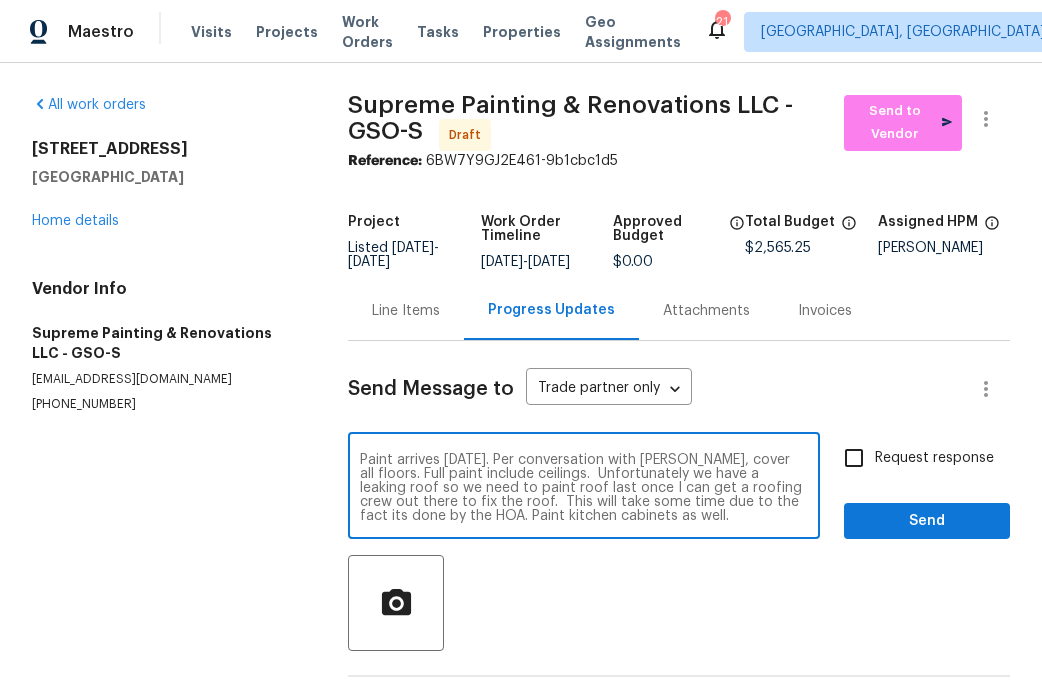 type on "Paint arrives [DATE]. Per conversation with [PERSON_NAME], cover all floors. Full paint include ceilings.  Unfortunately we have a leaking roof so we need to paint roof last once I can get a roofing crew out there to fix the roof.  This will take some time due to the fact its done by the HOA. Paint kitchen cabinets as well." 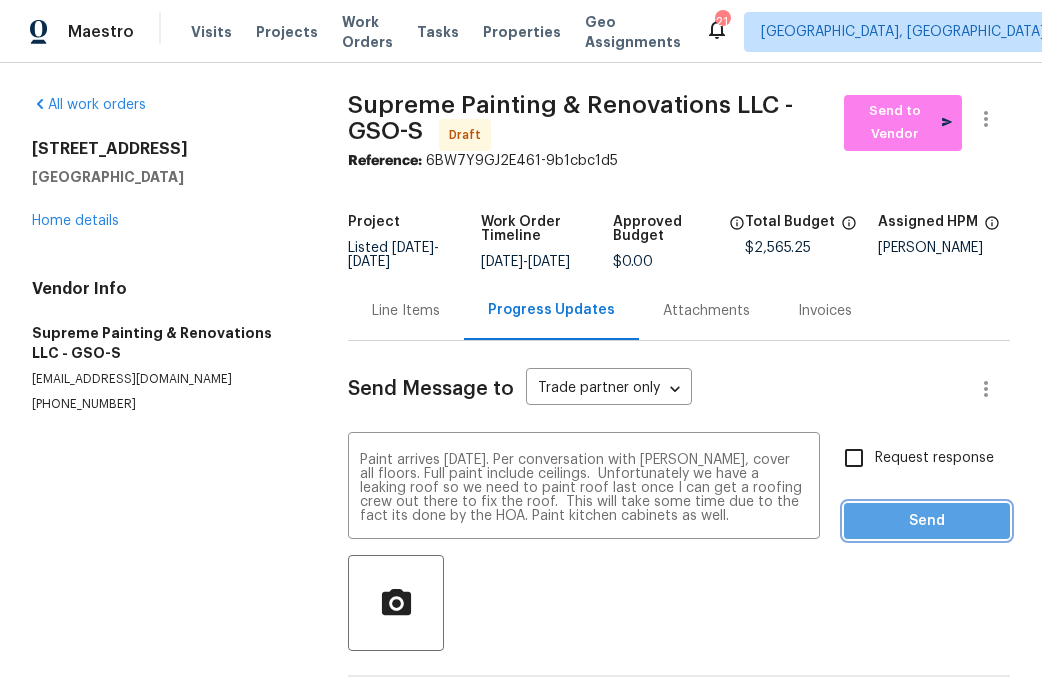 click on "Send" at bounding box center [927, 521] 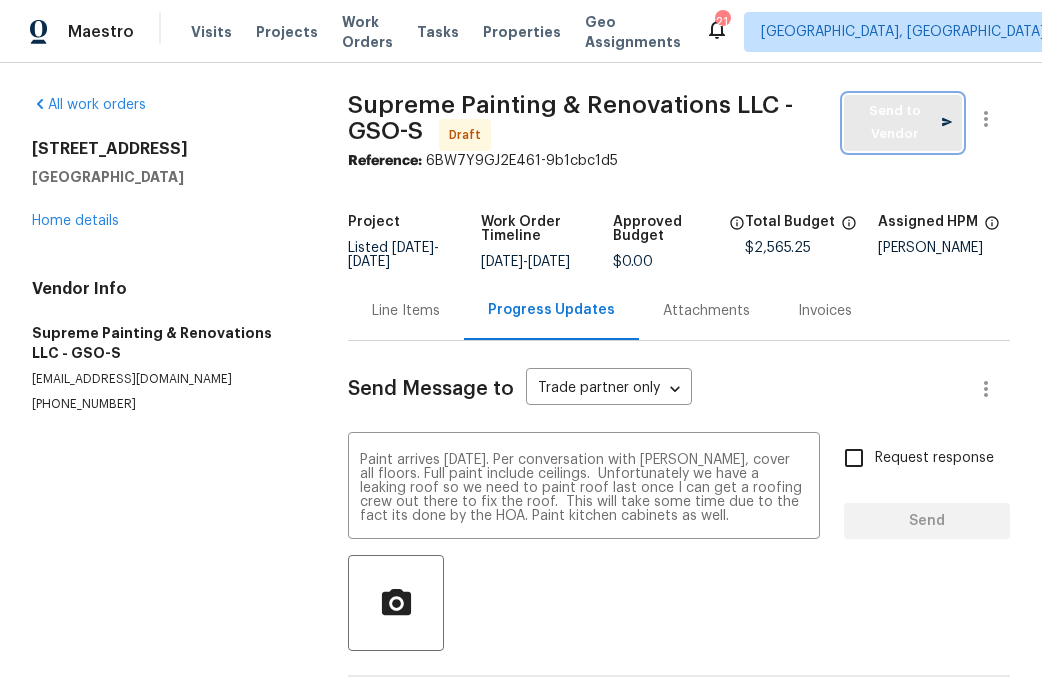 click on "Send to Vendor" at bounding box center [903, 123] 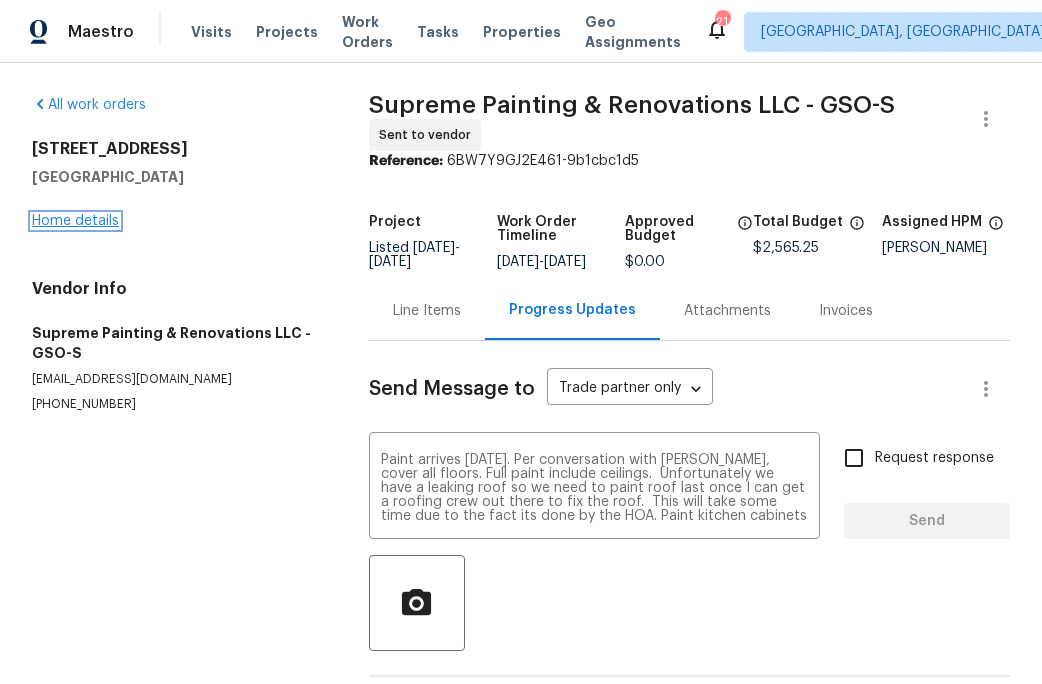 click on "Home details" at bounding box center (75, 221) 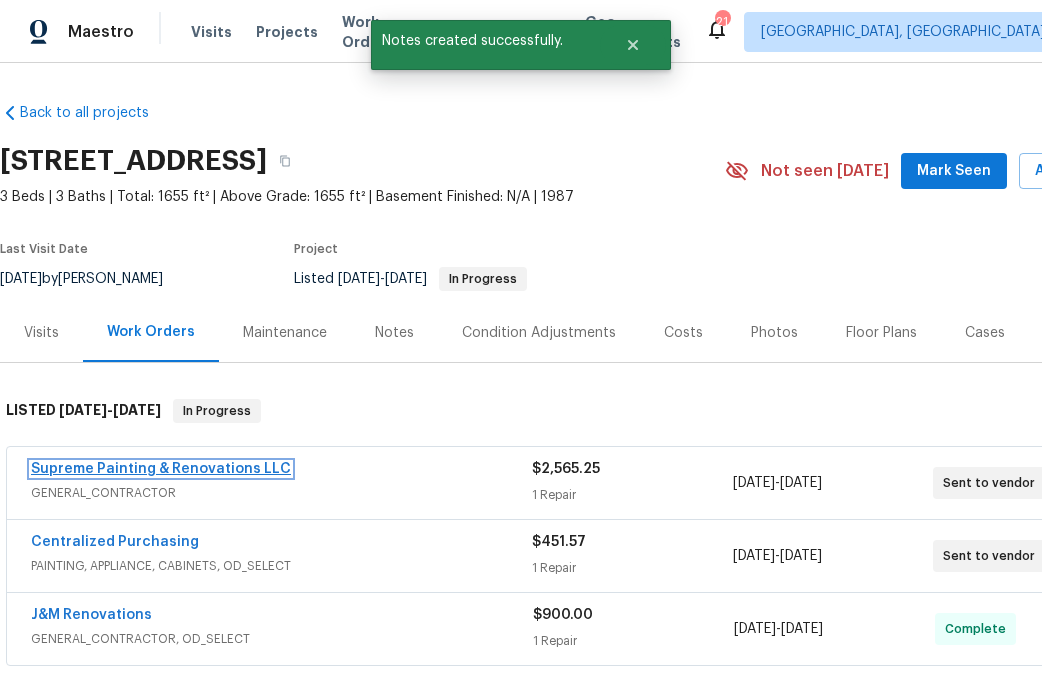 click on "Supreme Painting & Renovations LLC" at bounding box center (161, 469) 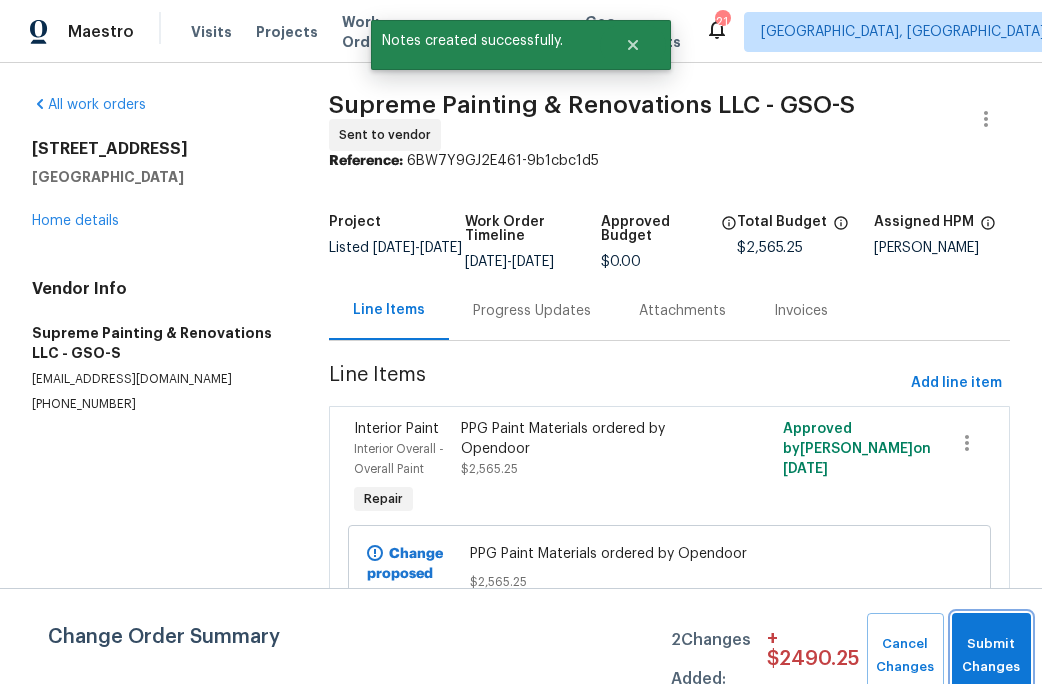 click on "Submit Changes" at bounding box center [991, 656] 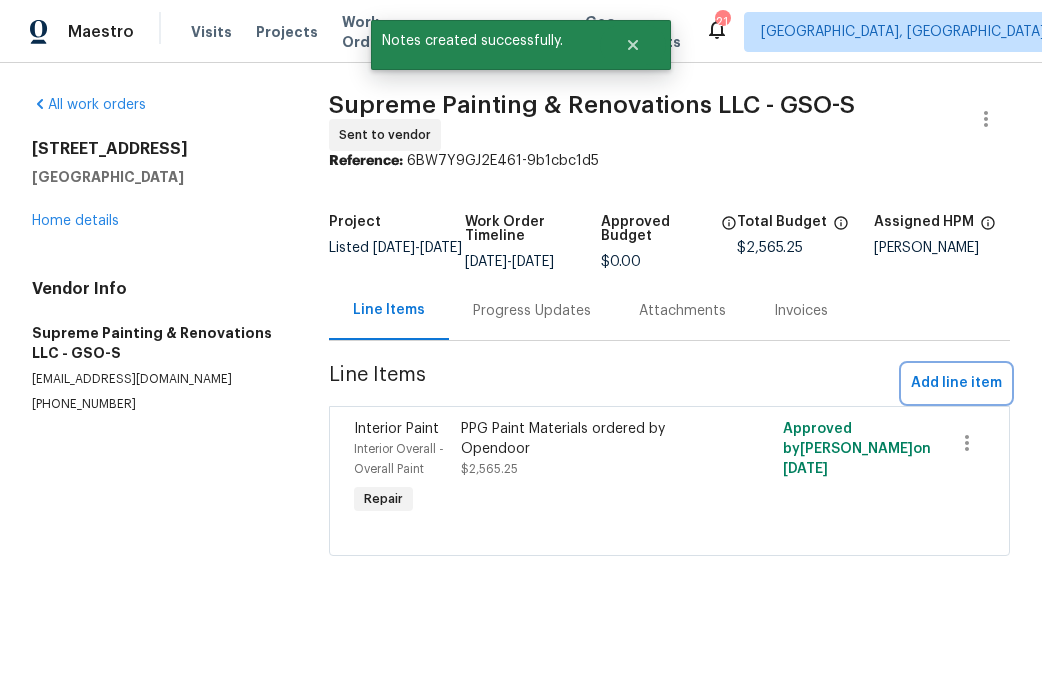 click on "Add line item" at bounding box center (956, 383) 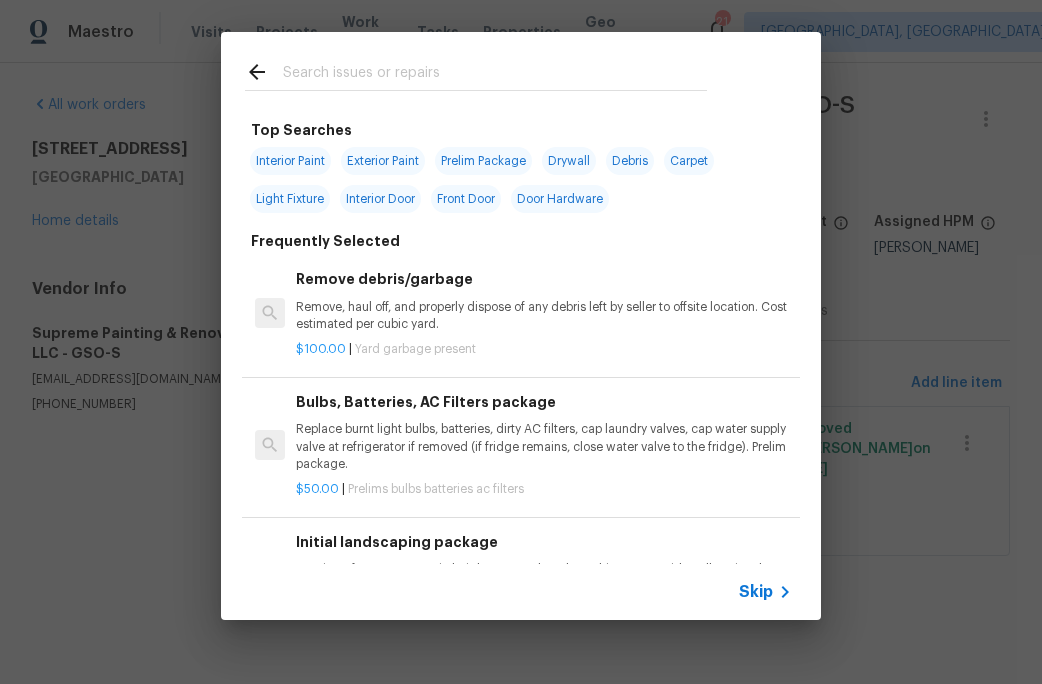 click at bounding box center [495, 75] 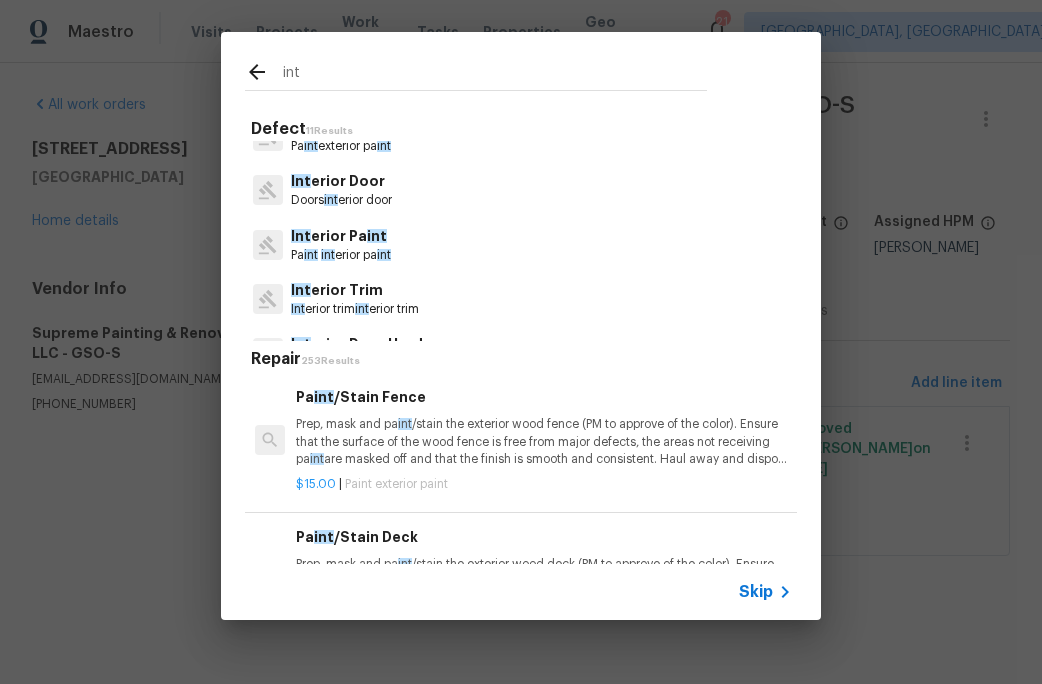 scroll, scrollTop: 196, scrollLeft: 0, axis: vertical 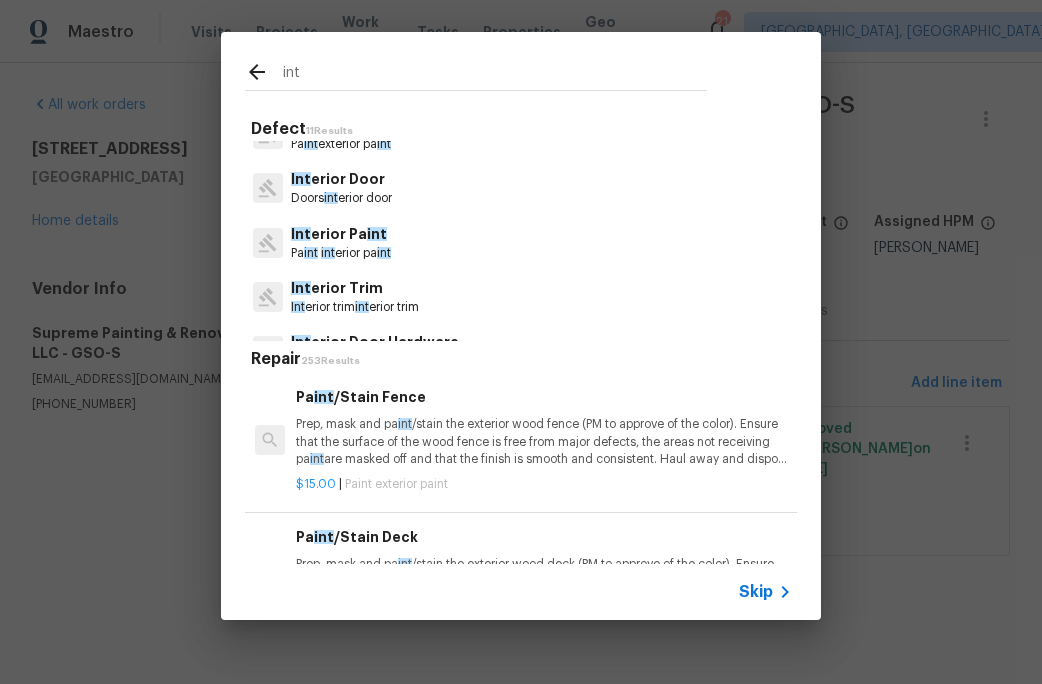type on "int" 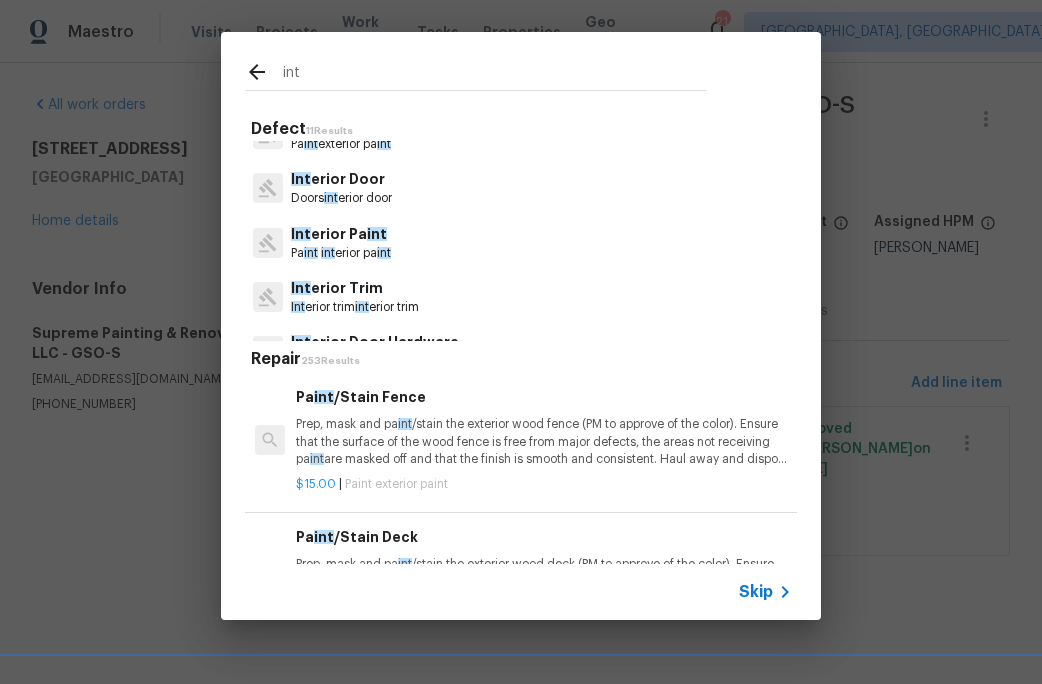 click on "Pa int   int erior pa int" at bounding box center [341, 253] 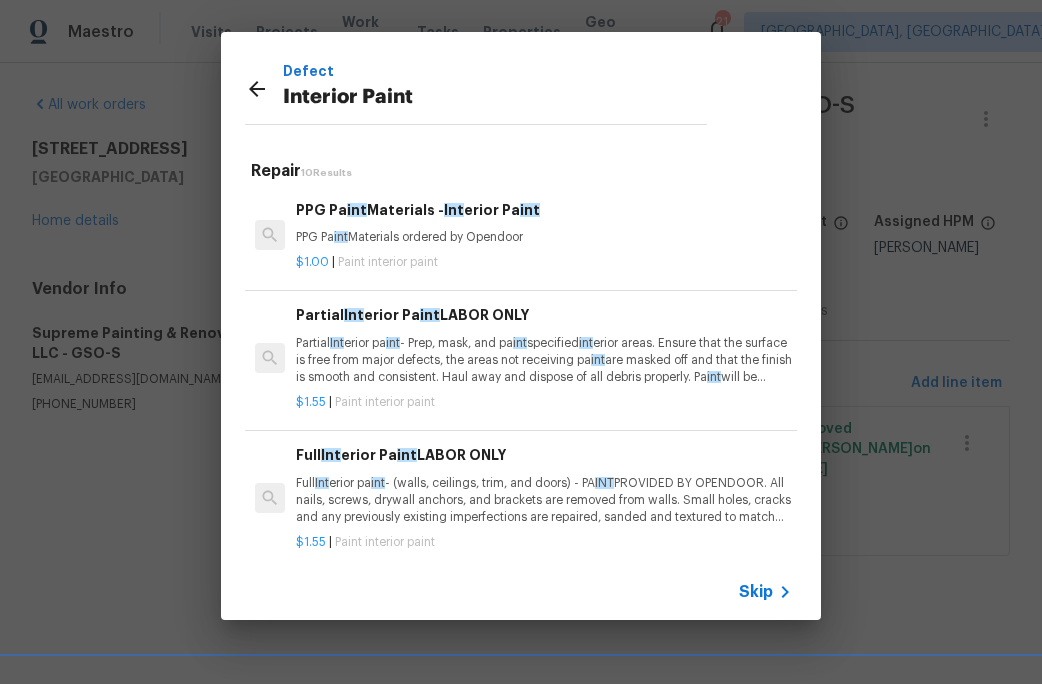 click on "PPG Pa int  Materials ordered by Opendoor" at bounding box center [544, 237] 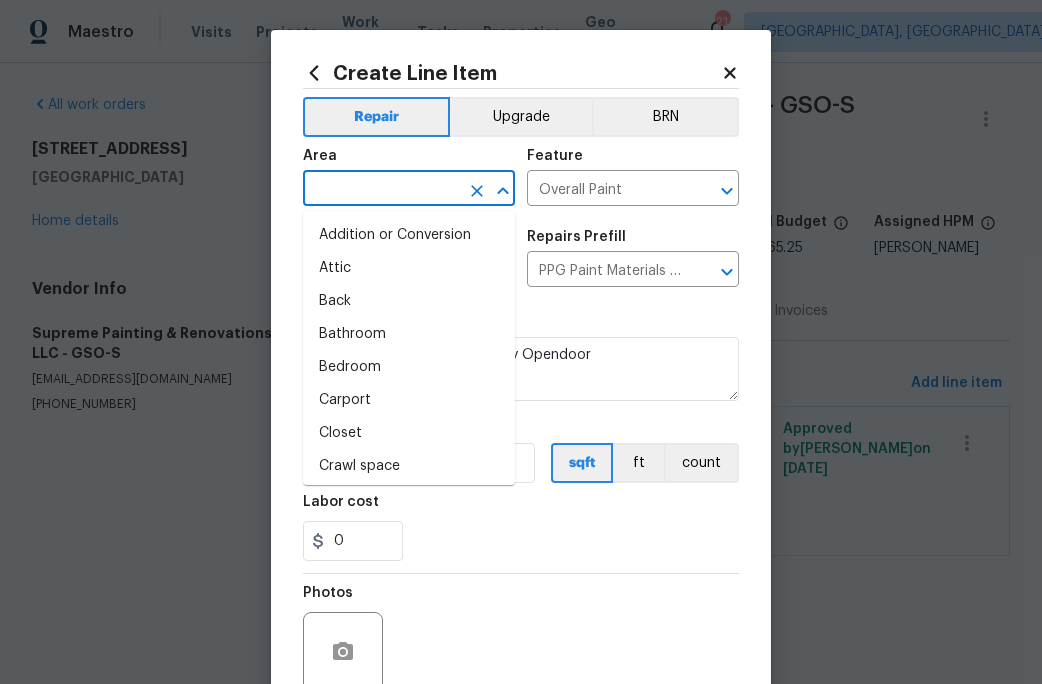 click at bounding box center (381, 190) 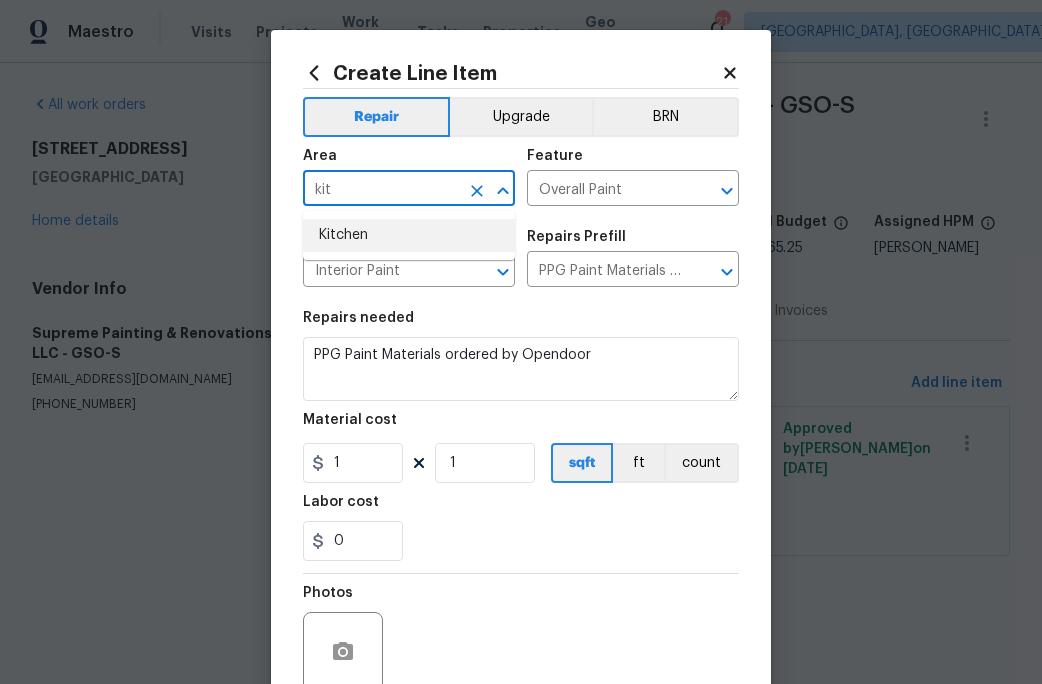 click on "Kitchen" at bounding box center (409, 235) 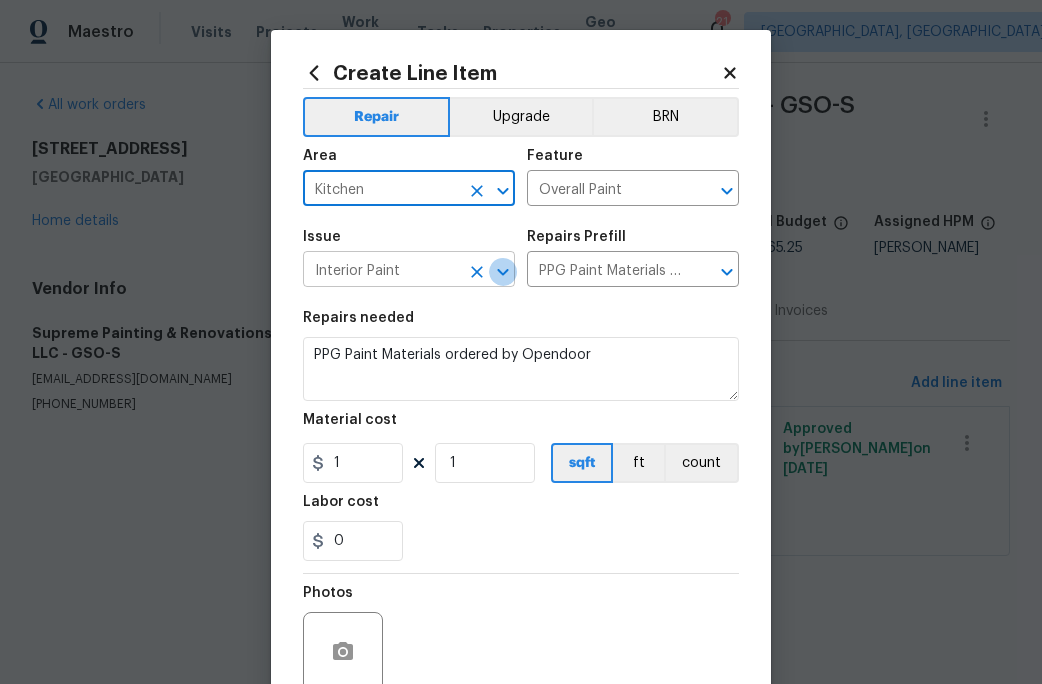click 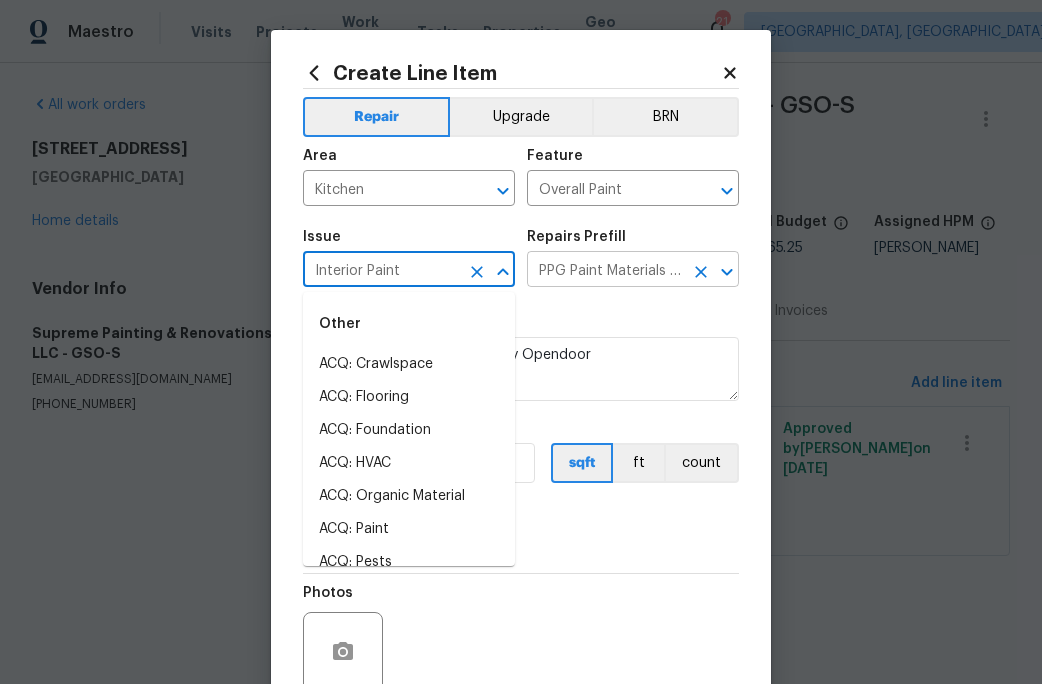 click on "PPG Paint Materials - Interior Paint $1.00" at bounding box center (605, 271) 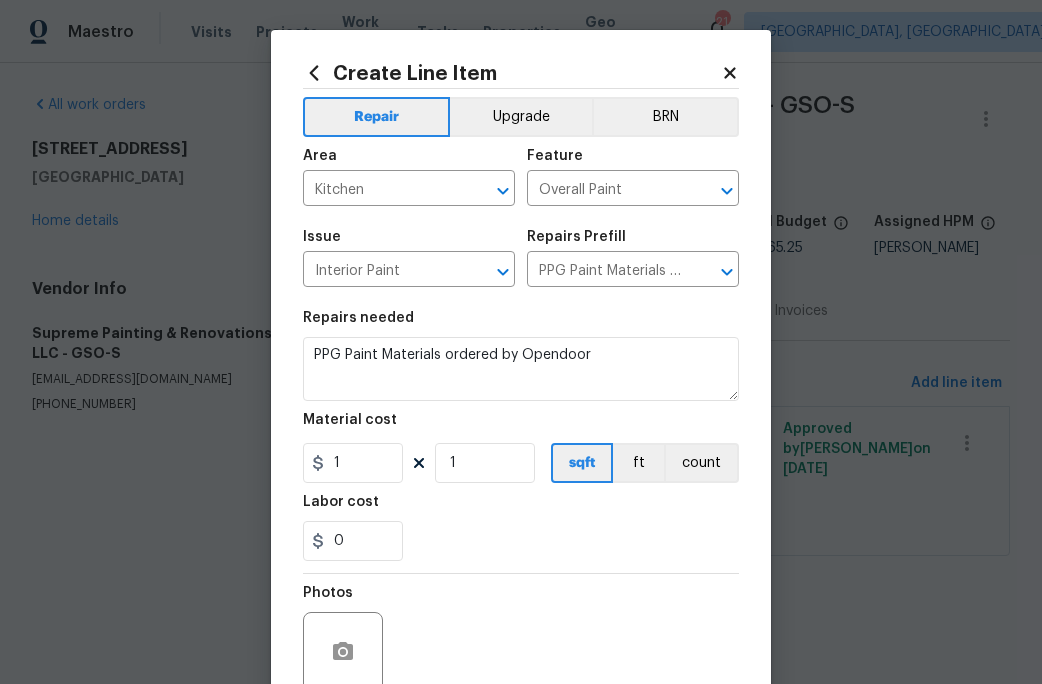 click on "Material cost" at bounding box center (521, 426) 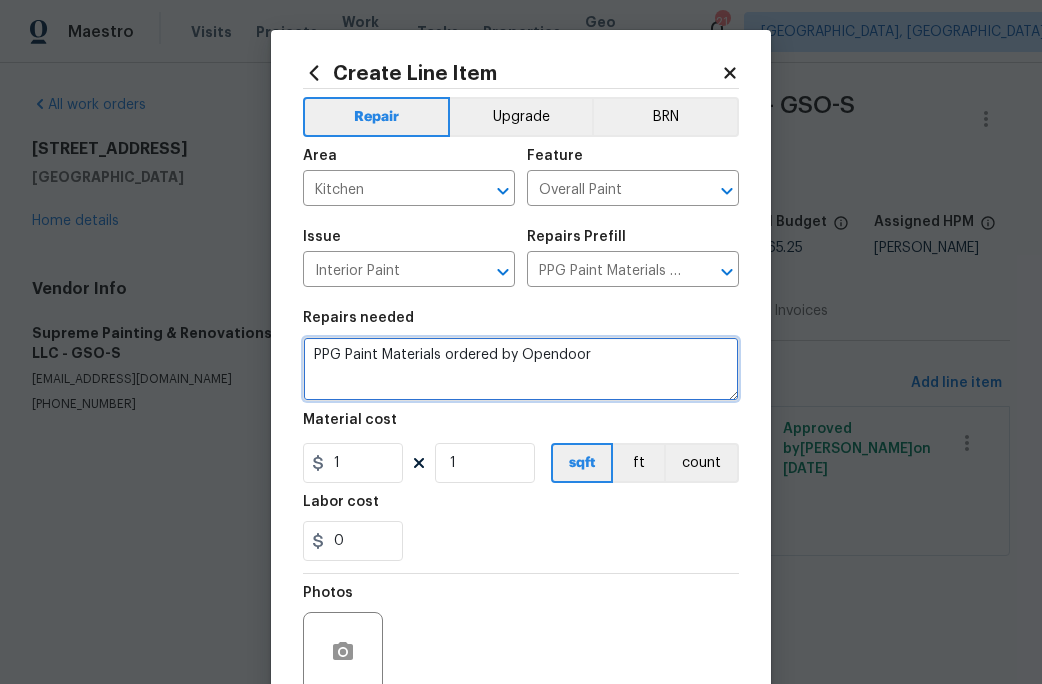 click on "PPG Paint Materials ordered by Opendoor" at bounding box center (521, 369) 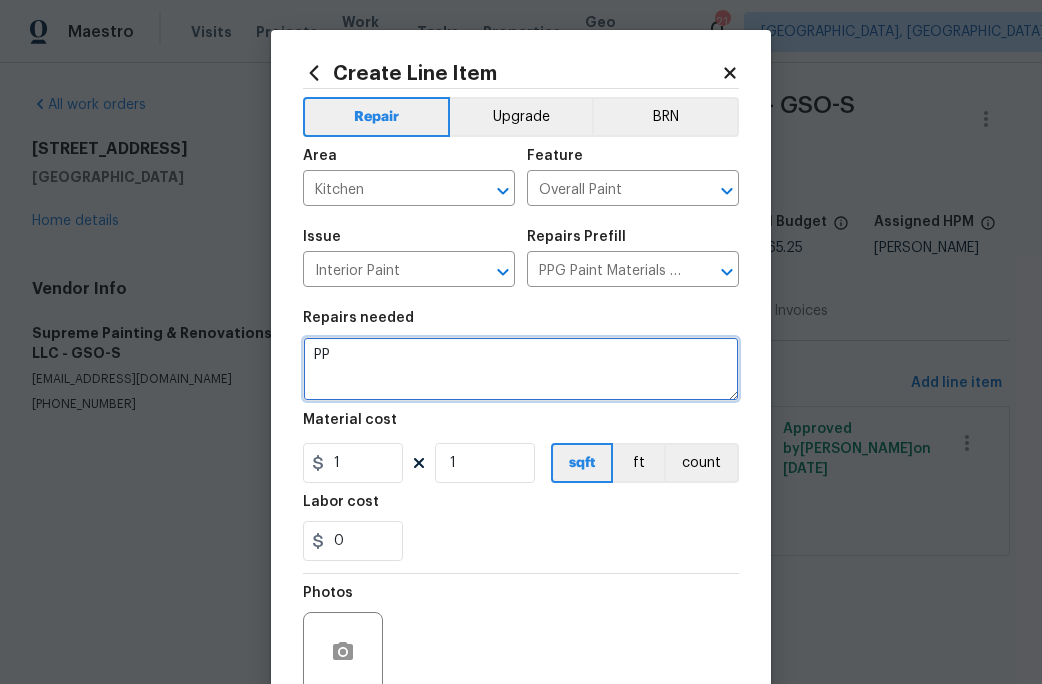 type on "P" 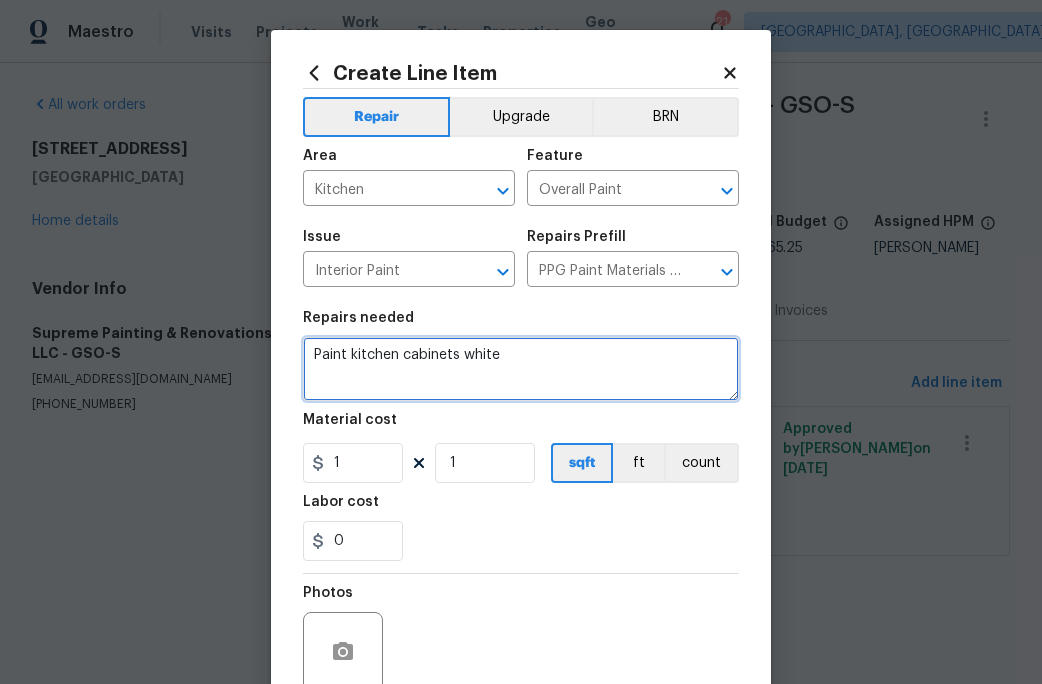 type on "Paint kitchen cabinets white" 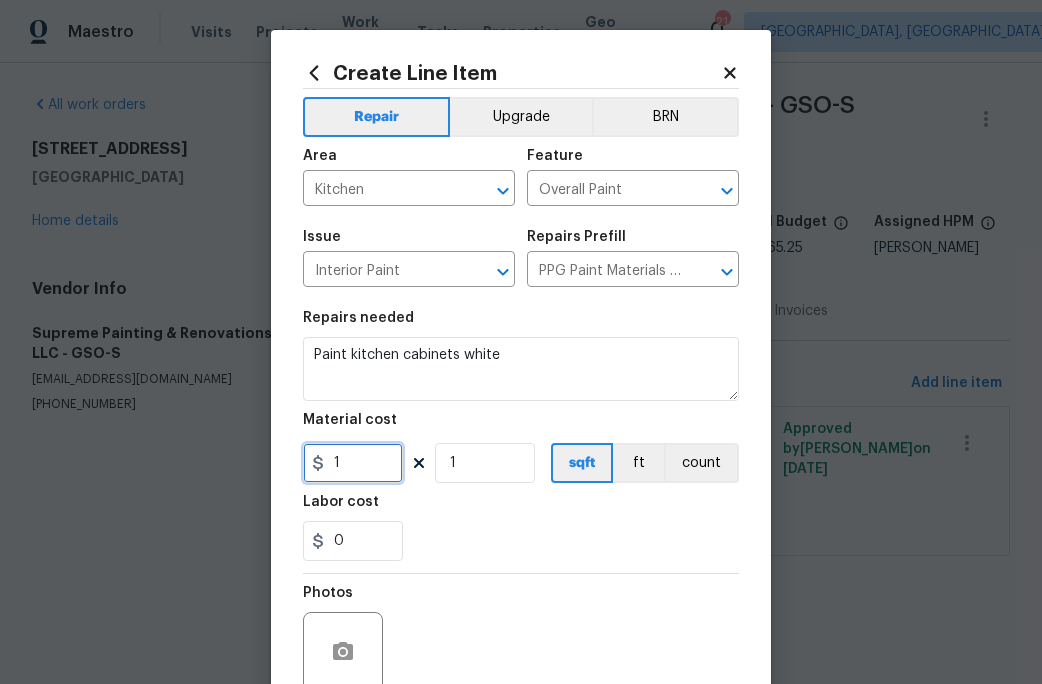 click on "1" at bounding box center (353, 463) 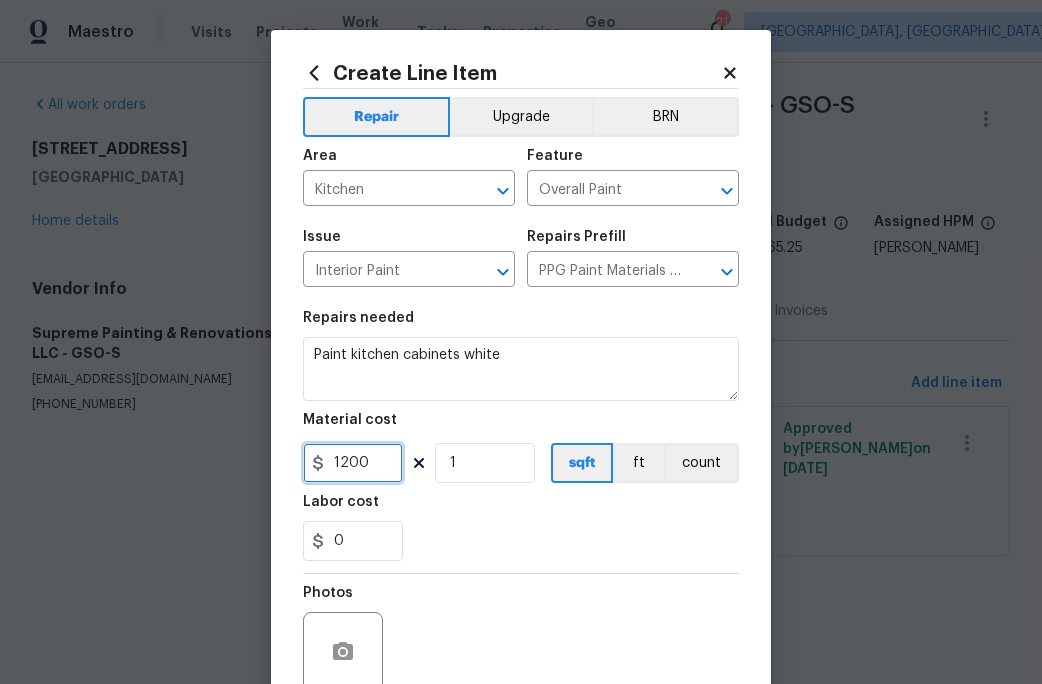 type on "1200" 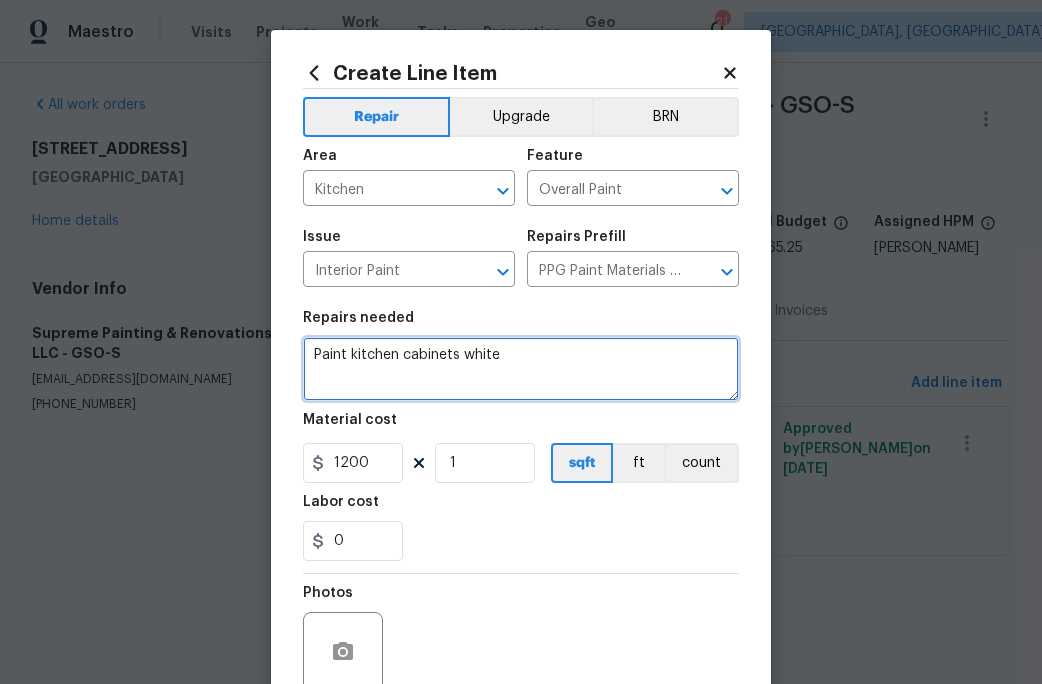 click on "Paint kitchen cabinets white" at bounding box center [521, 369] 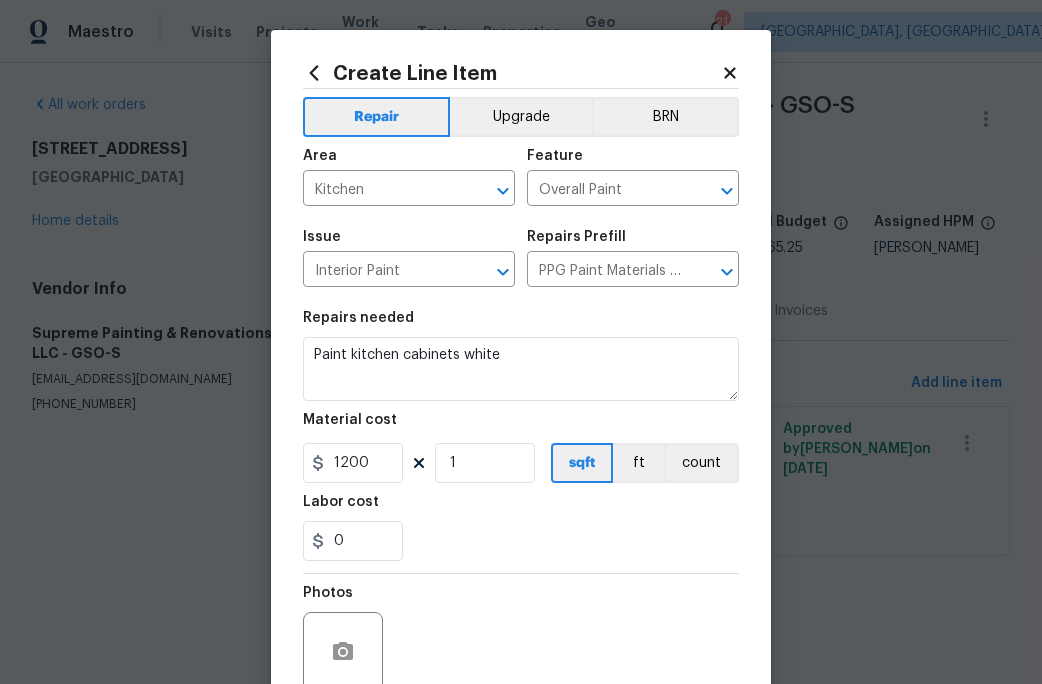 click on "Labor cost" at bounding box center (521, 508) 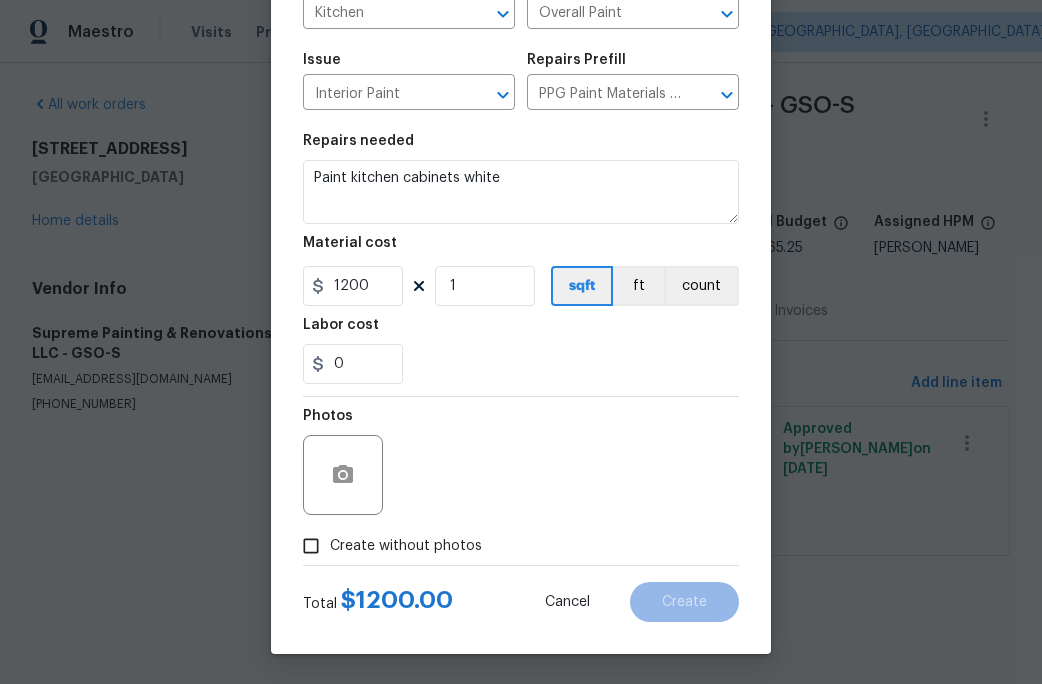 scroll, scrollTop: 178, scrollLeft: 0, axis: vertical 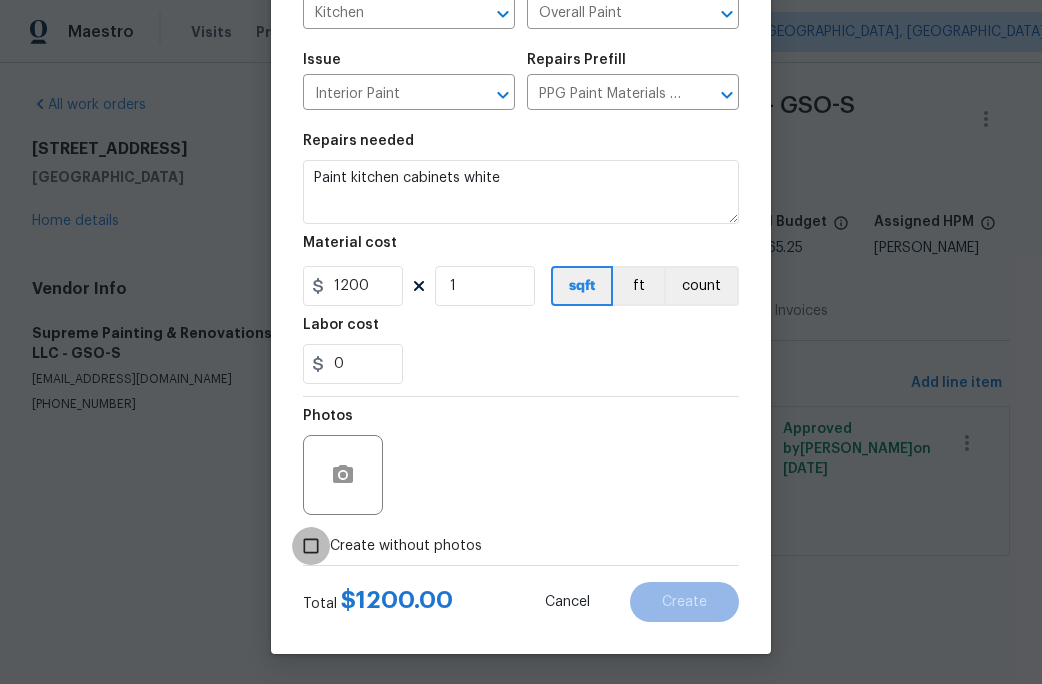 click on "Create without photos" at bounding box center [311, 546] 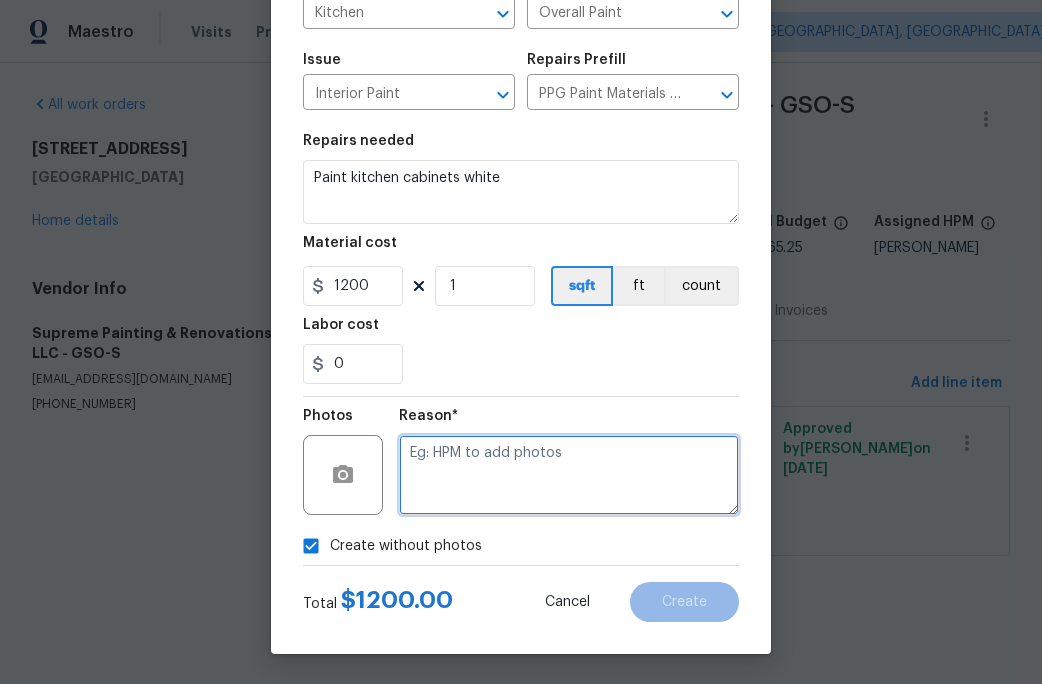 click at bounding box center (569, 475) 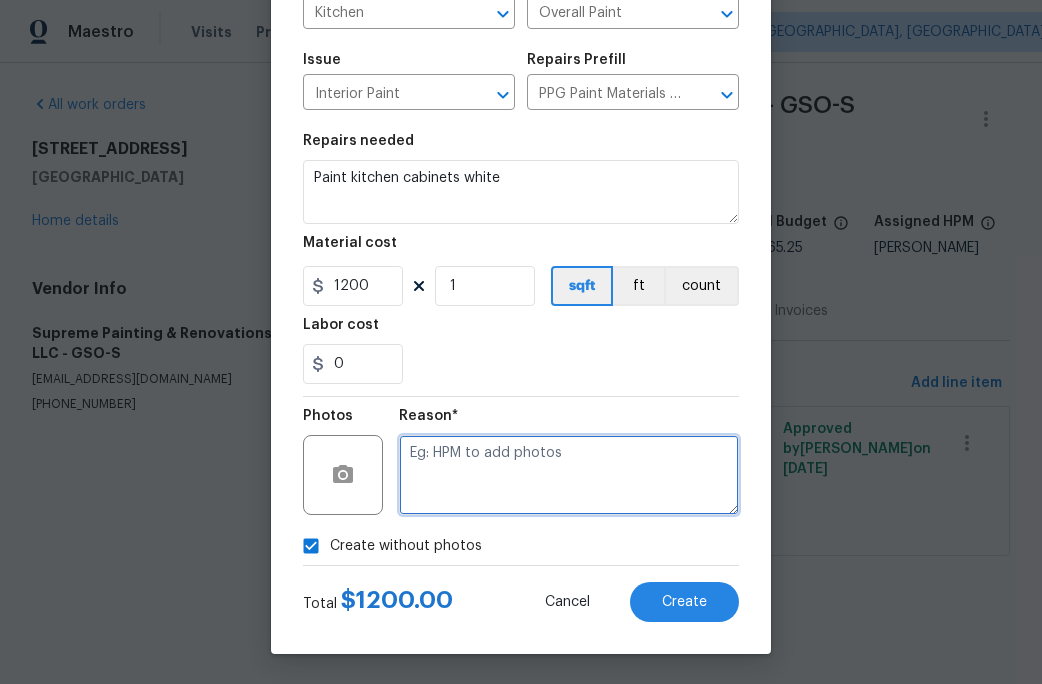 type on "c" 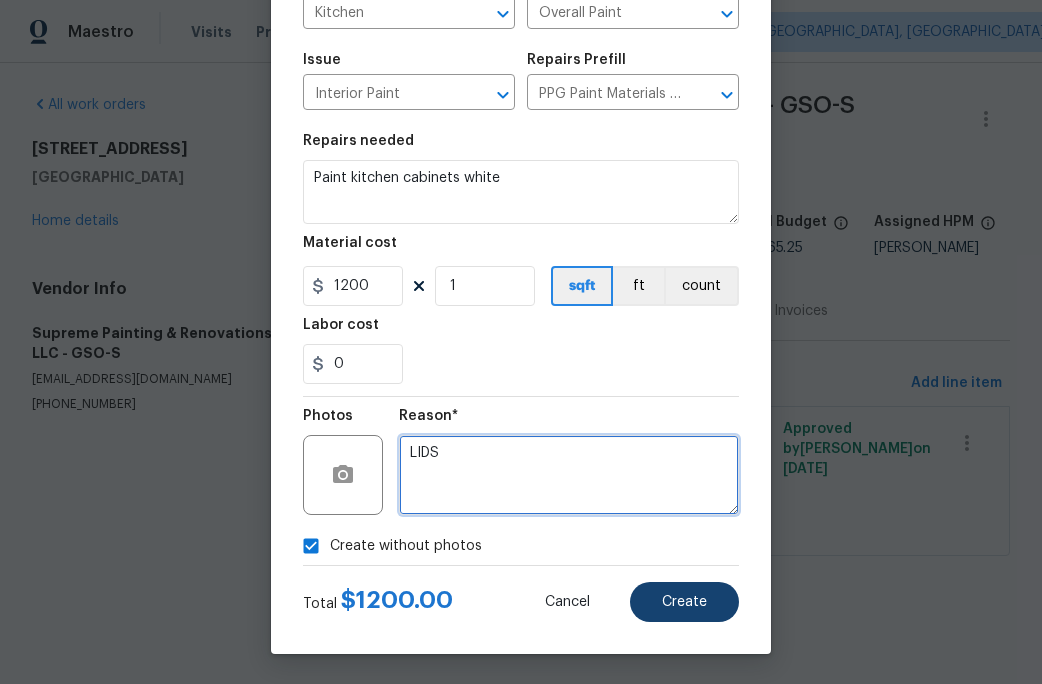 type on "LIDS" 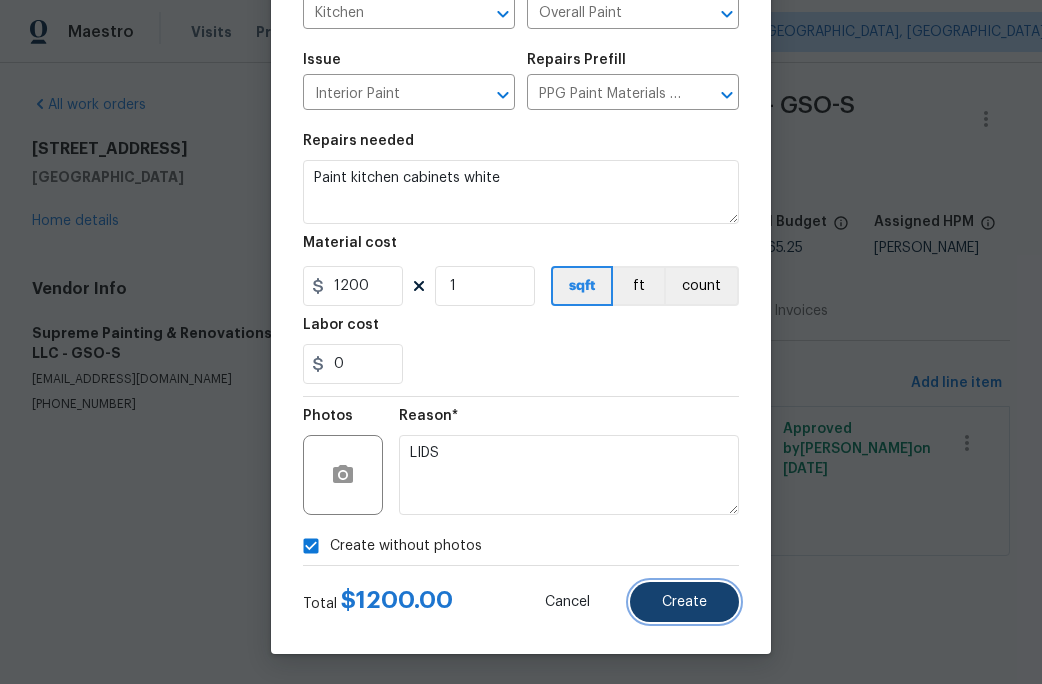 click on "Create" at bounding box center [684, 602] 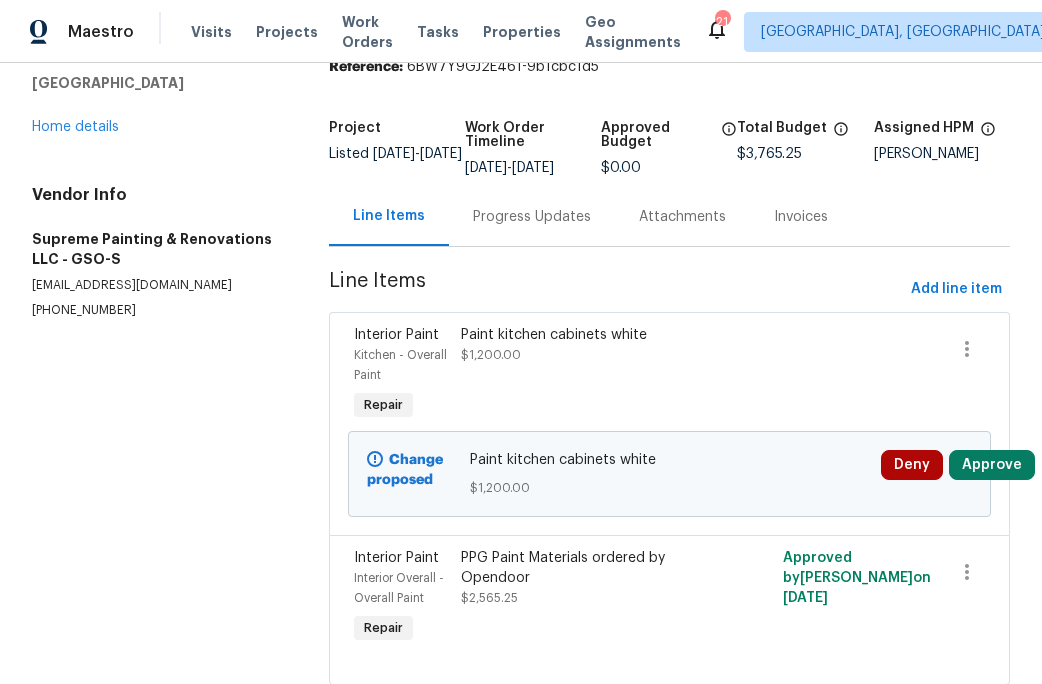 scroll, scrollTop: 0, scrollLeft: 0, axis: both 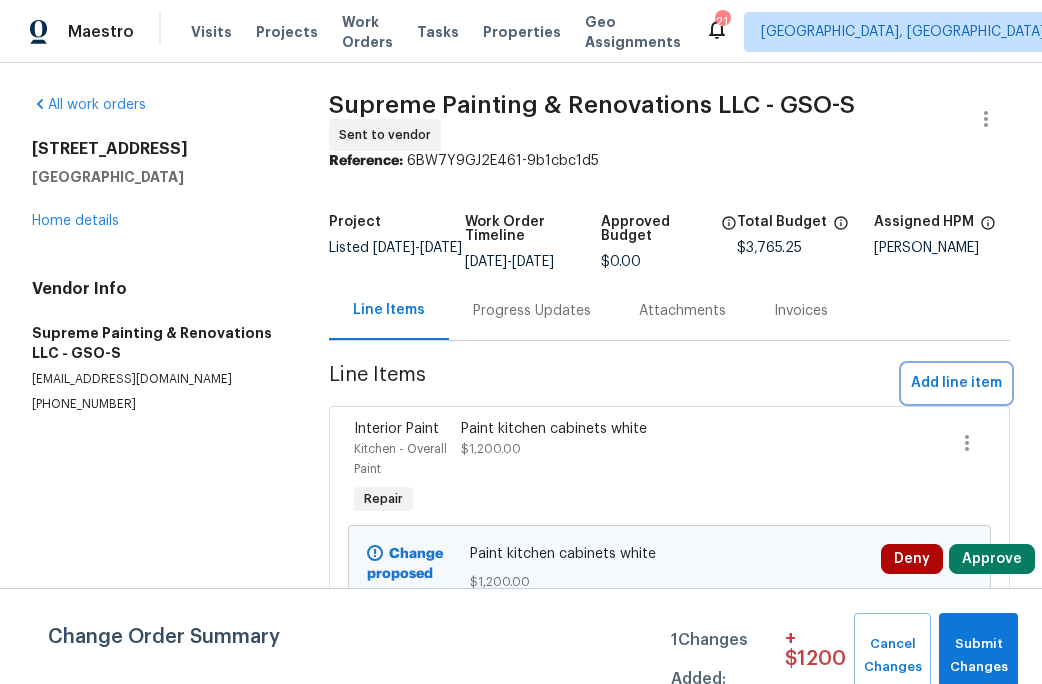 click on "Add line item" at bounding box center [956, 383] 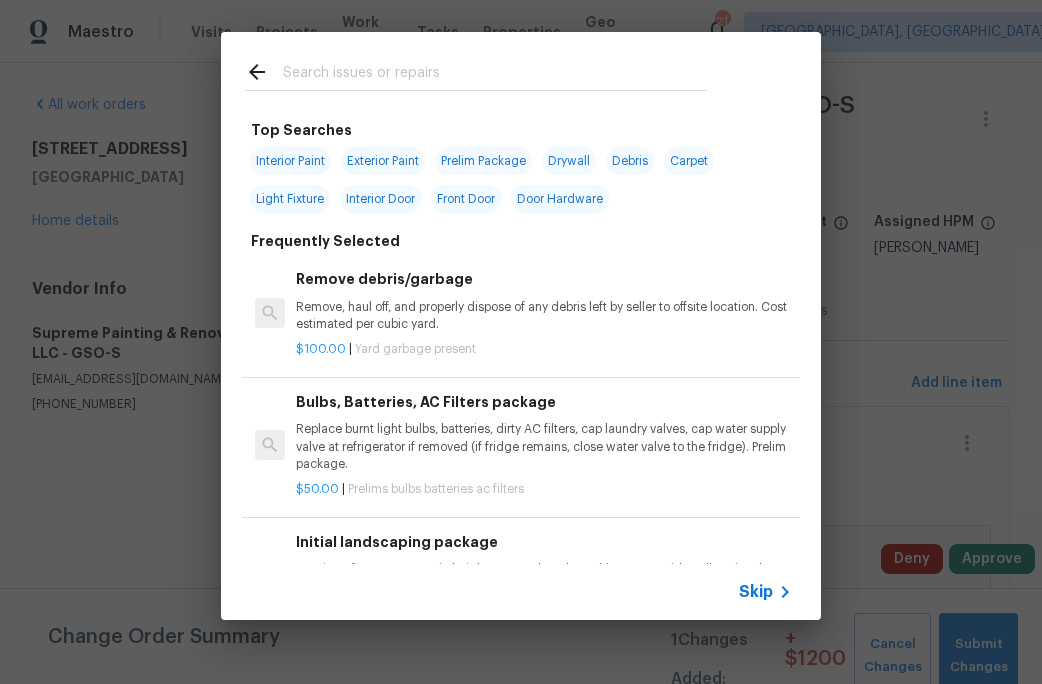 click on "Front Door" at bounding box center [466, 199] 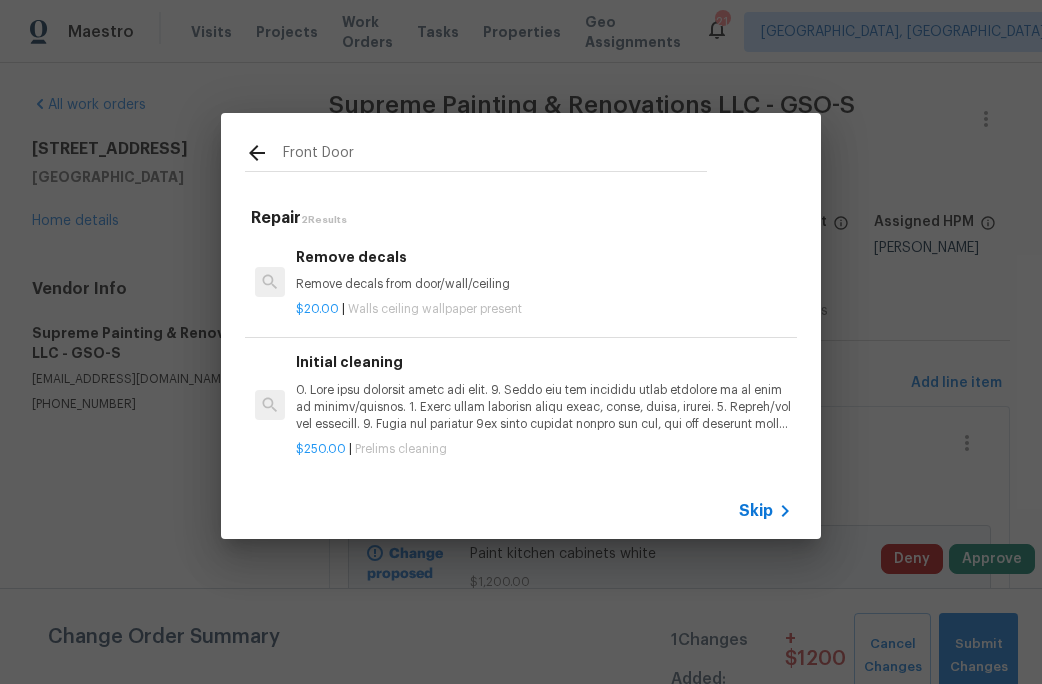 click on "Repair  2  Results Remove decals Remove decals from door/wall/ceiling $20.00   |   Walls ceiling wallpaper present Initial cleaning front door . $250.00   |   Prelims cleaning" at bounding box center [521, 337] 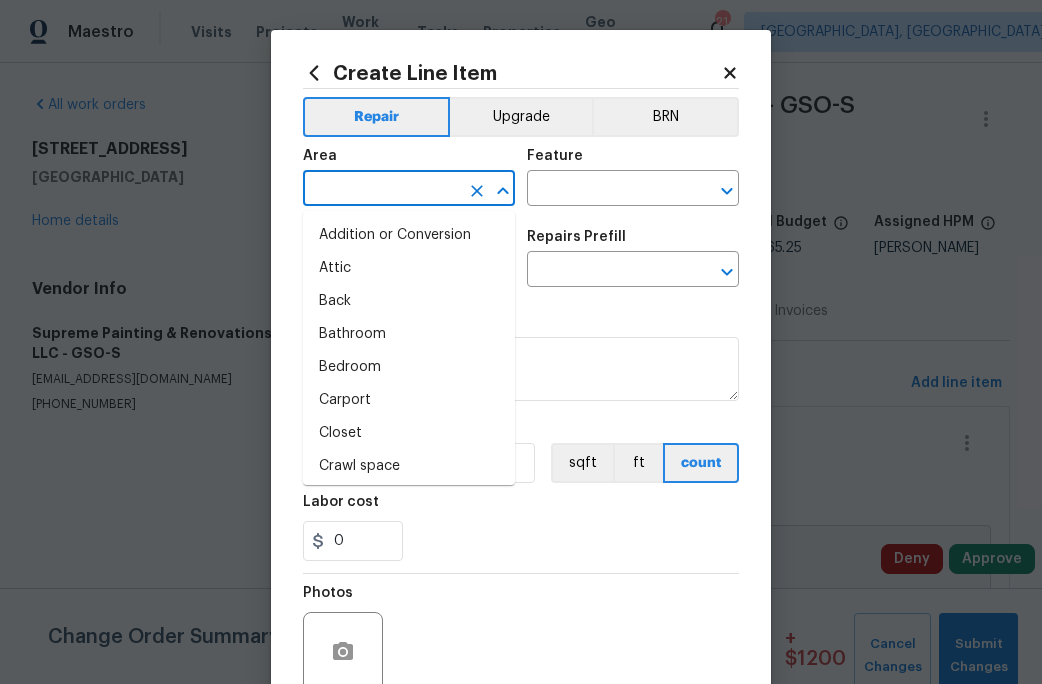click at bounding box center [381, 190] 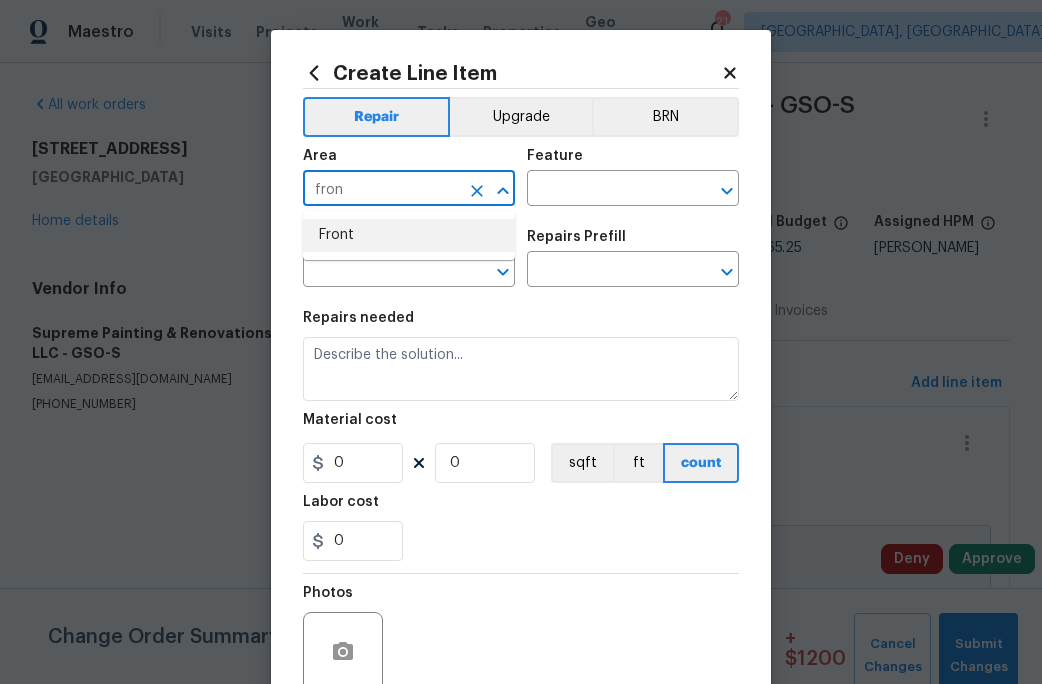 click on "Front" at bounding box center [409, 235] 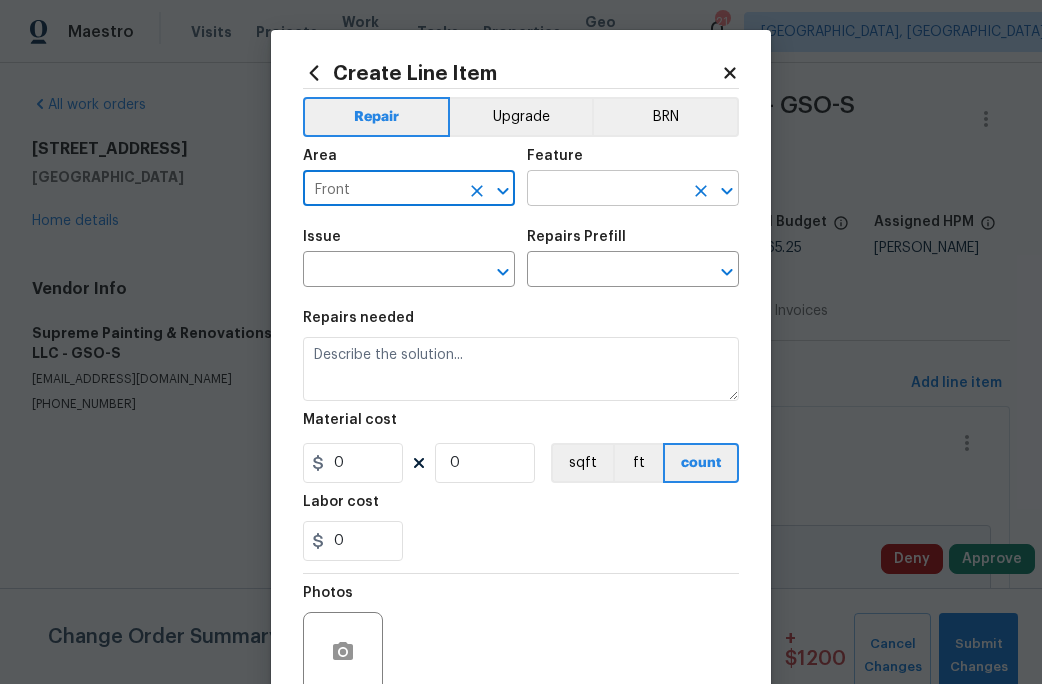 type on "Front" 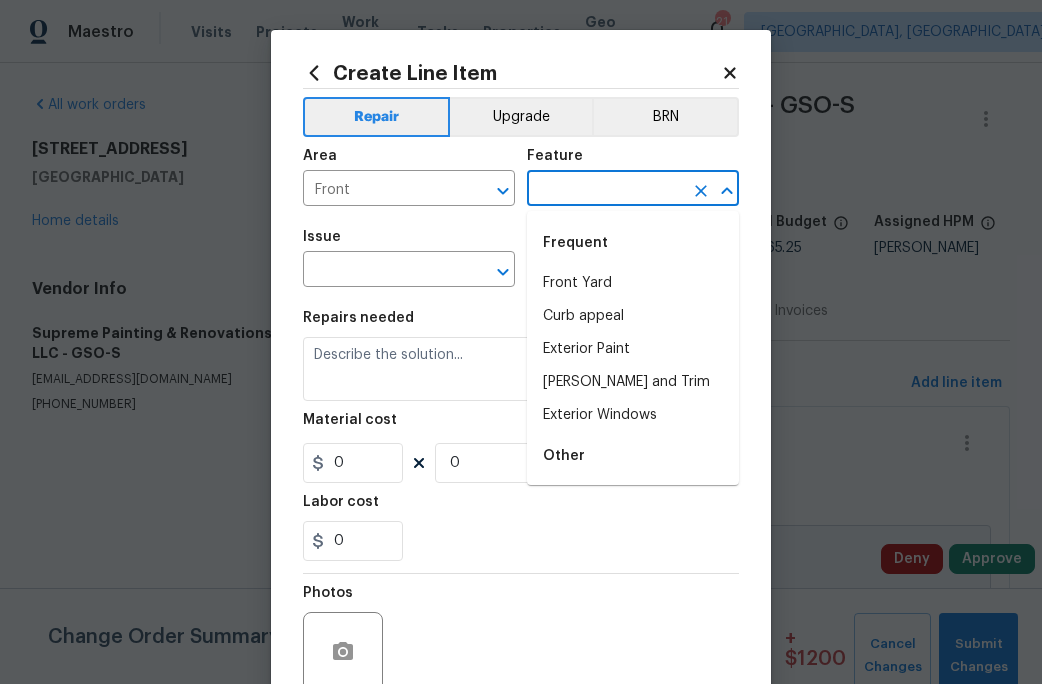click at bounding box center (605, 190) 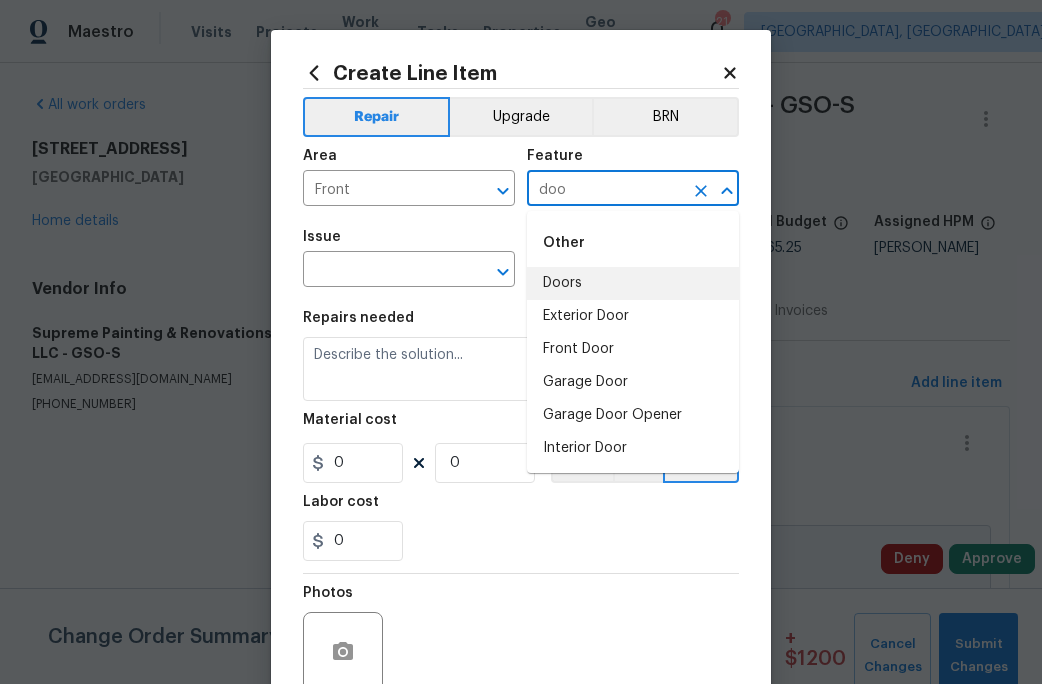 click on "Doors" at bounding box center [633, 283] 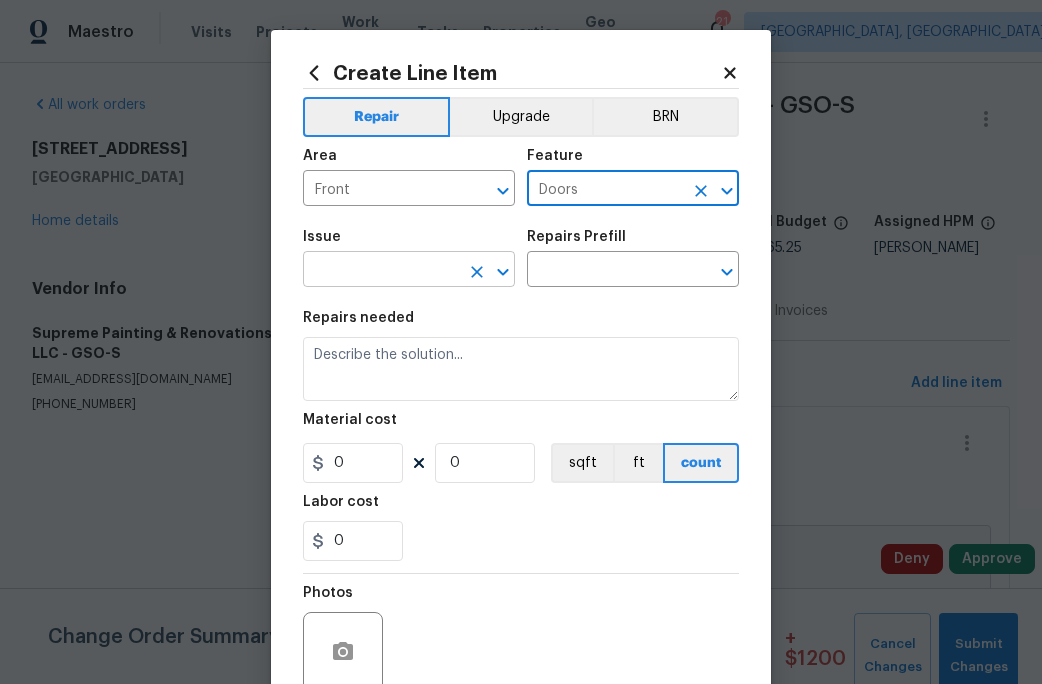 type on "Doors" 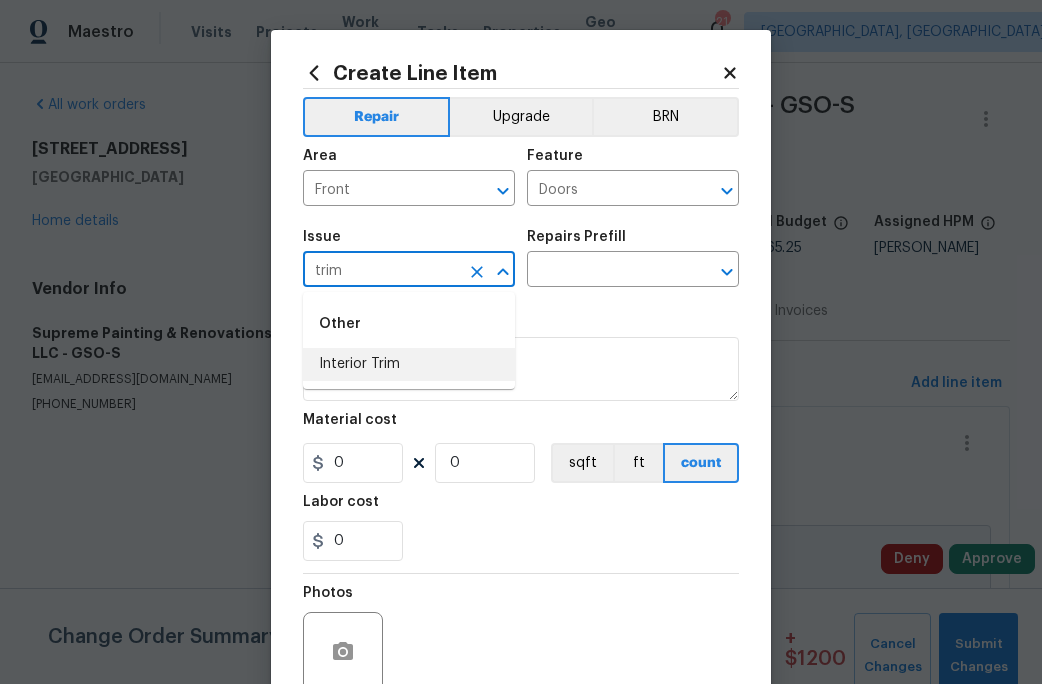 click on "Interior Trim" at bounding box center [409, 364] 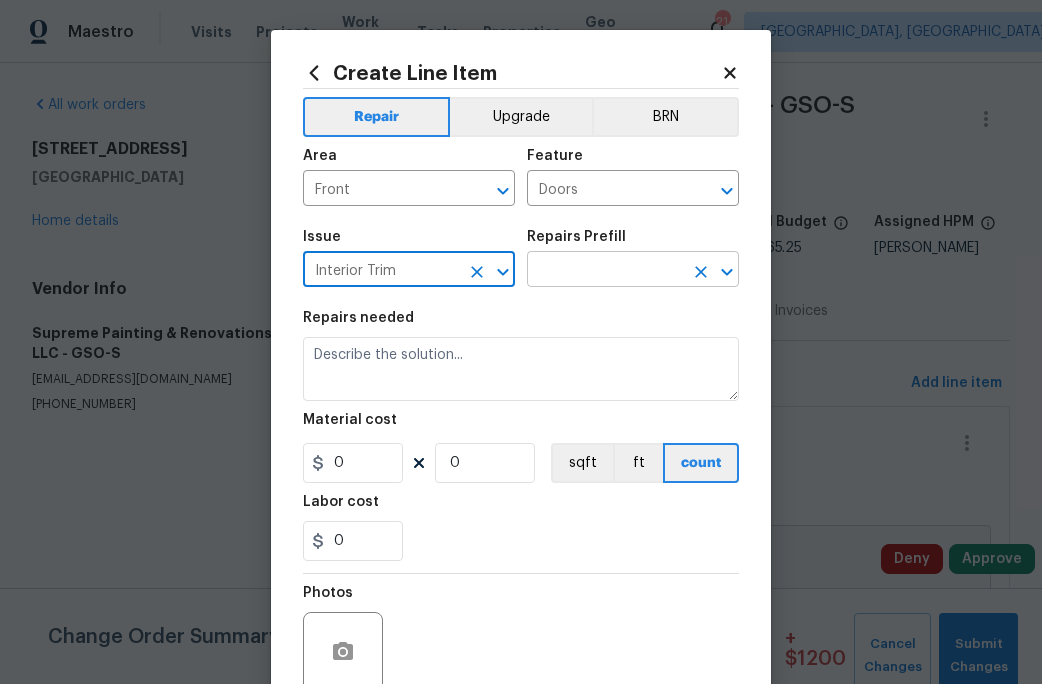 type on "Interior Trim" 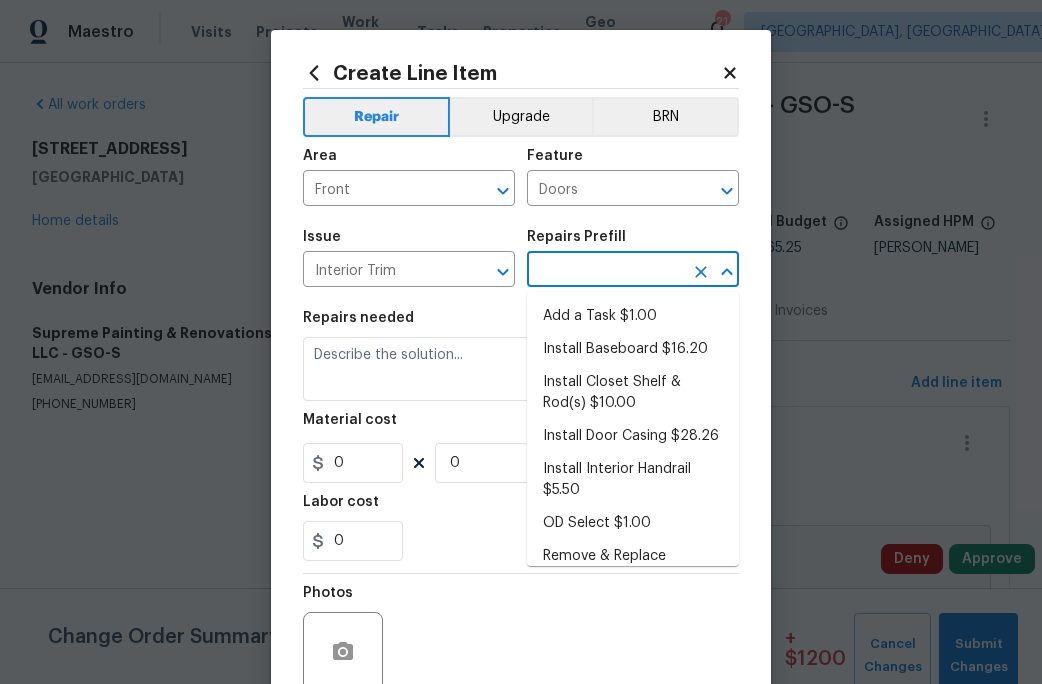 click at bounding box center [605, 271] 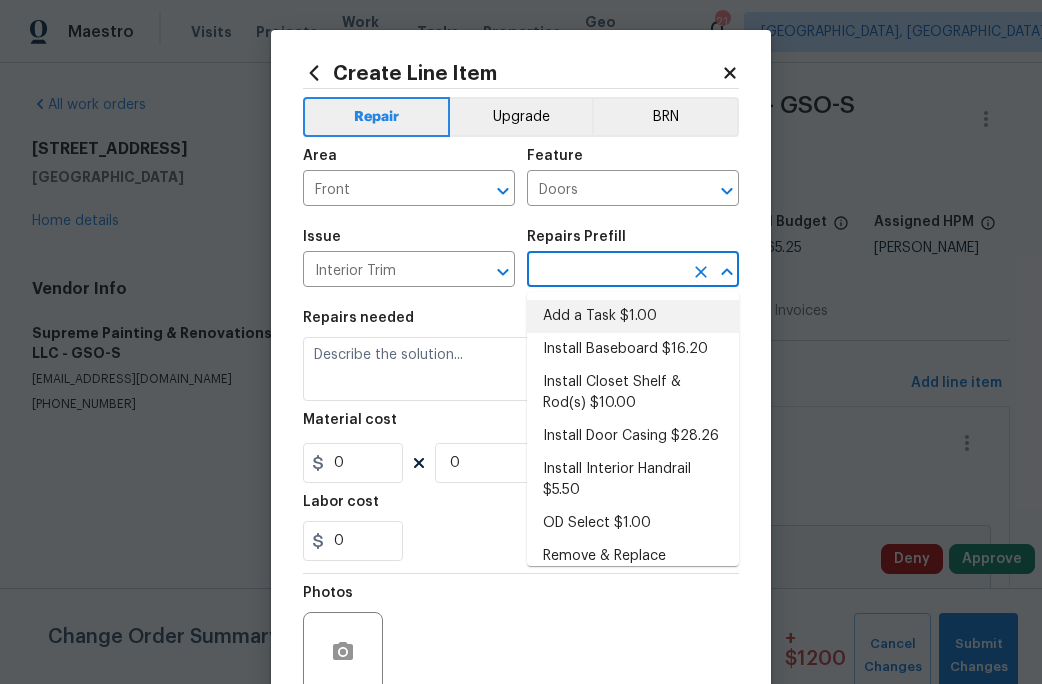 click on "Add a Task $1.00" at bounding box center [633, 316] 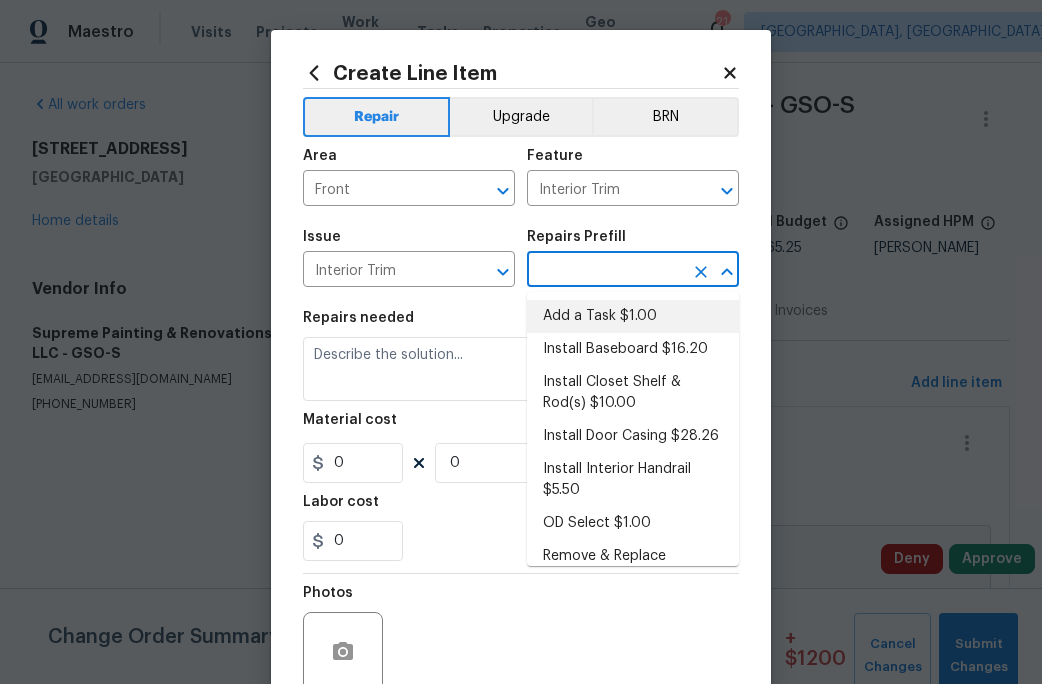type on "Add a Task $1.00" 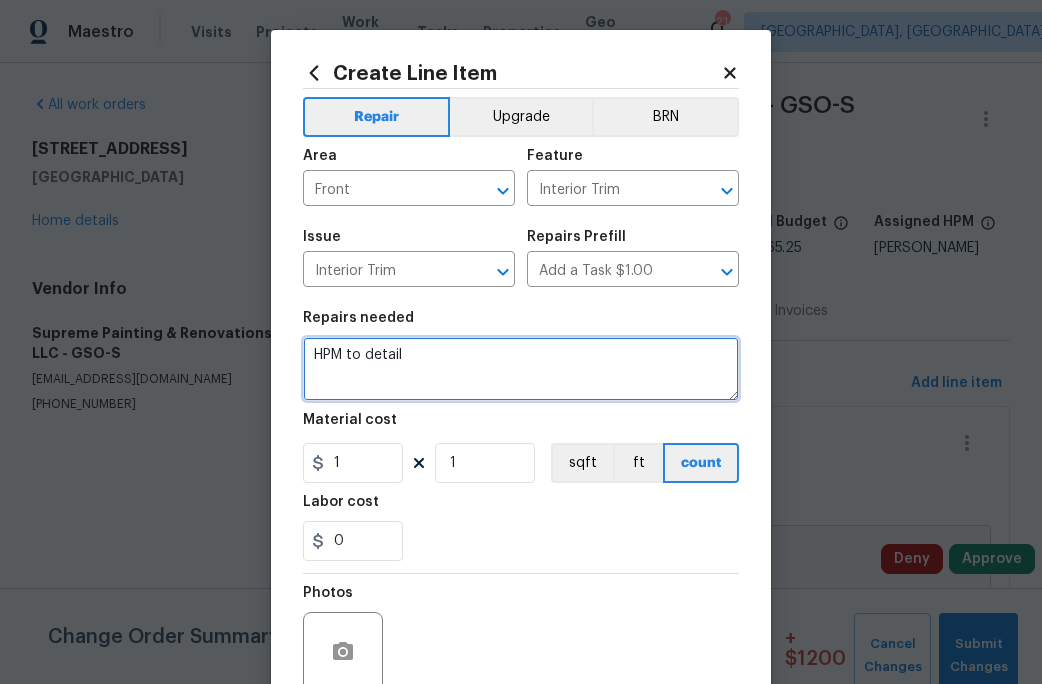 click on "HPM to detail" at bounding box center [521, 369] 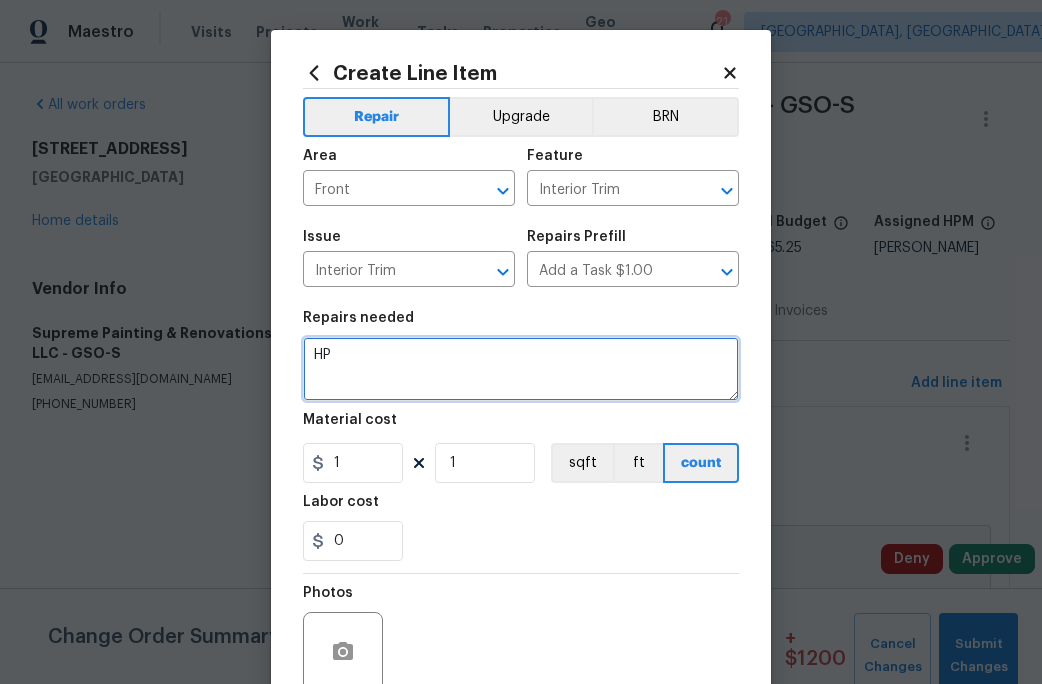 type on "H" 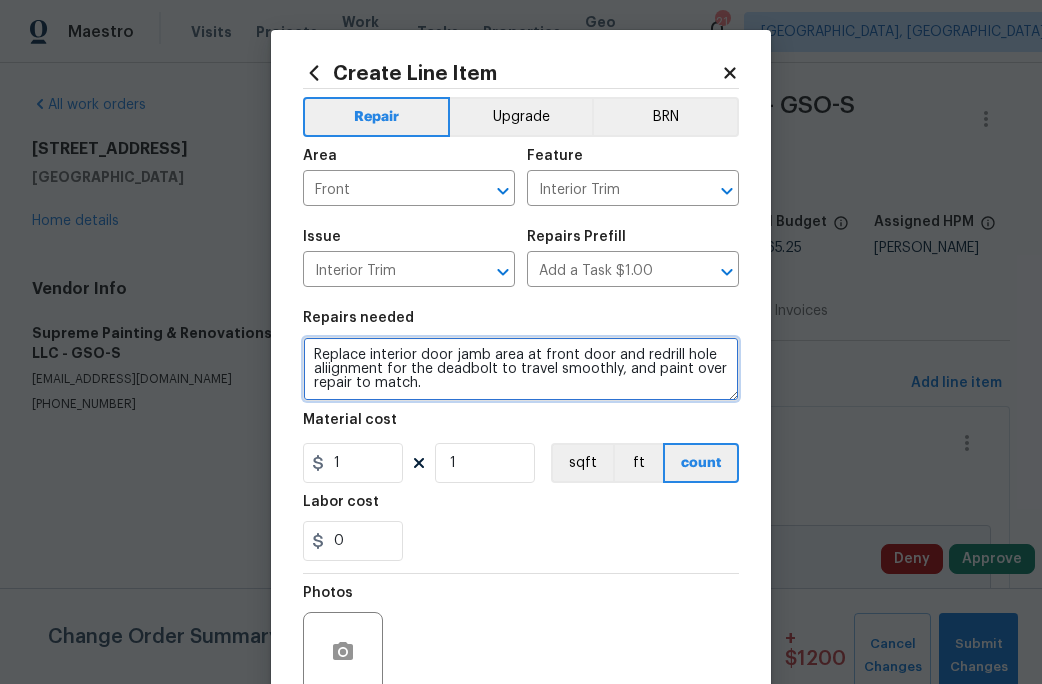 type on "Replace interior door jamb area at front door and redrill hole aliignment for the deadbolt to travel smoothly, and paint over repair to match." 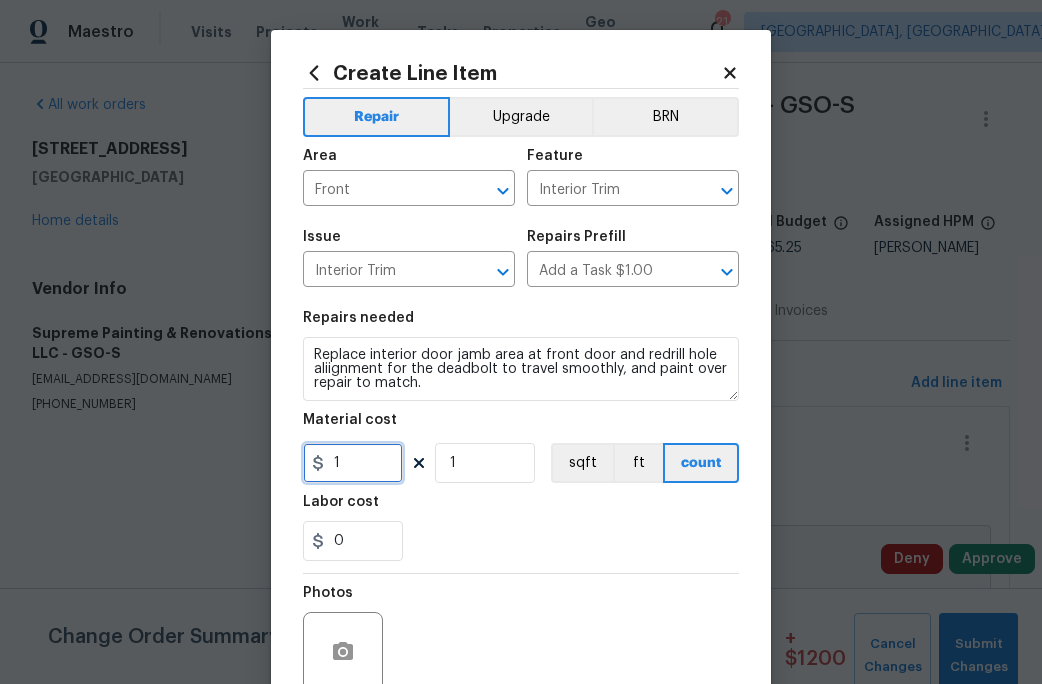 click on "1" at bounding box center (353, 463) 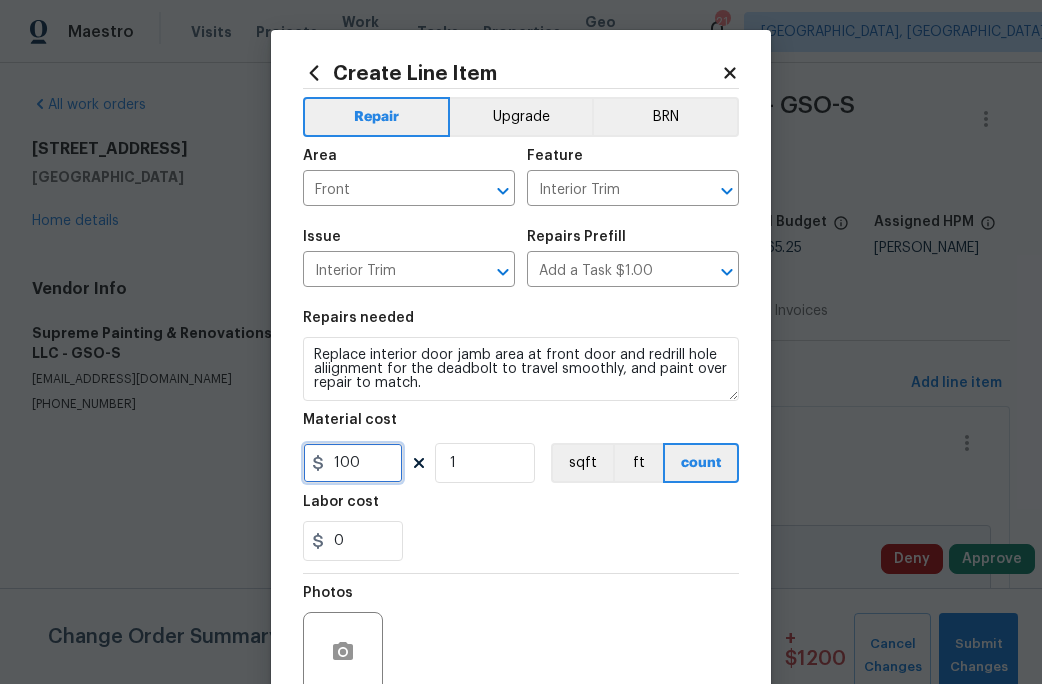 type on "100" 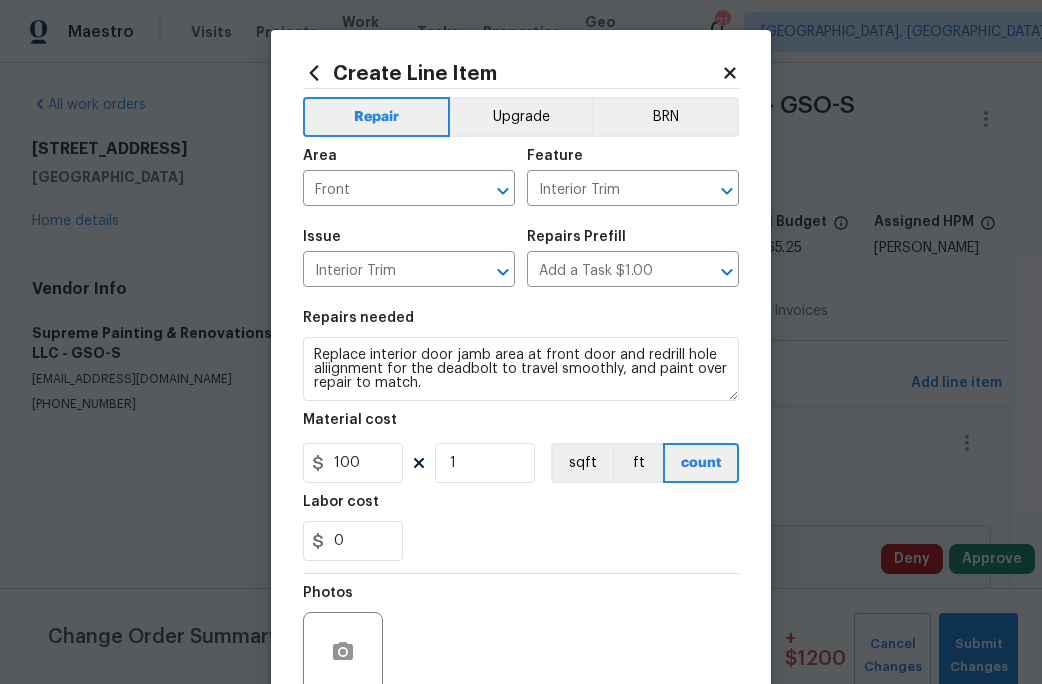 click on "0" at bounding box center [521, 541] 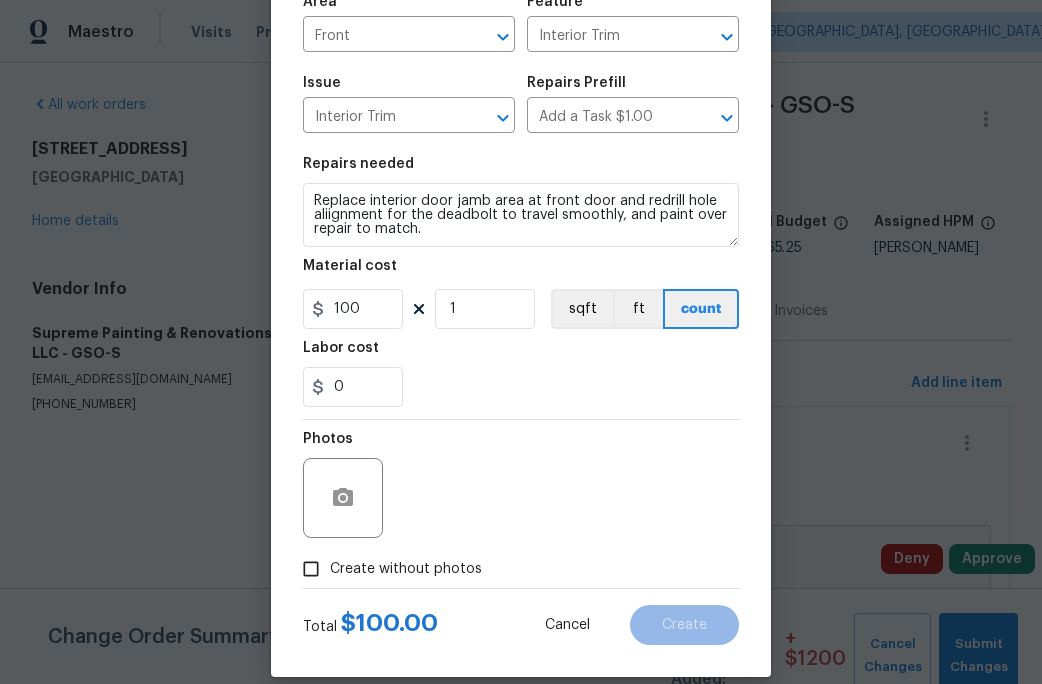 scroll, scrollTop: 178, scrollLeft: 0, axis: vertical 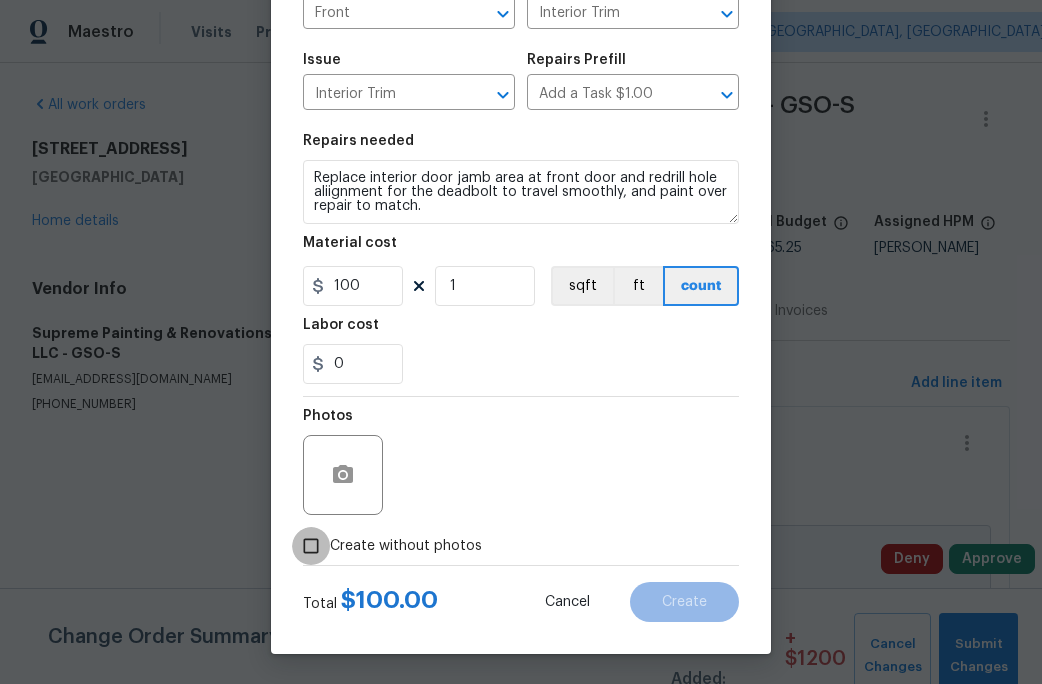 click on "Create without photos" at bounding box center (311, 546) 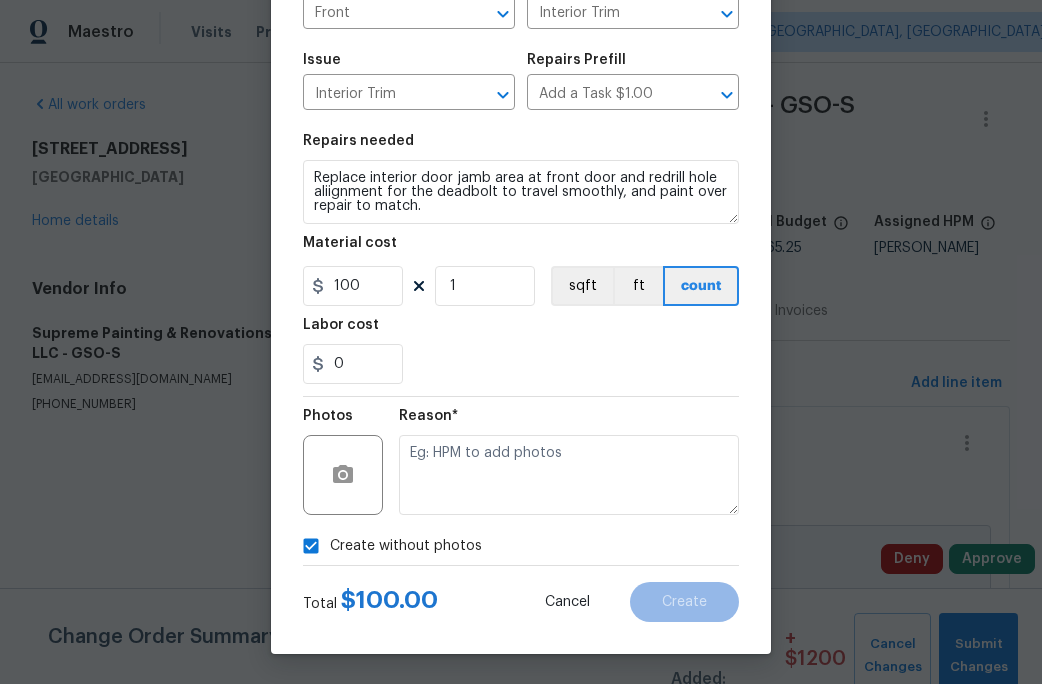 click on "Reason*" at bounding box center [569, 462] 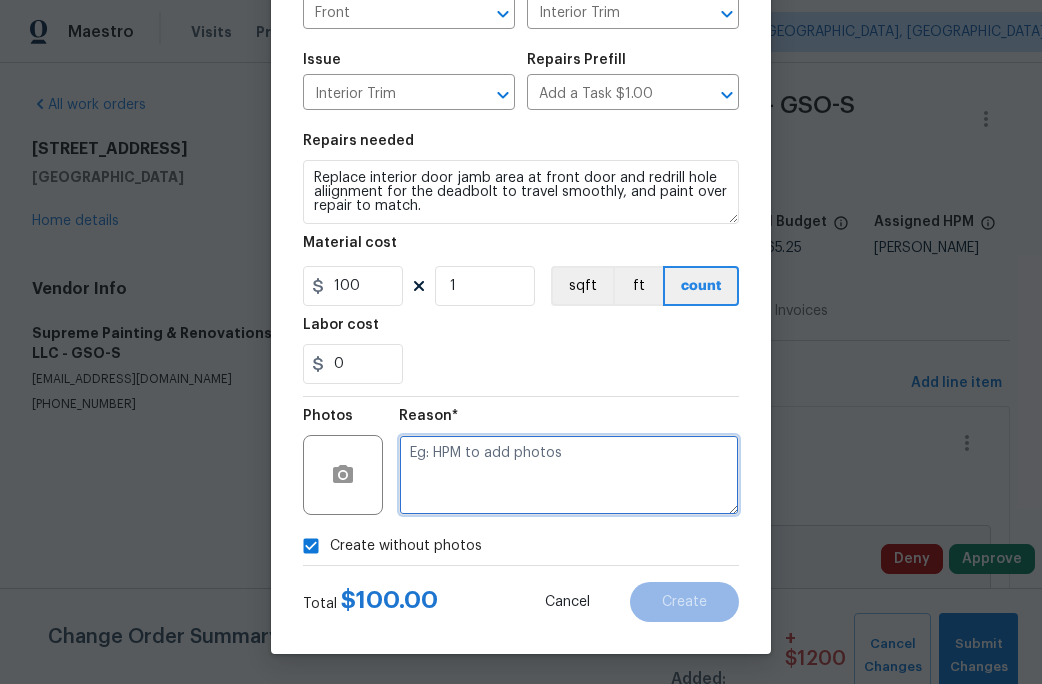 click at bounding box center [569, 475] 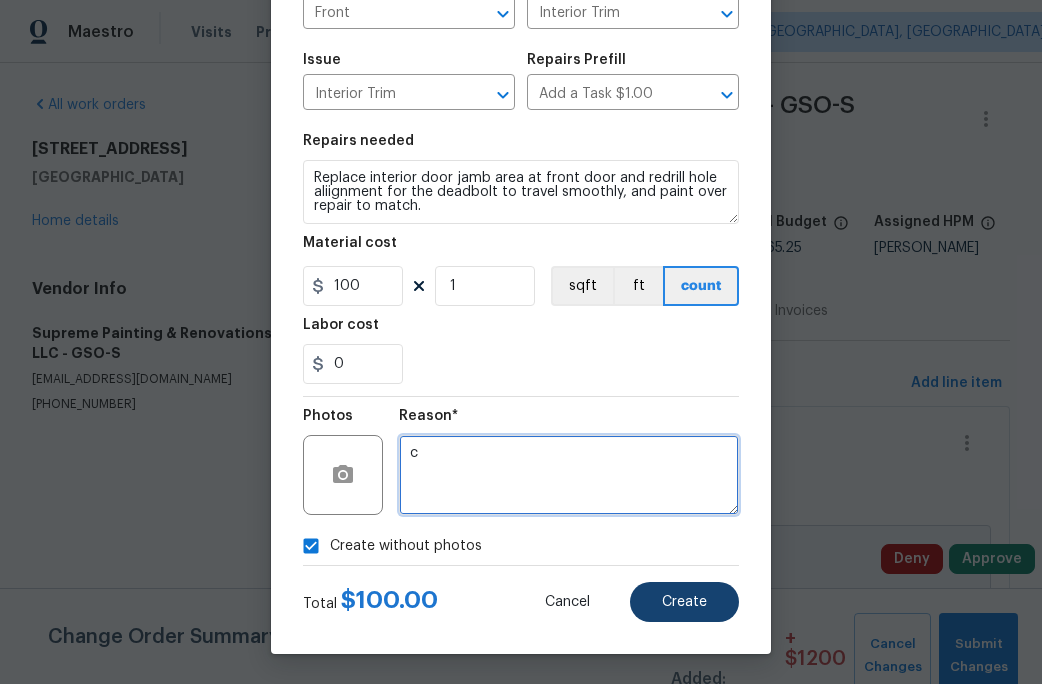 type on "c" 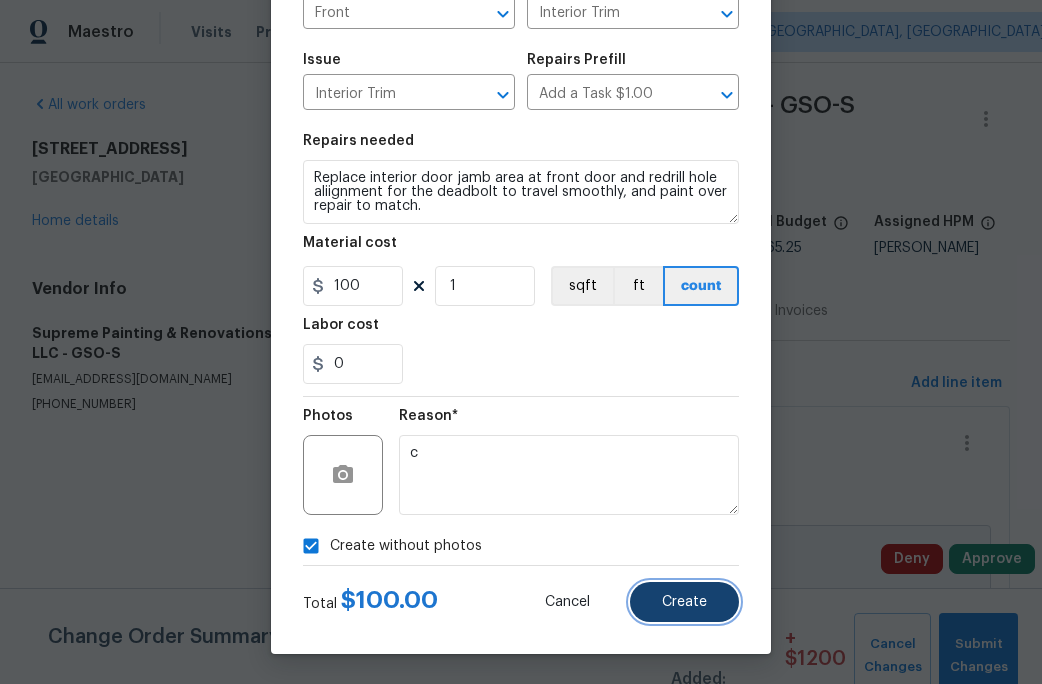 click on "Create" at bounding box center [684, 602] 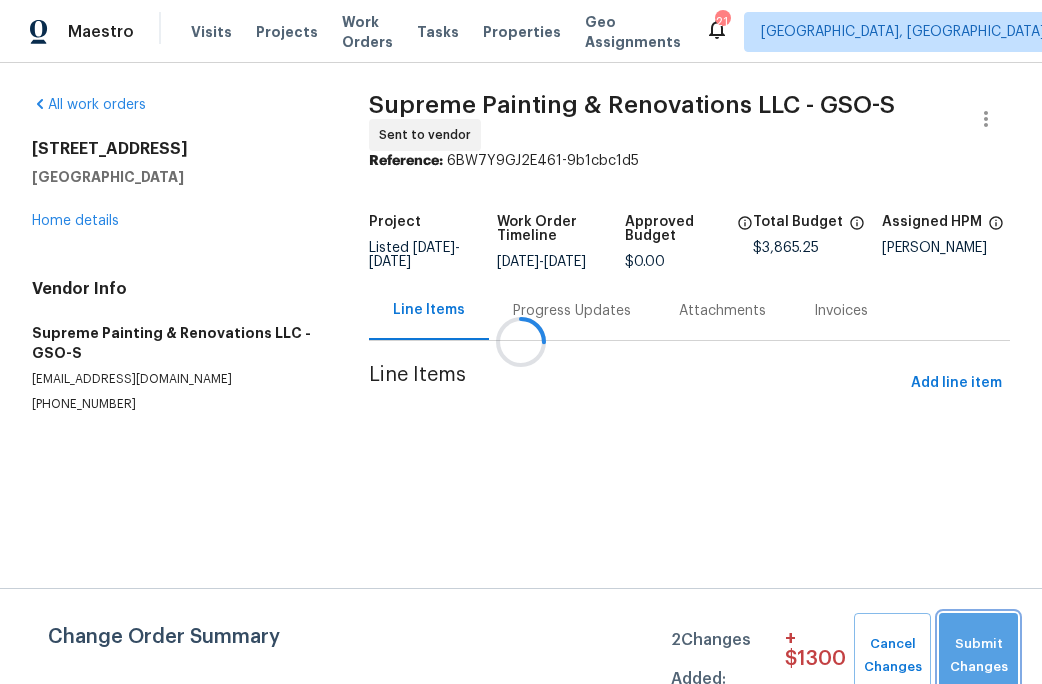 click on "Submit Changes" at bounding box center (978, 656) 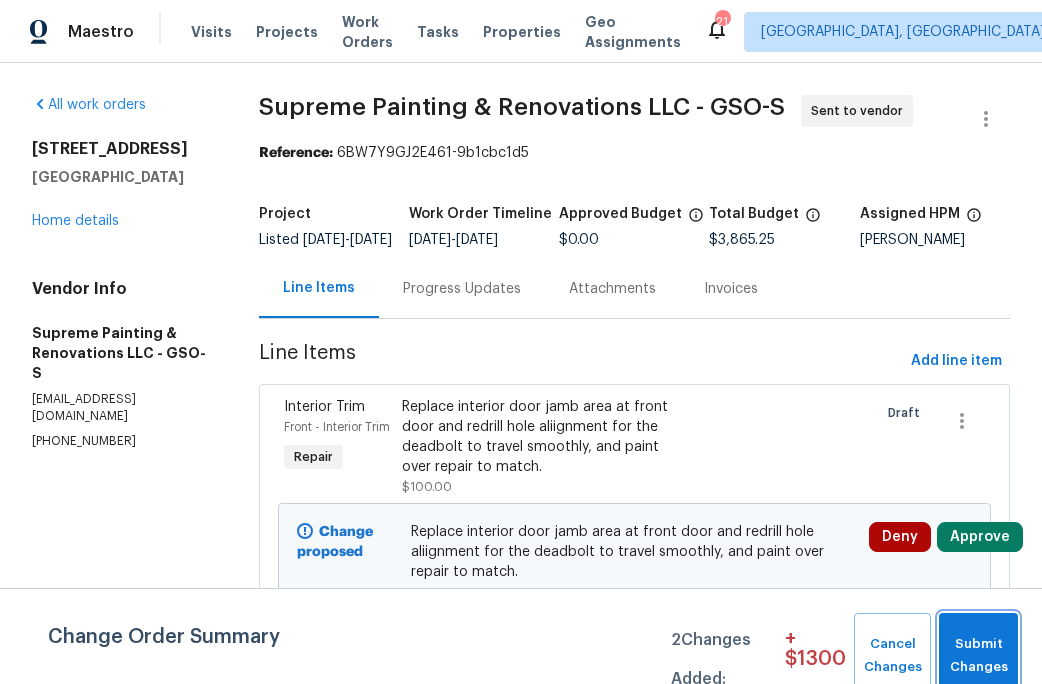 click on "Submit Changes" at bounding box center (978, 656) 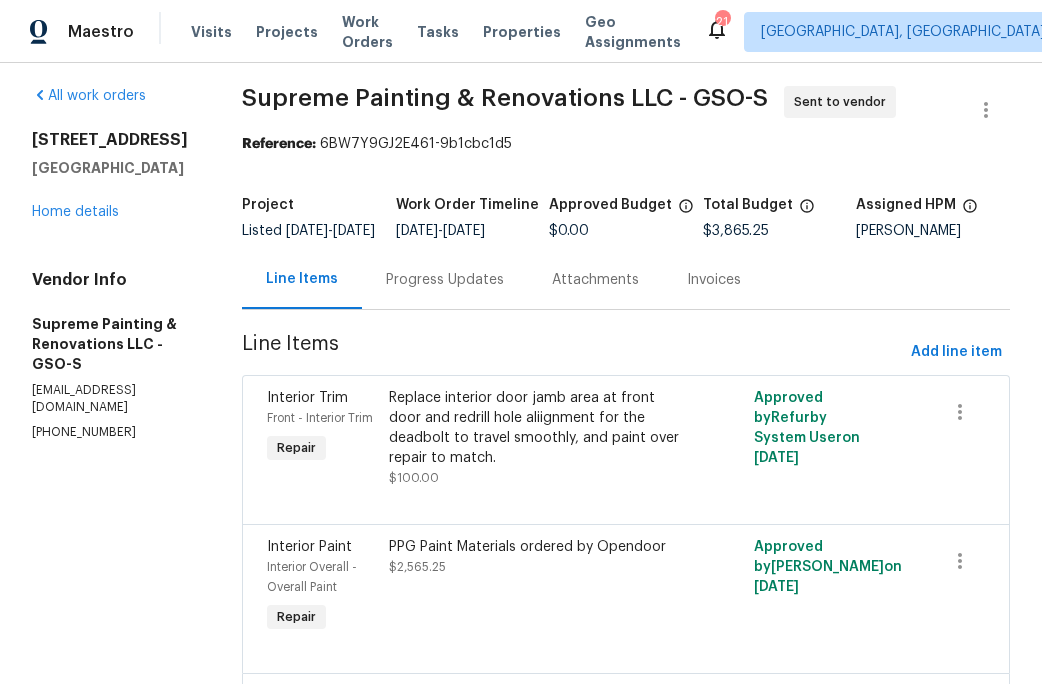 scroll, scrollTop: 0, scrollLeft: 0, axis: both 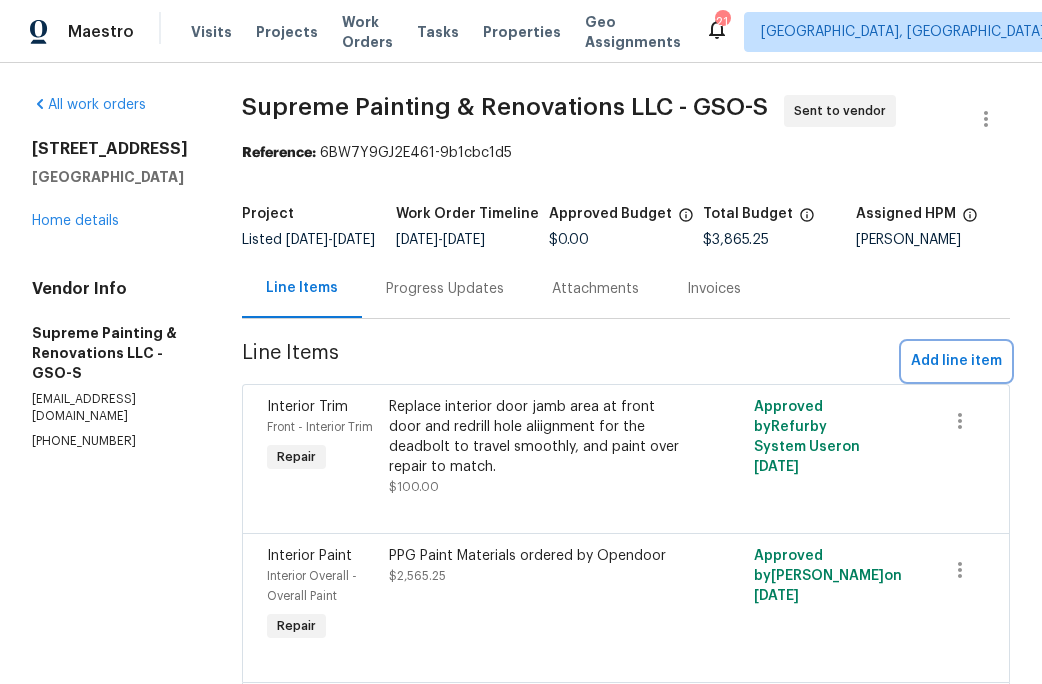 click on "Add line item" at bounding box center (956, 361) 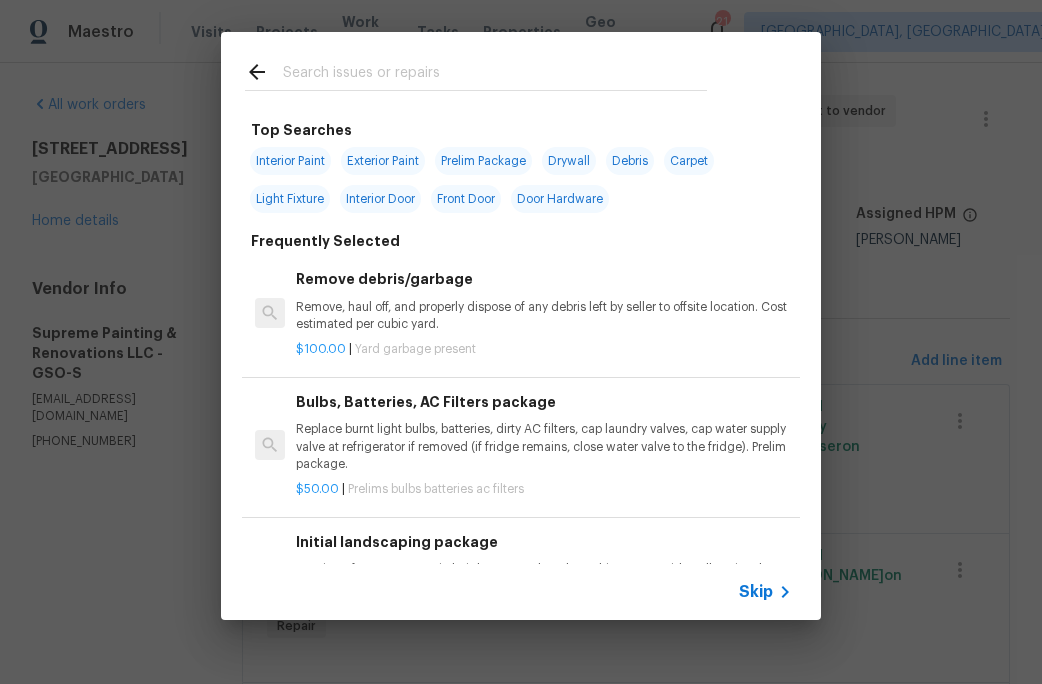 click at bounding box center (495, 75) 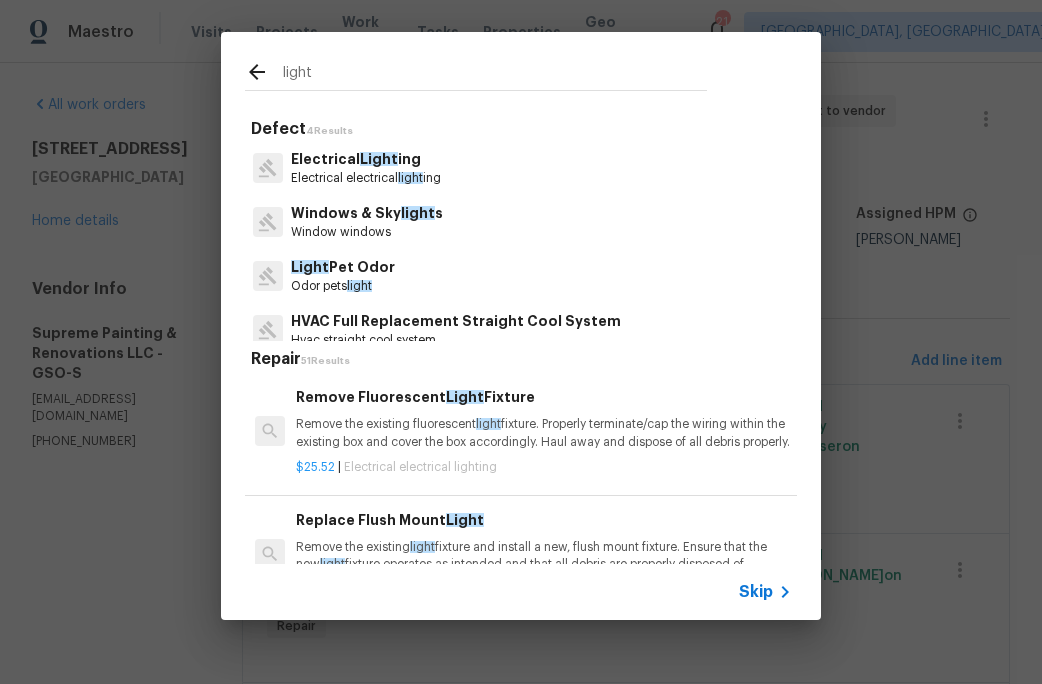 type on "light" 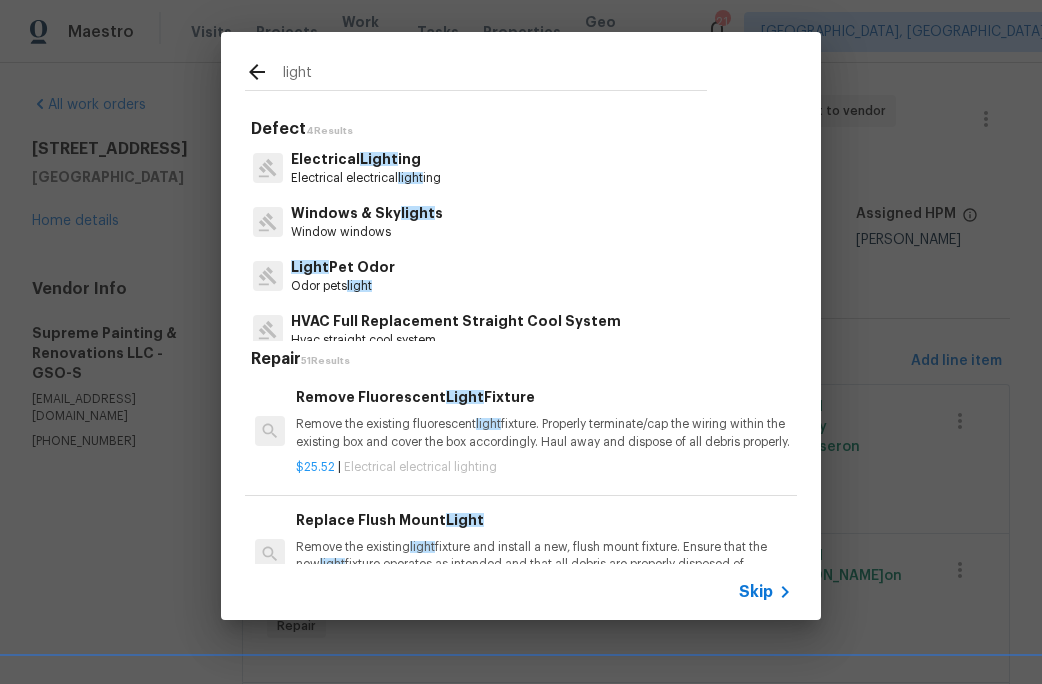 click on "Electrical  Light ing" at bounding box center (366, 159) 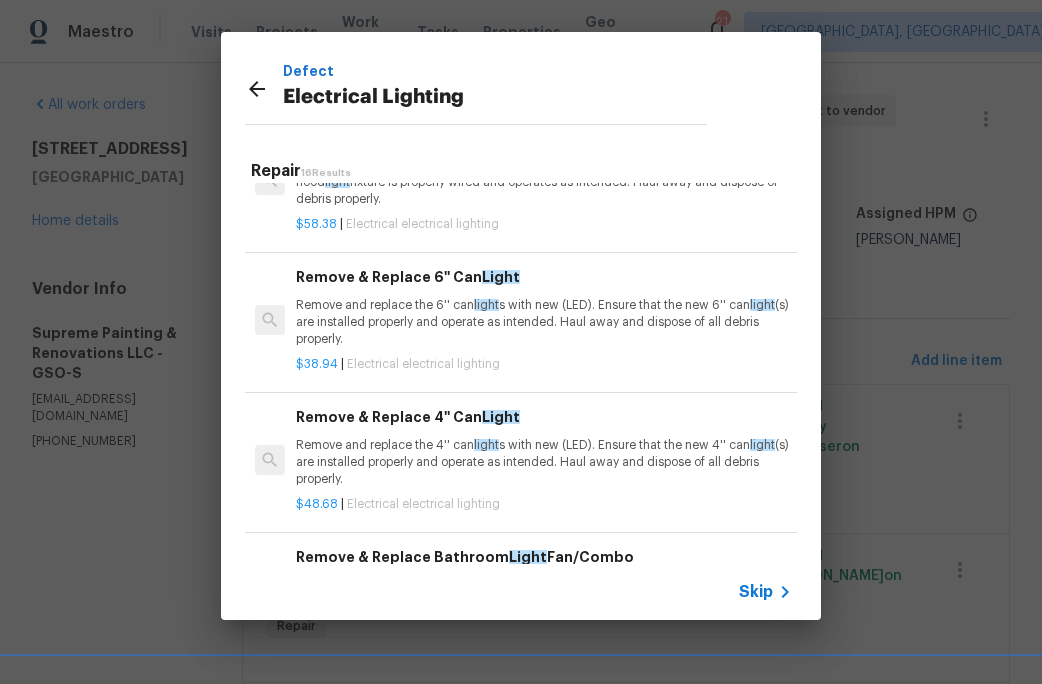 scroll, scrollTop: 722, scrollLeft: 0, axis: vertical 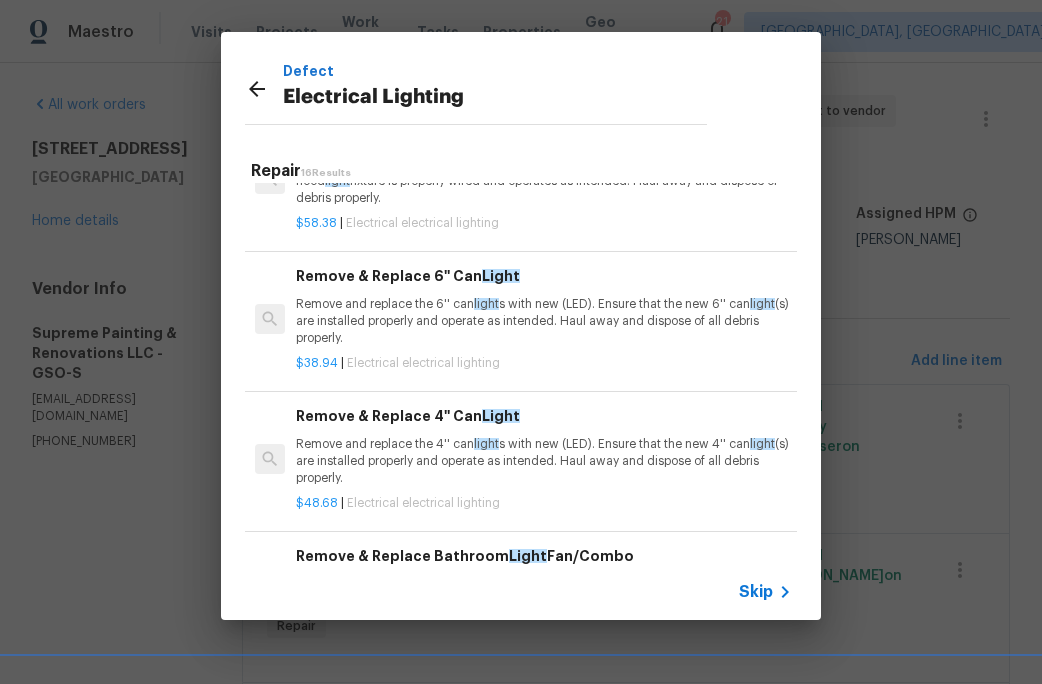 click on "Remove and replace the 6'' can  light s with new (LED). Ensure that the new 6'' can  light (s) are installed properly and operate as intended. Haul away and dispose of all debris properly." at bounding box center [544, 321] 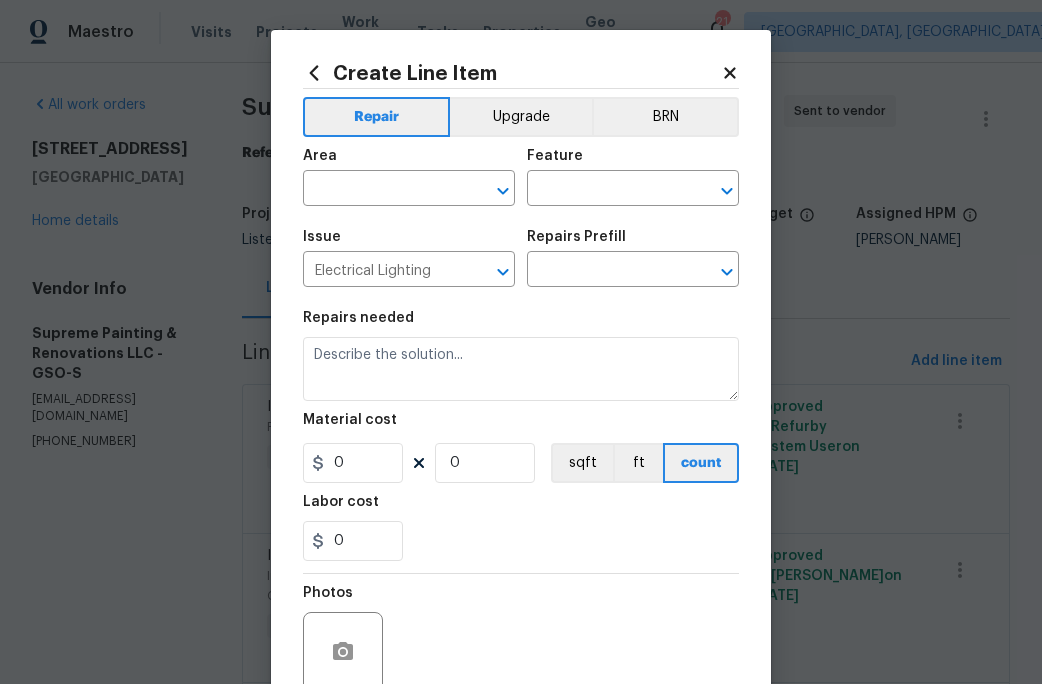 type on "Remove & Replace 6'' Can Light $38.94" 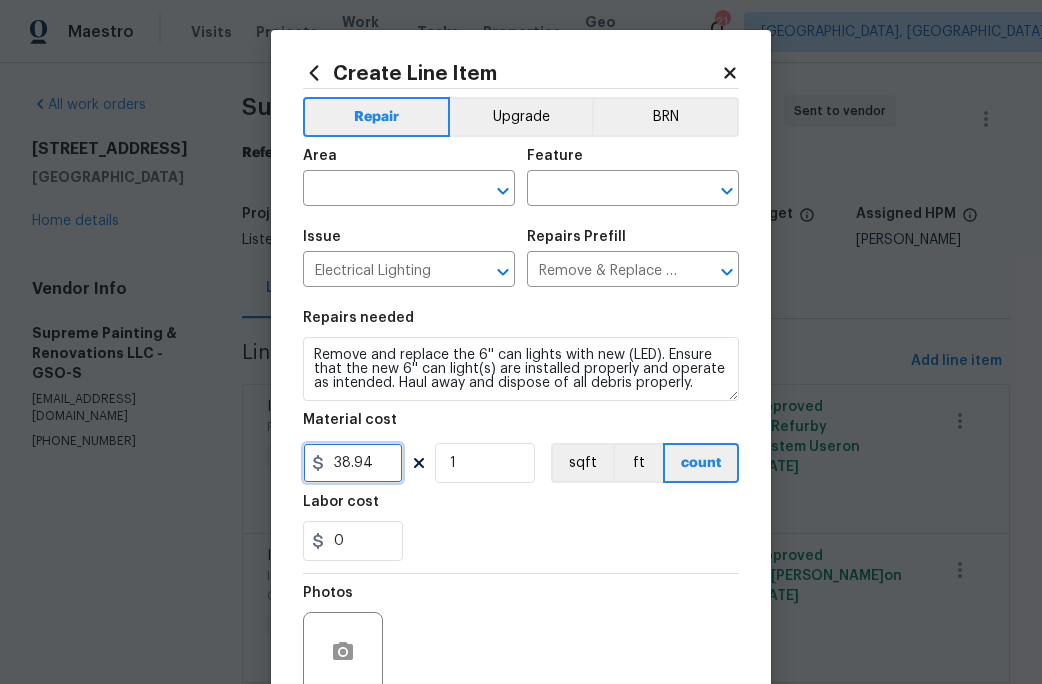 click on "38.94" at bounding box center [353, 463] 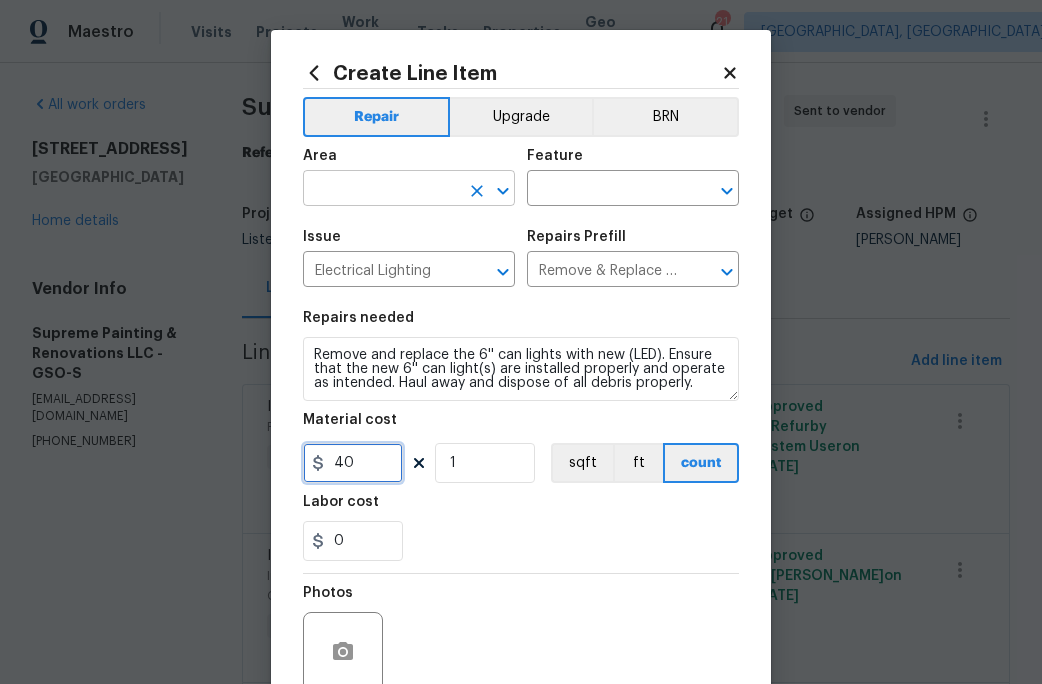 type on "40" 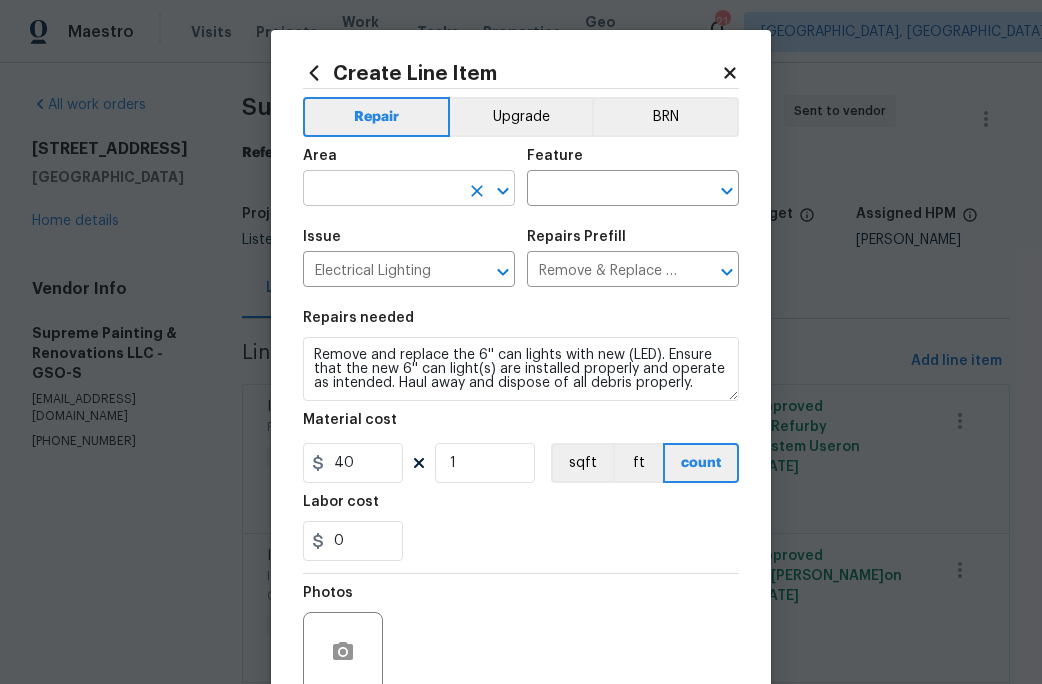 click at bounding box center [381, 190] 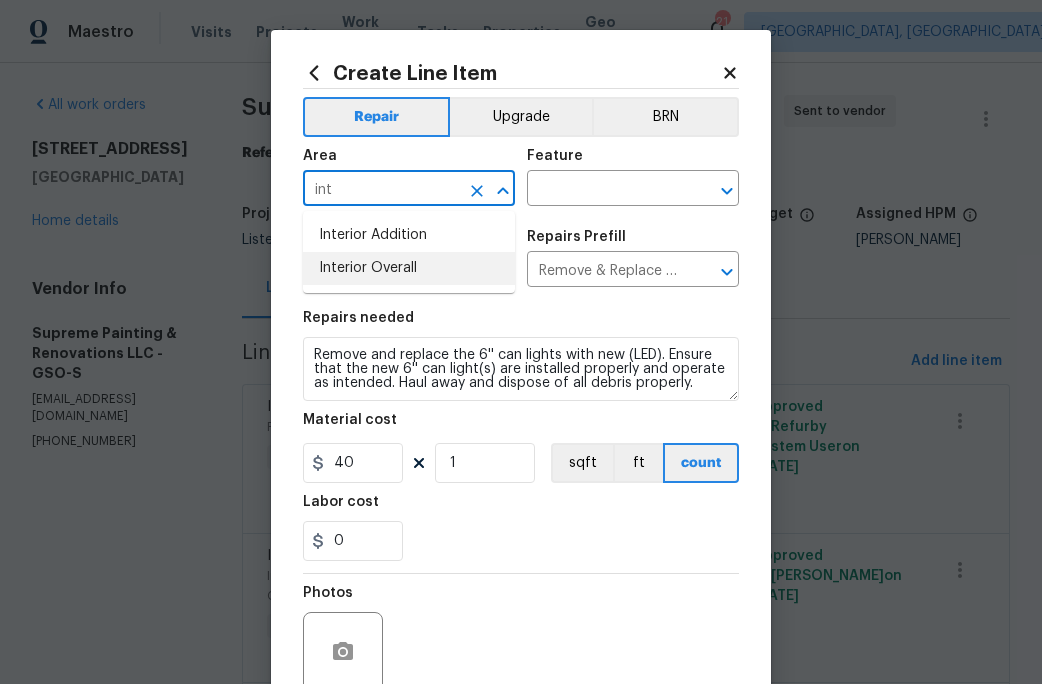 click on "Interior Overall" at bounding box center [409, 268] 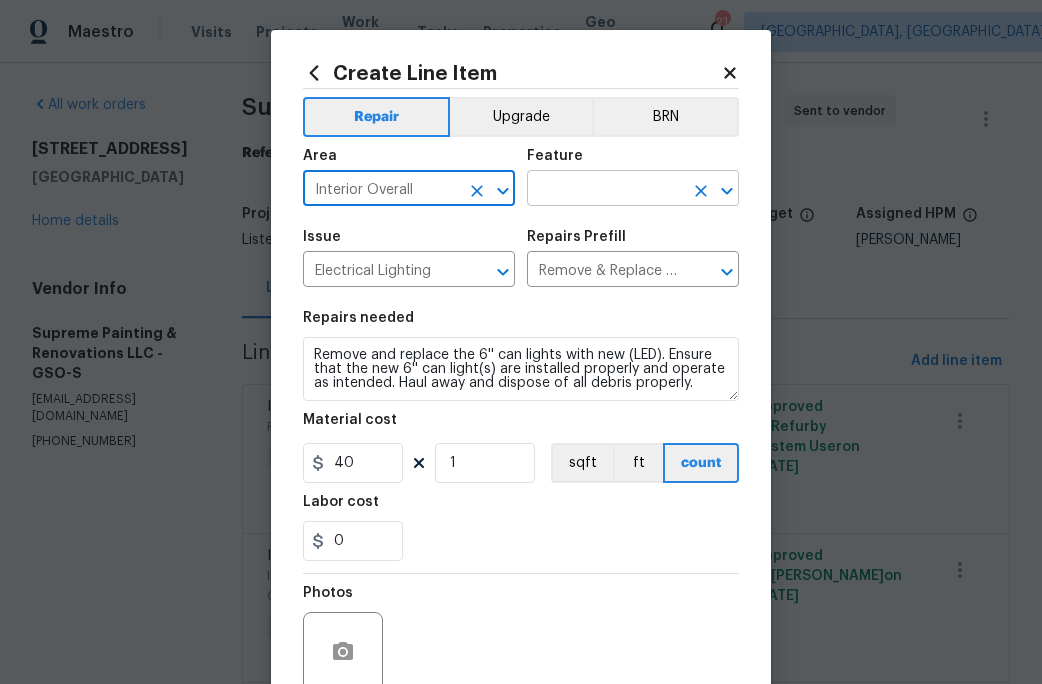 type on "Interior Overall" 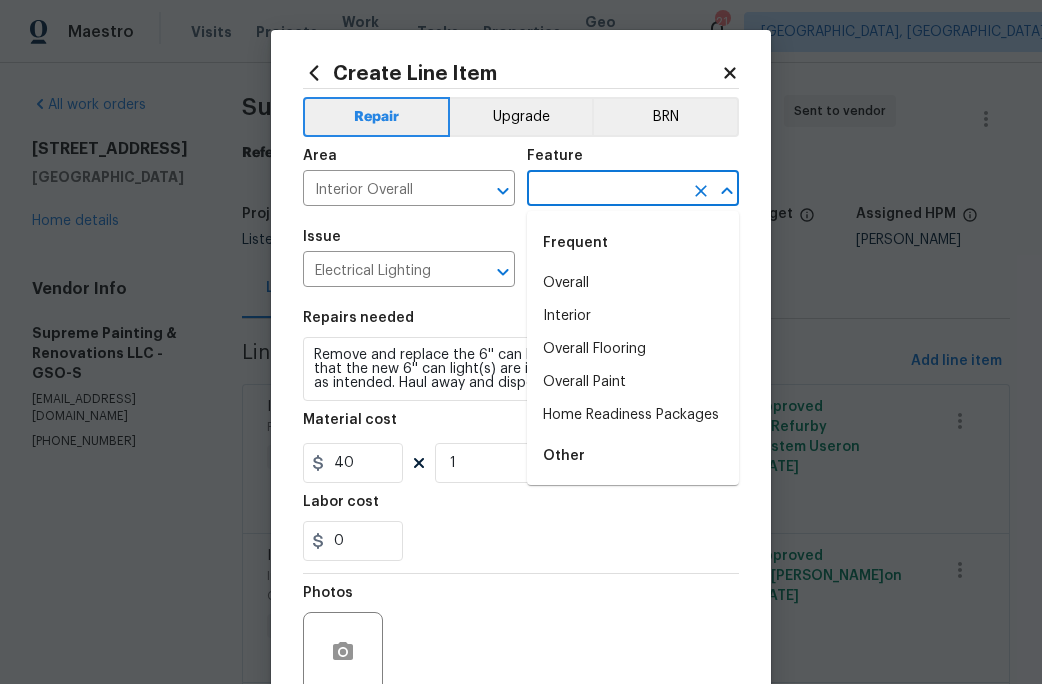 click at bounding box center (605, 190) 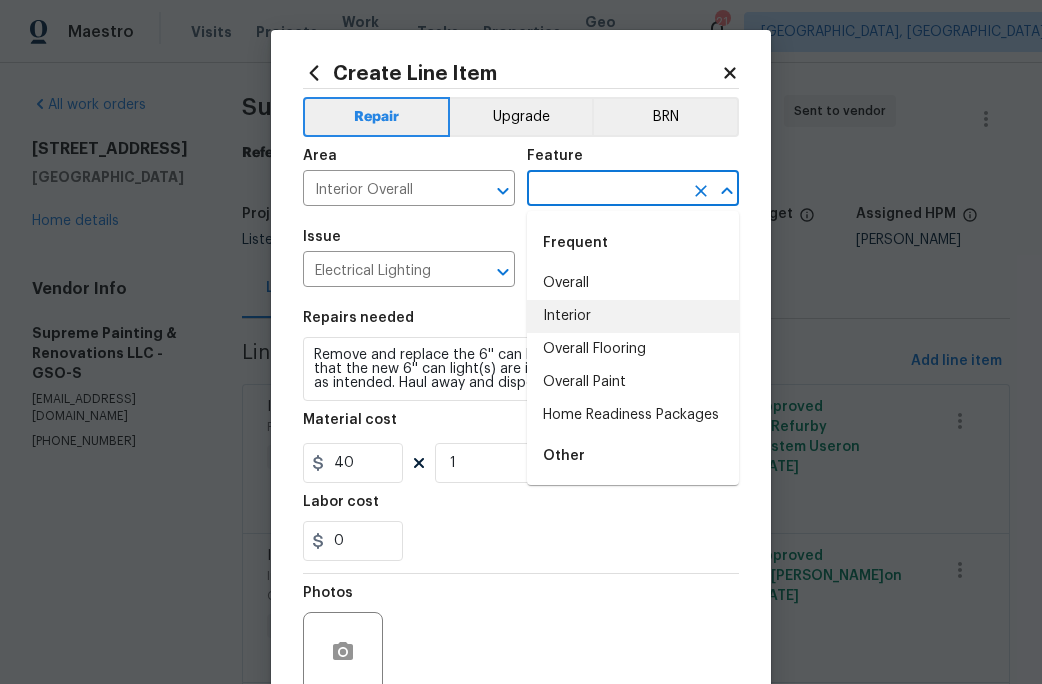 click on "Interior" at bounding box center [633, 316] 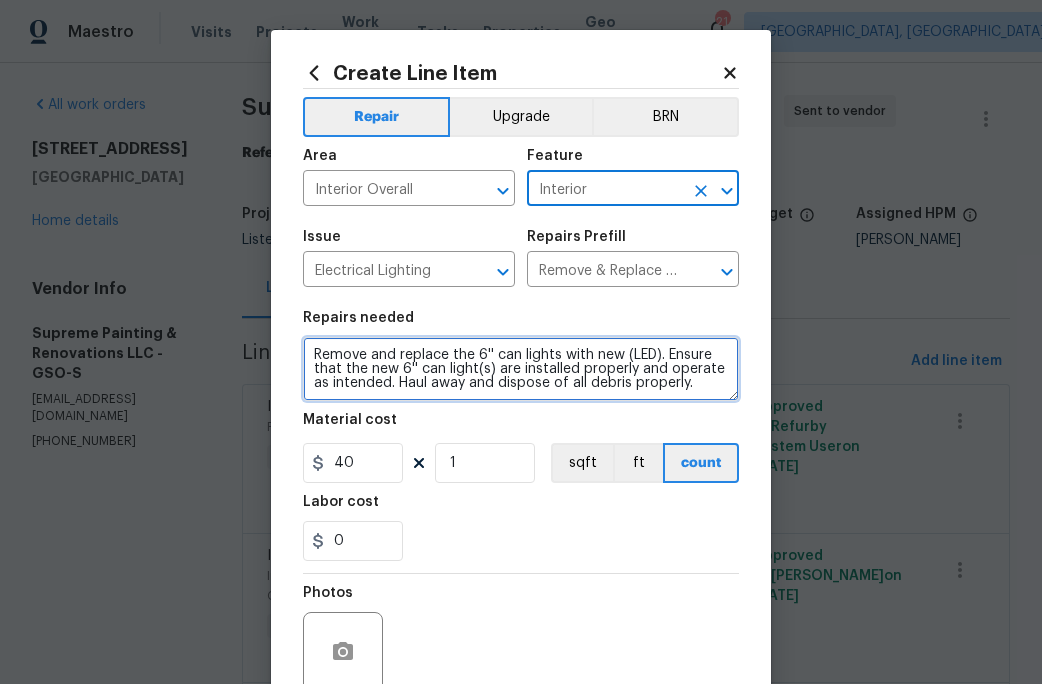 click on "Remove and replace the 6'' can lights with new (LED). Ensure that the new 6'' can light(s) are installed properly and operate as intended. Haul away and dispose of all debris properly." at bounding box center [521, 369] 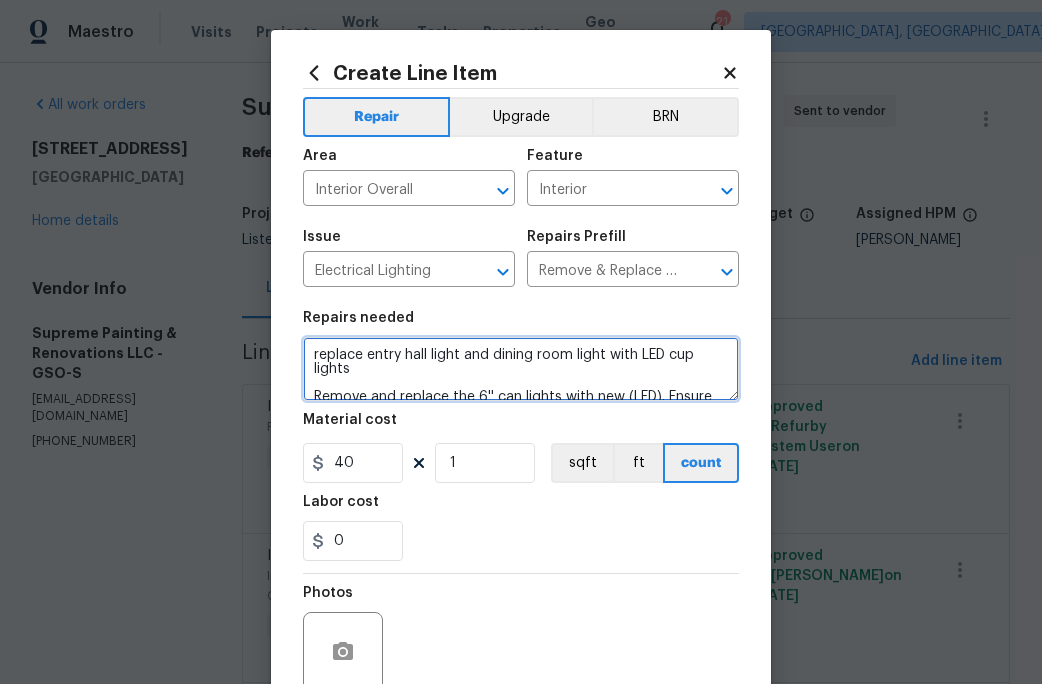type on "replace entry hall light and dining room light with LED cup lights
Remove and replace the 6'' can lights with new (LED). Ensure that the new 6'' can light(s) are installed properly and operate as intended. Haul away and dispose of all debris properly." 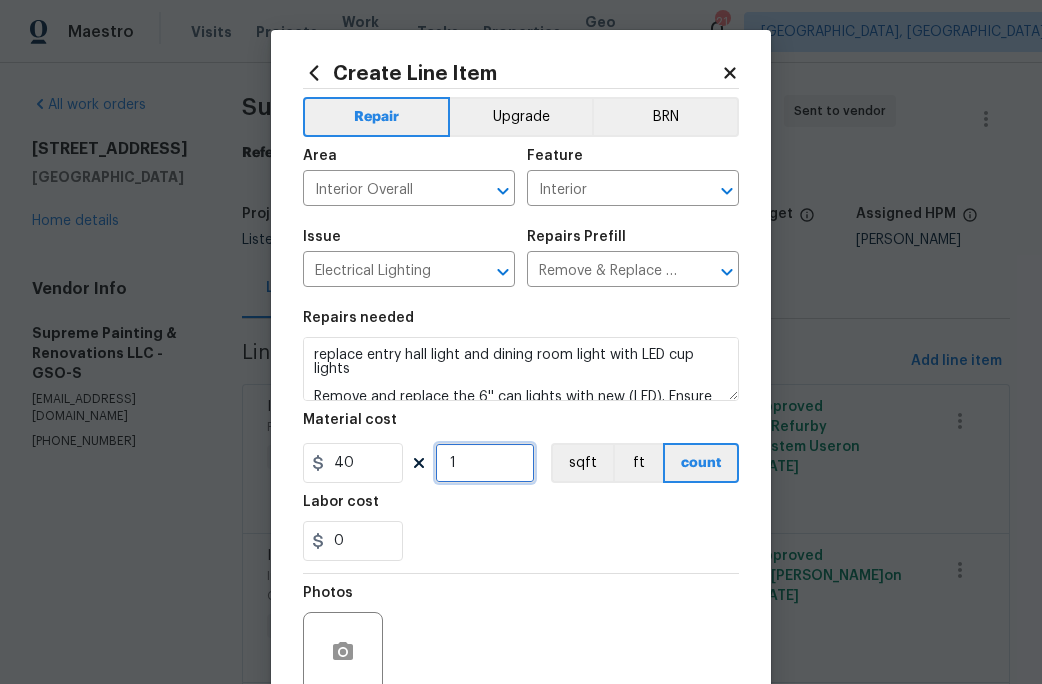 click on "1" at bounding box center (485, 463) 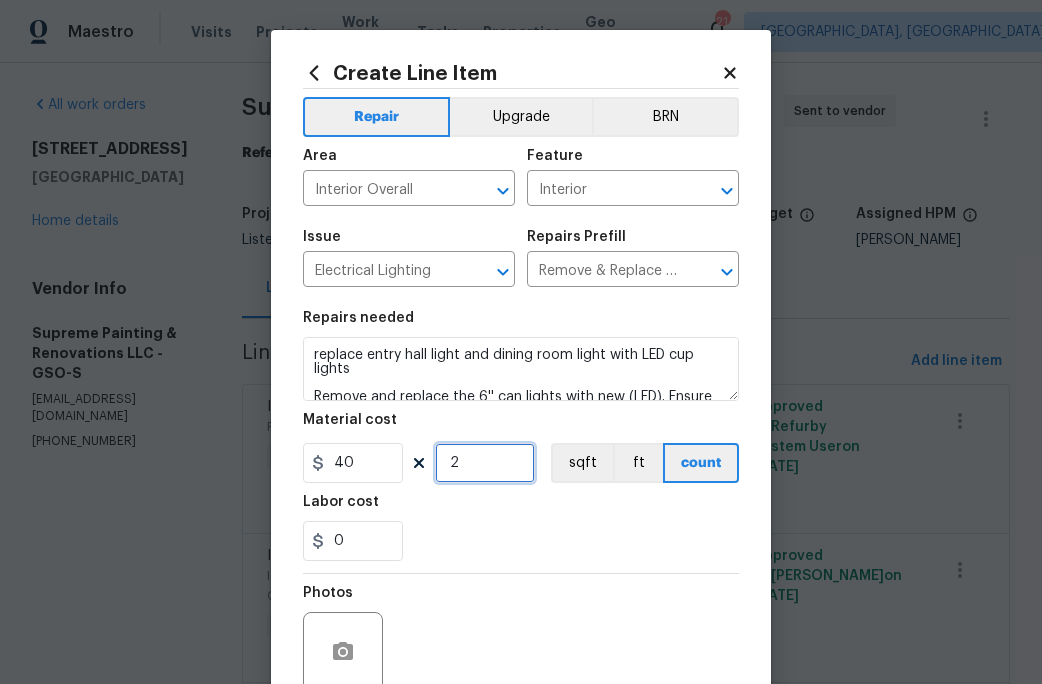 type on "2" 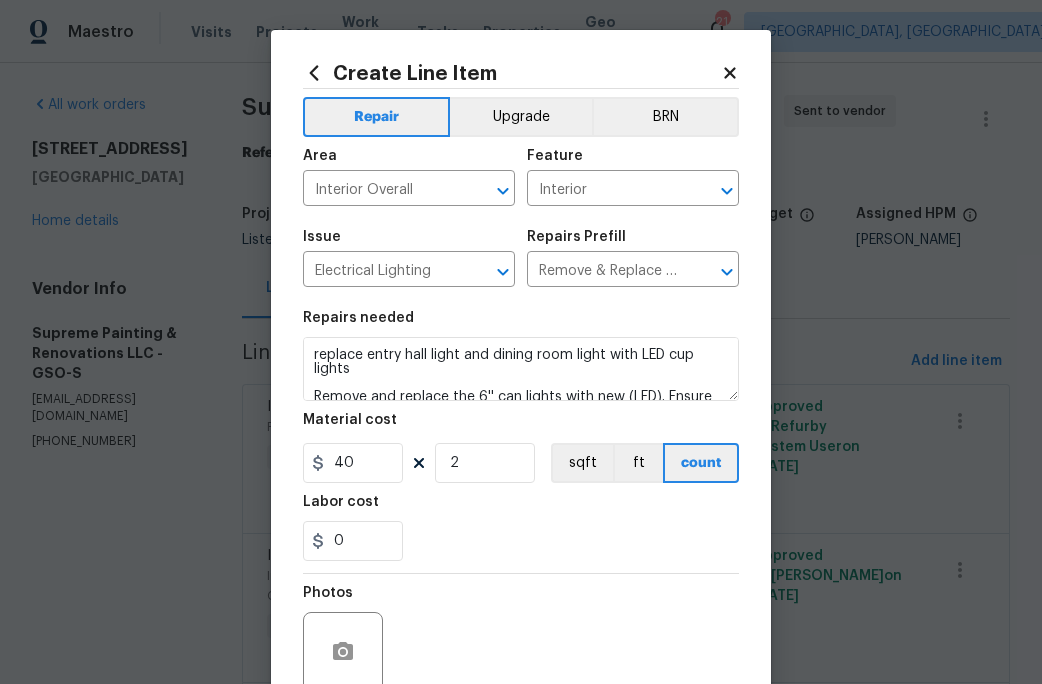 click on "Labor cost" at bounding box center (521, 508) 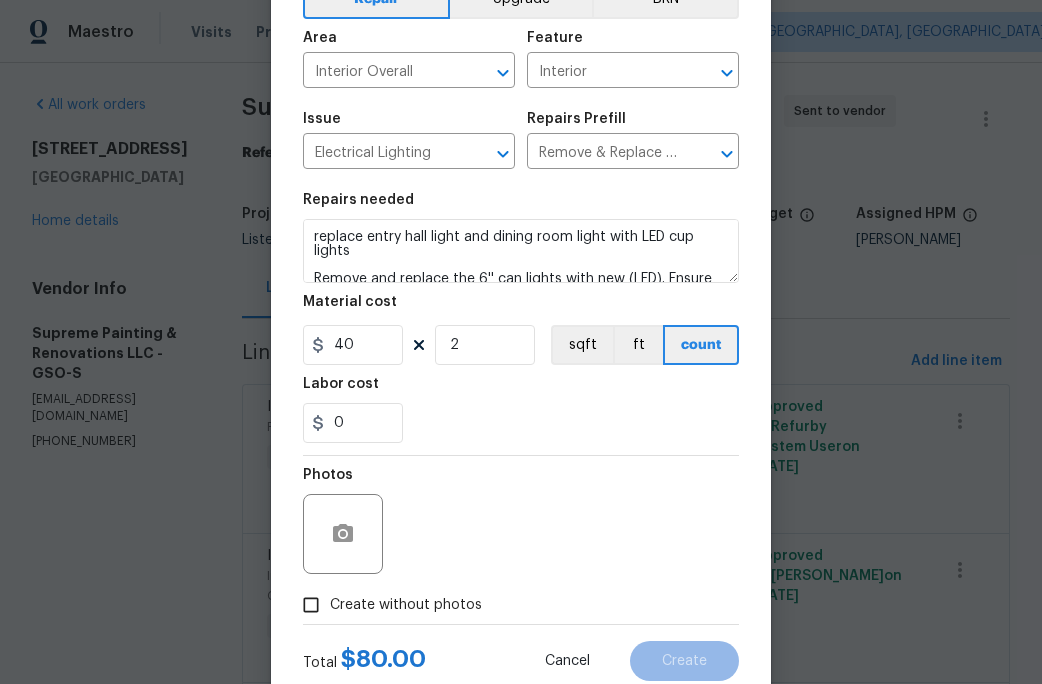 scroll, scrollTop: 178, scrollLeft: 0, axis: vertical 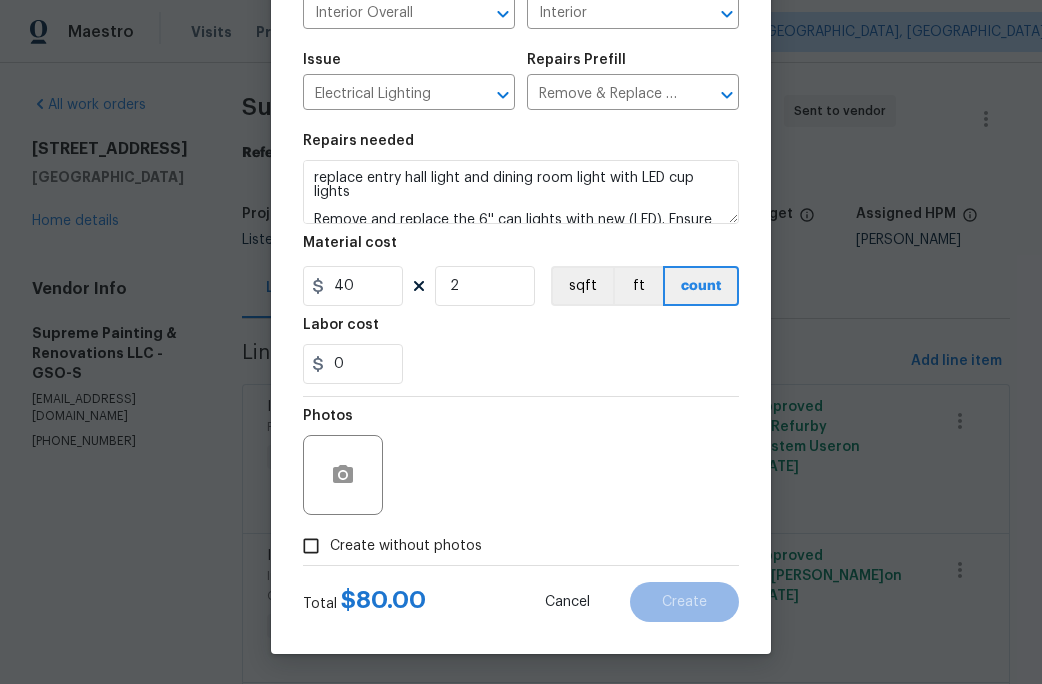 click on "Create without photos" at bounding box center [311, 546] 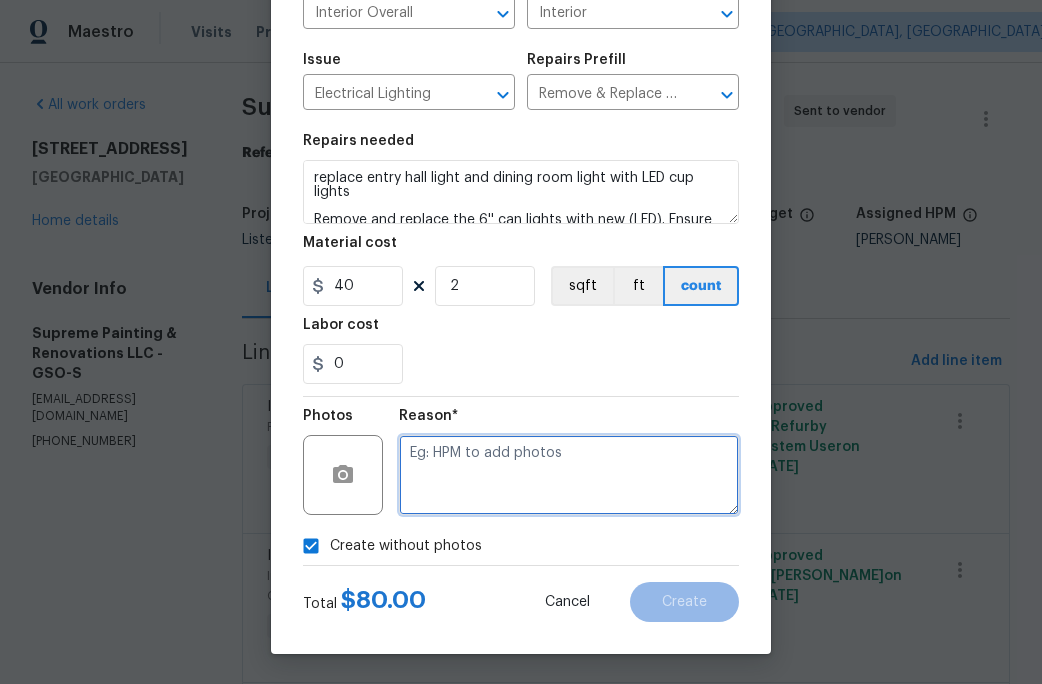 click at bounding box center (569, 475) 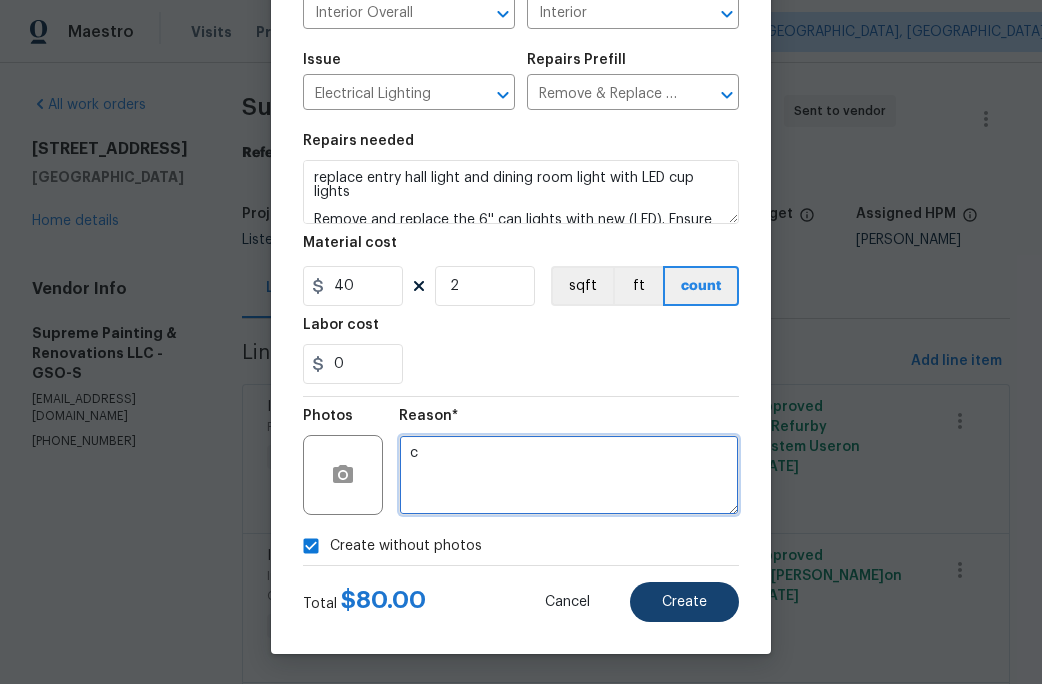 type on "c" 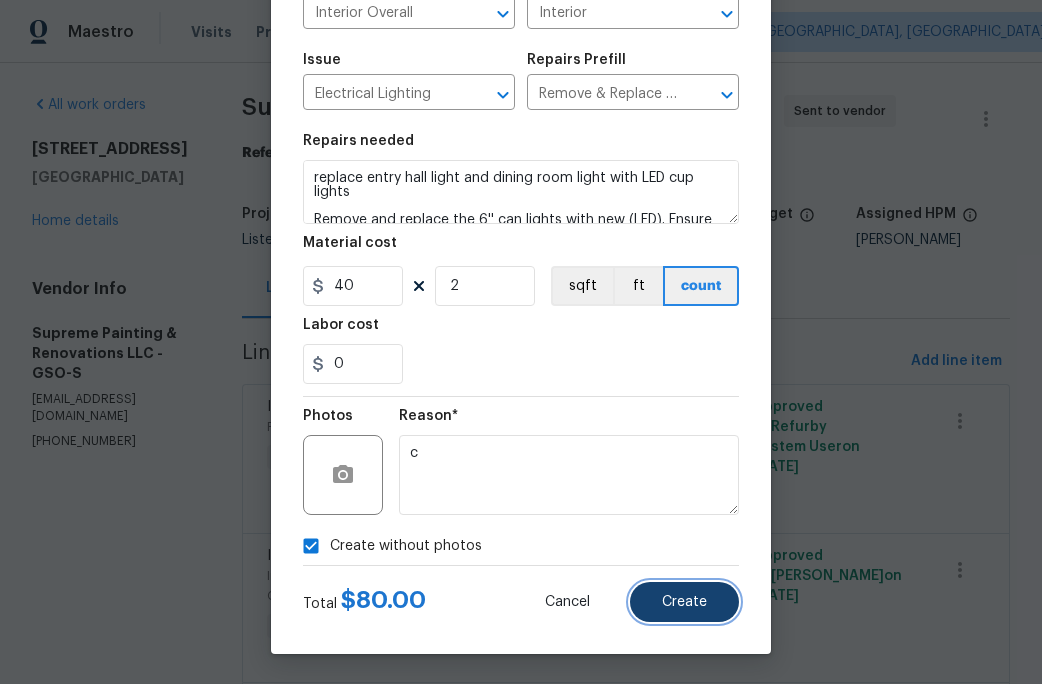 click on "Create" at bounding box center [684, 602] 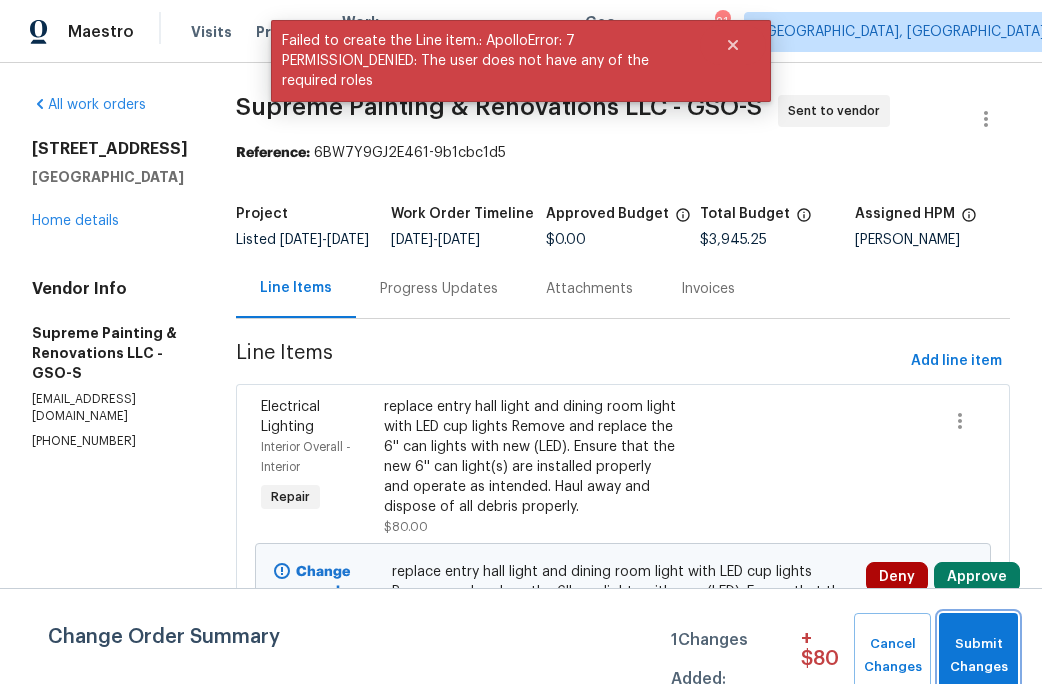 click on "Submit Changes" at bounding box center [978, 656] 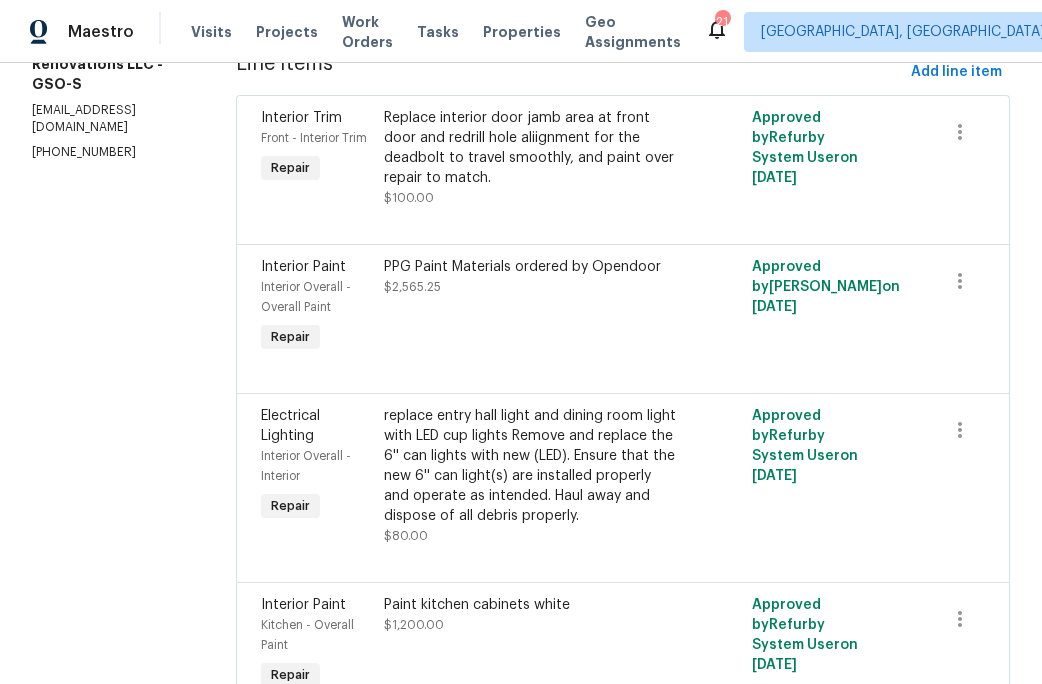 scroll, scrollTop: 291, scrollLeft: 0, axis: vertical 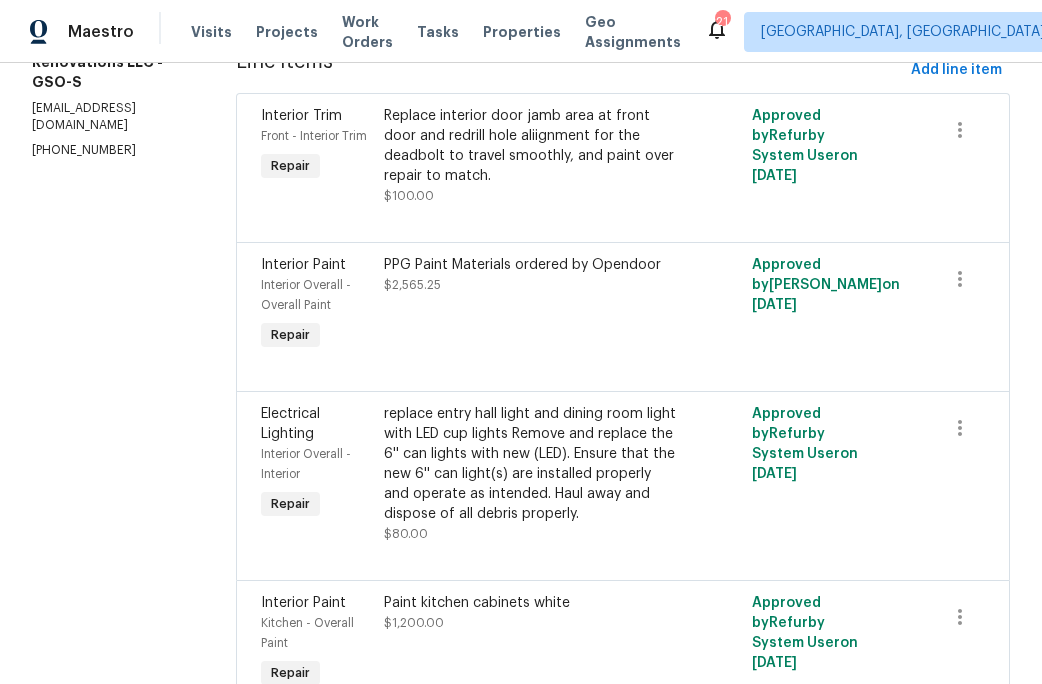 click on "PPG Paint Materials ordered by Opendoor" at bounding box center [531, 265] 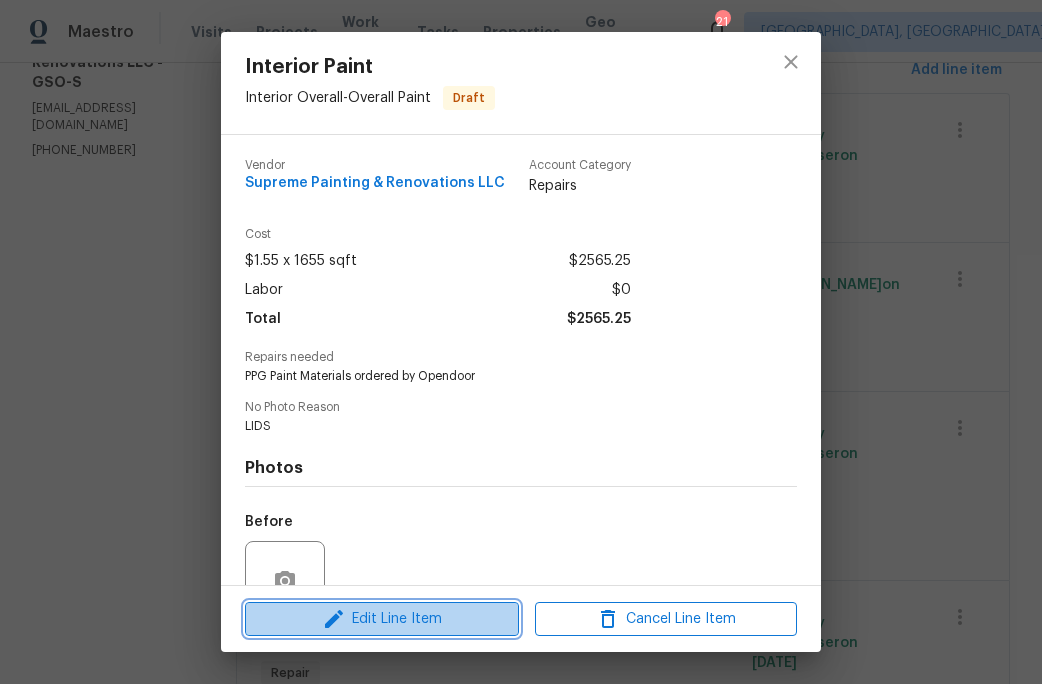 click on "Edit Line Item" at bounding box center [382, 619] 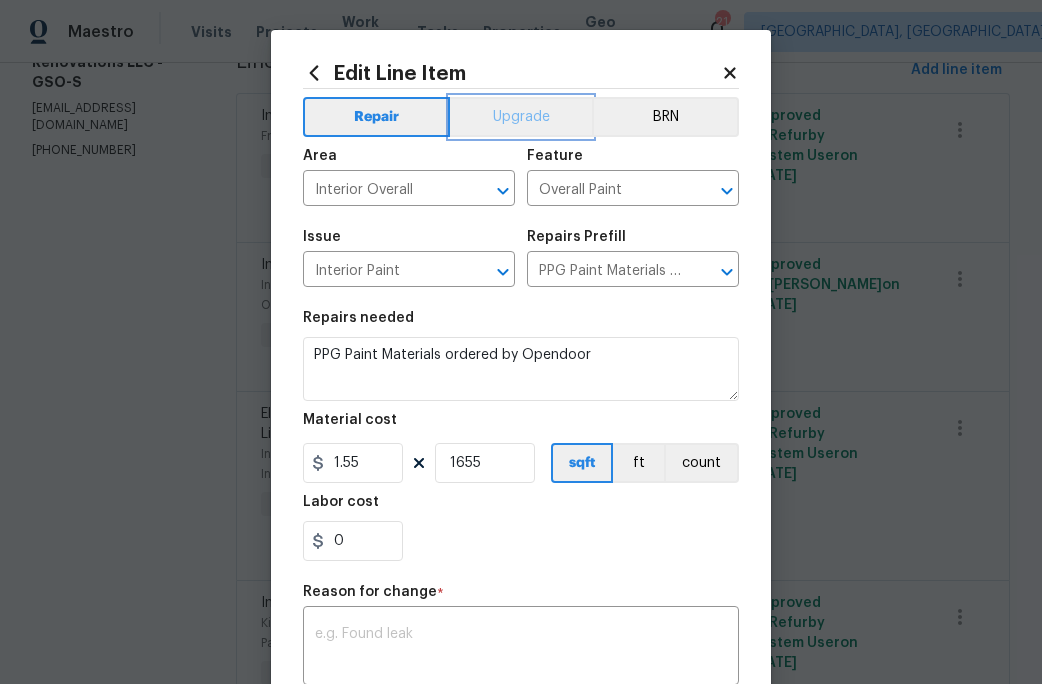 click on "Upgrade" at bounding box center [521, 117] 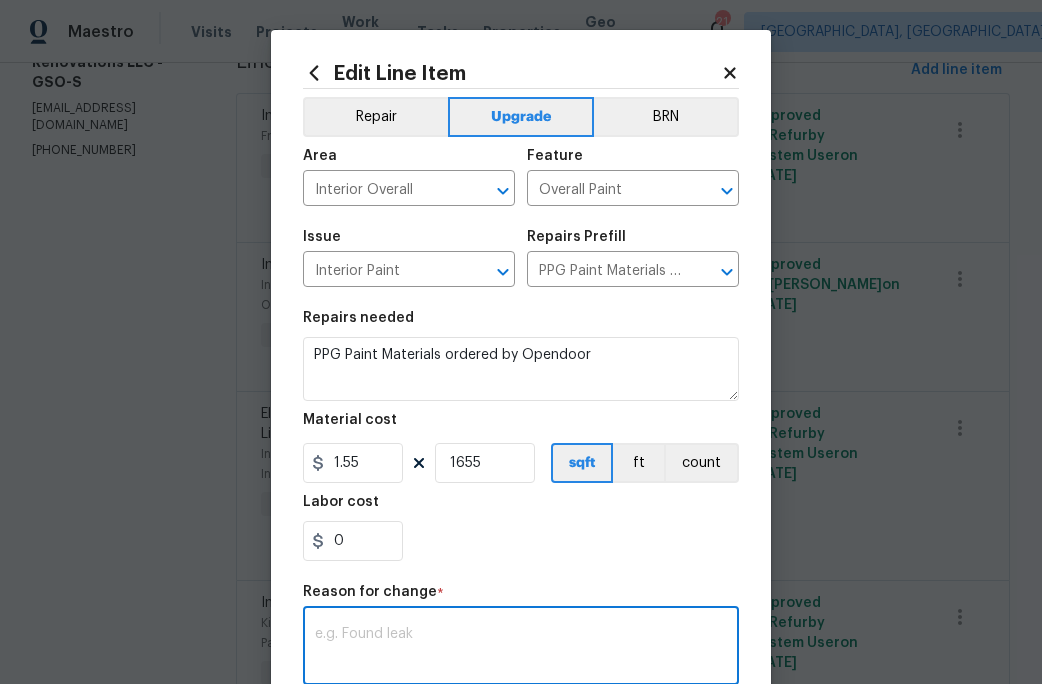 click at bounding box center [521, 648] 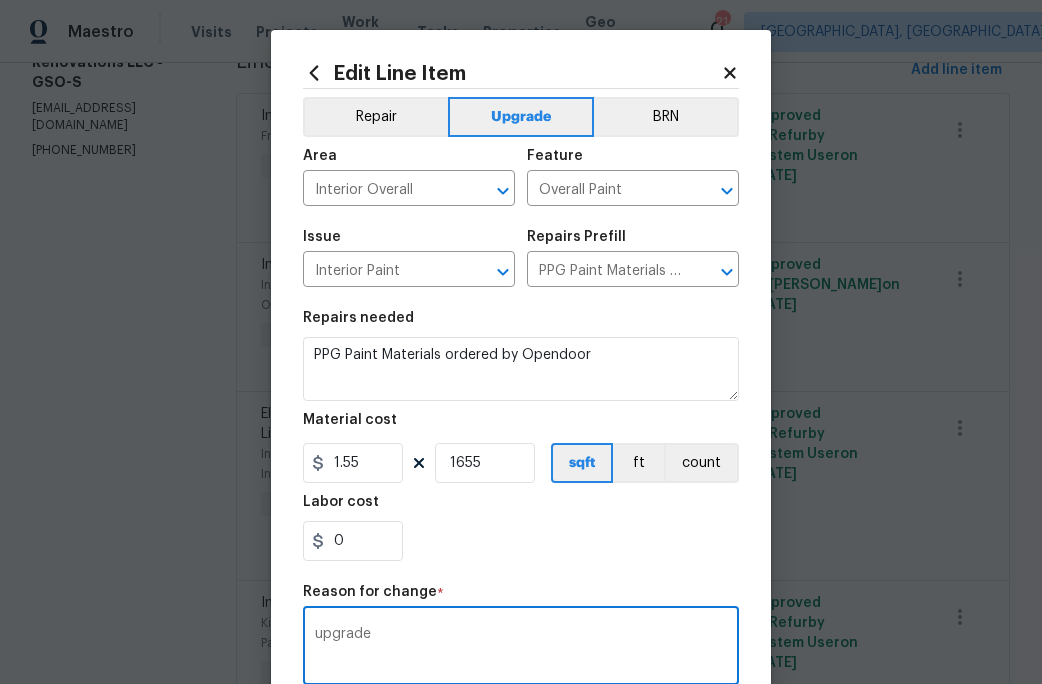 type on "upgrade" 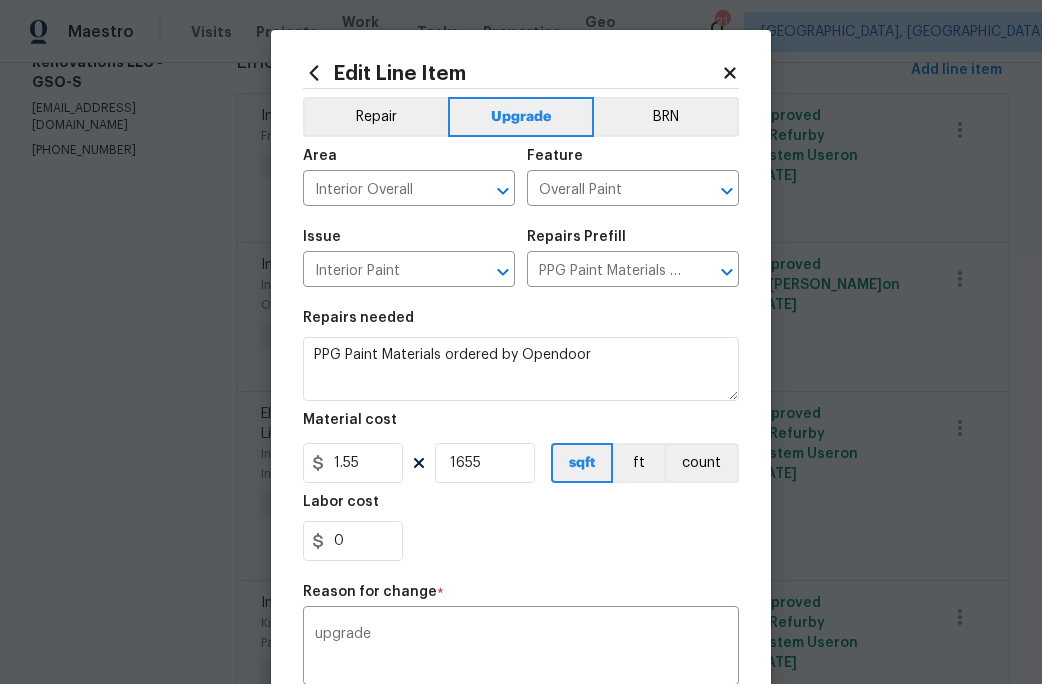 click on "0" at bounding box center (521, 541) 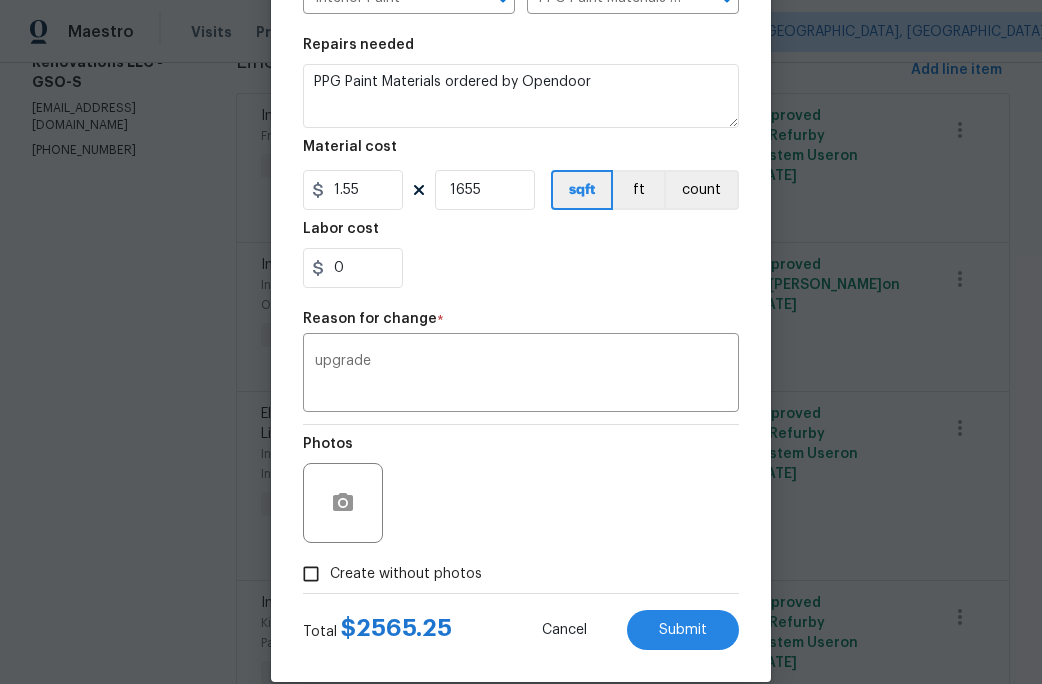 scroll, scrollTop: 302, scrollLeft: 0, axis: vertical 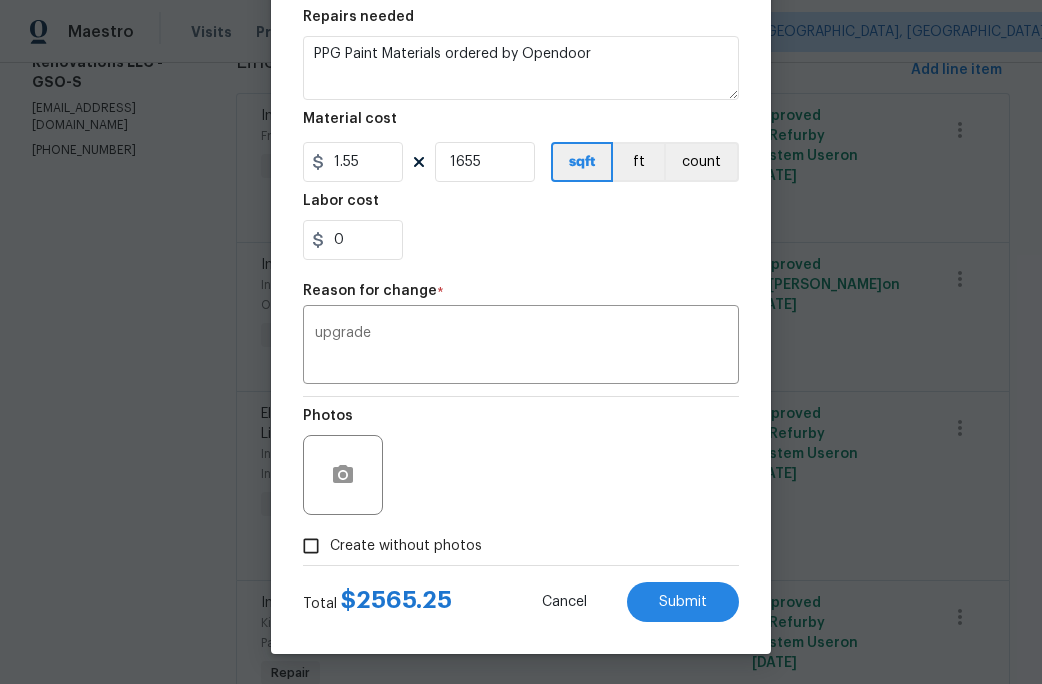 click on "Create without photos" at bounding box center (311, 546) 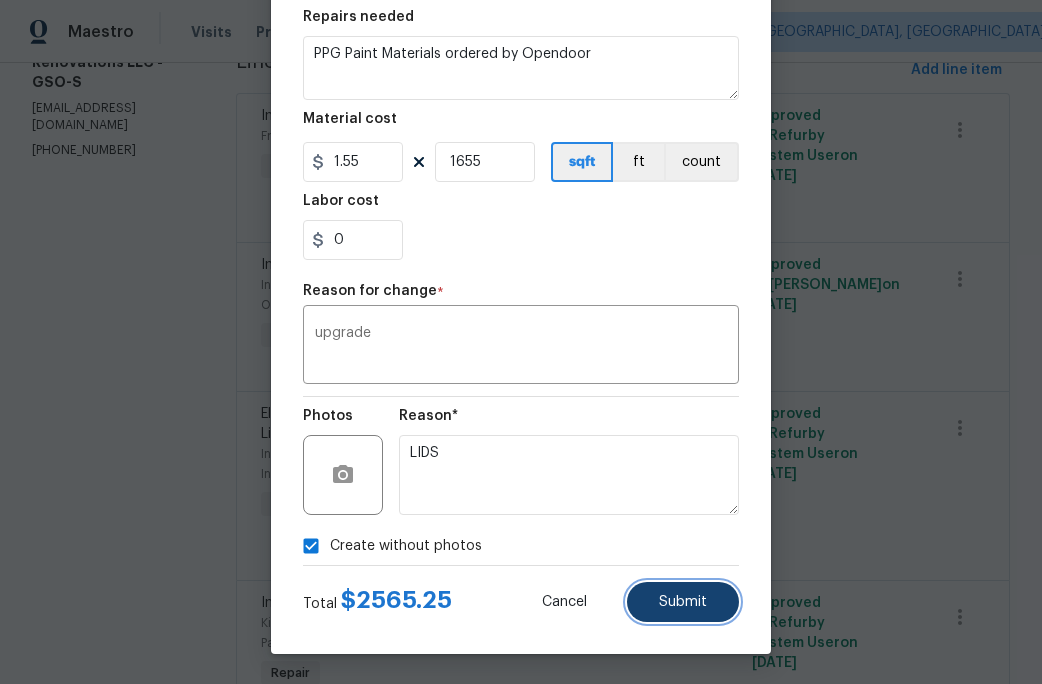 click on "Submit" at bounding box center [683, 602] 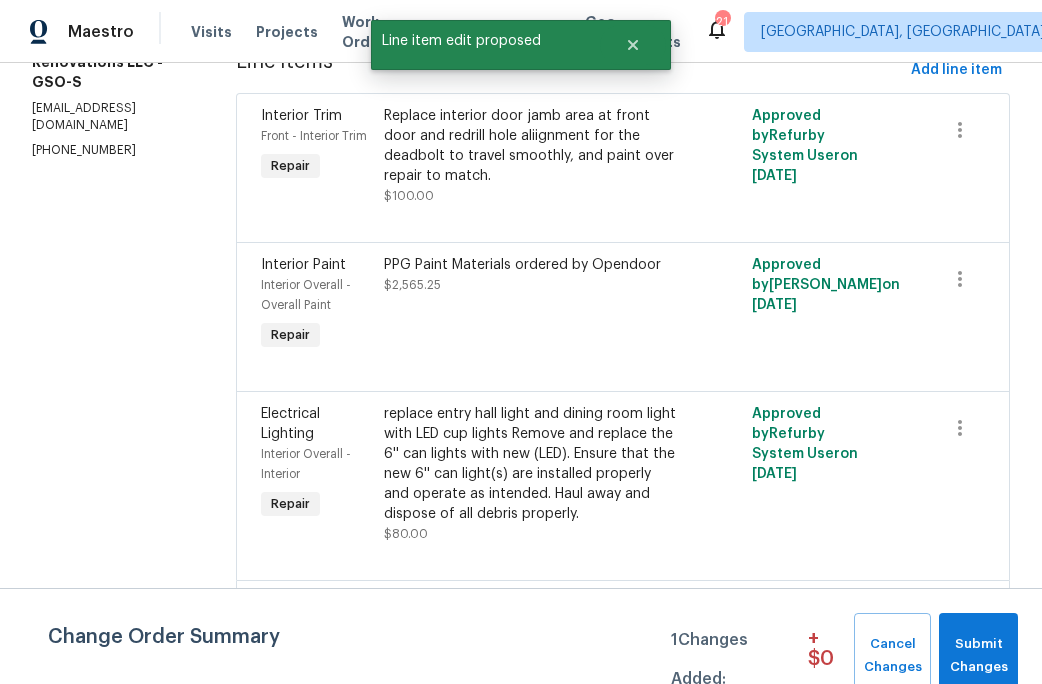 scroll, scrollTop: 0, scrollLeft: 0, axis: both 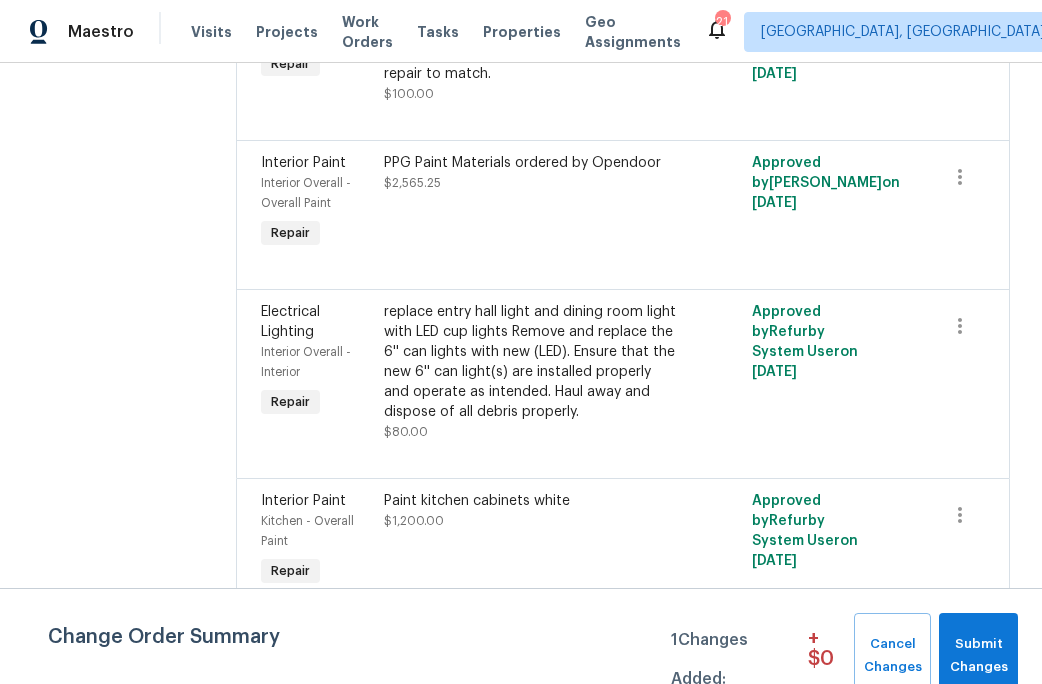 click on "Paint kitchen cabinets white $1,200.00" at bounding box center (531, 511) 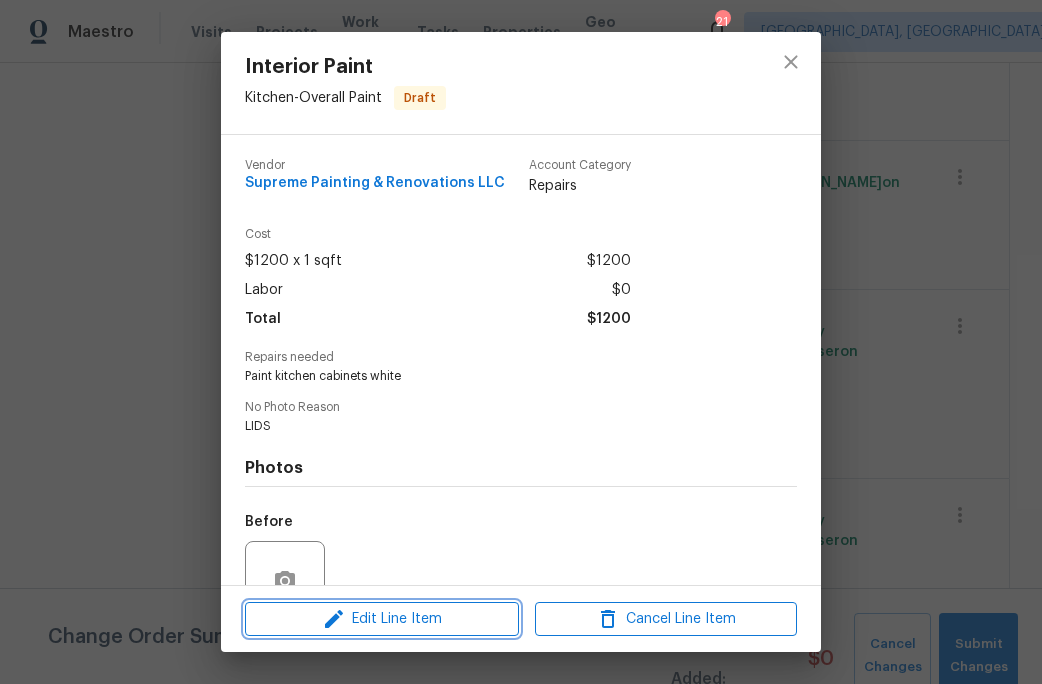 click on "Edit Line Item" at bounding box center [382, 619] 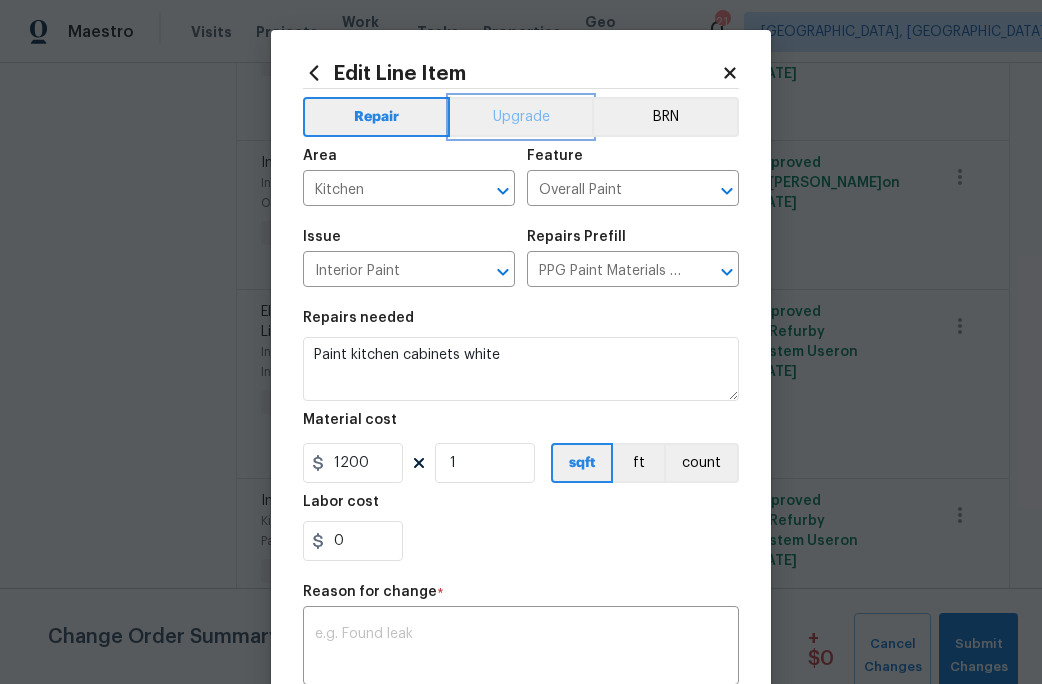 click on "Upgrade" at bounding box center [521, 117] 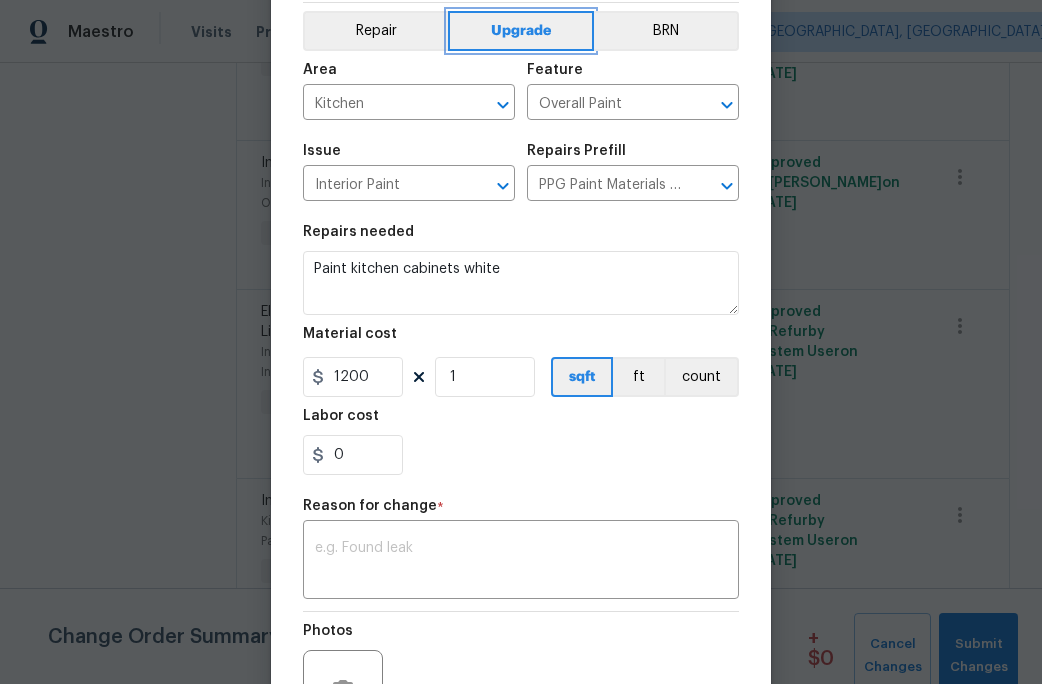 scroll, scrollTop: 155, scrollLeft: 0, axis: vertical 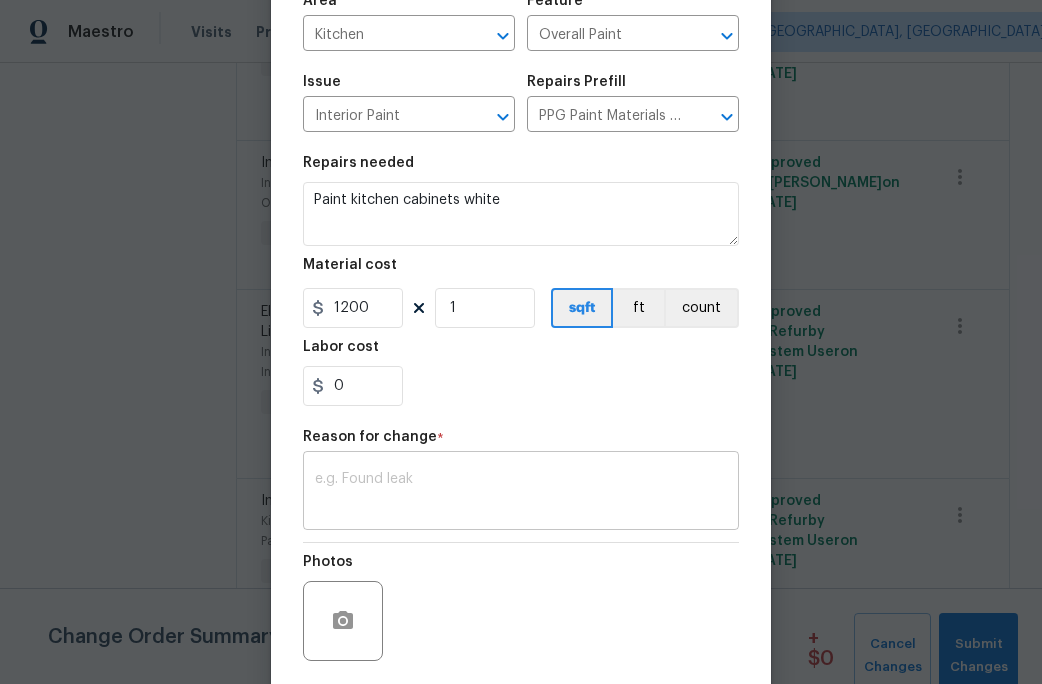 click at bounding box center (521, 493) 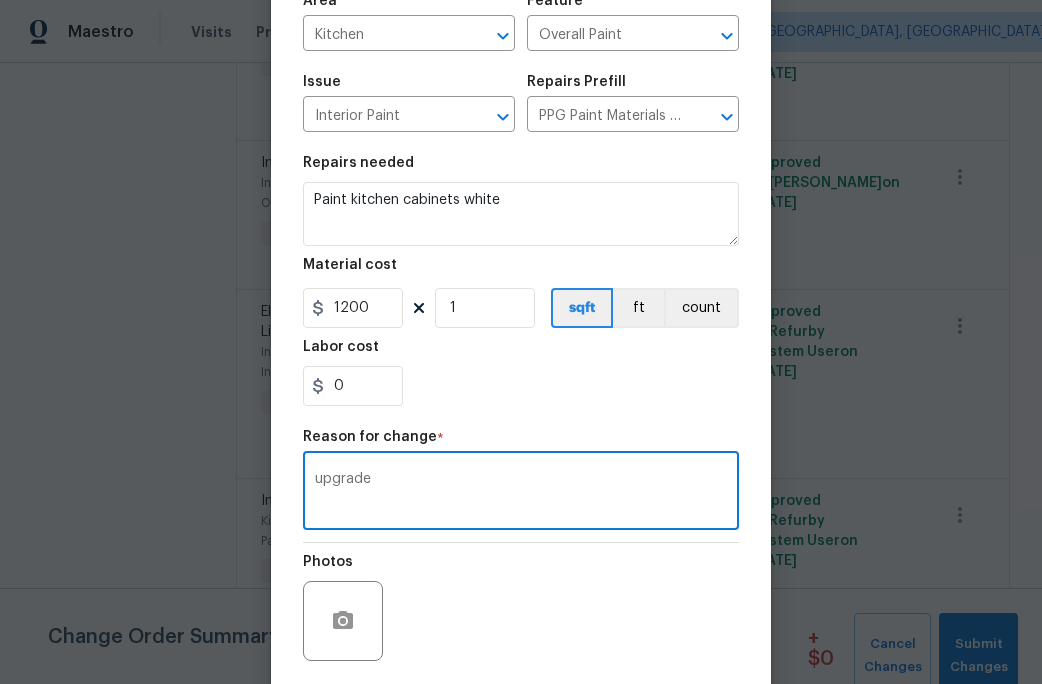 type on "upgrade" 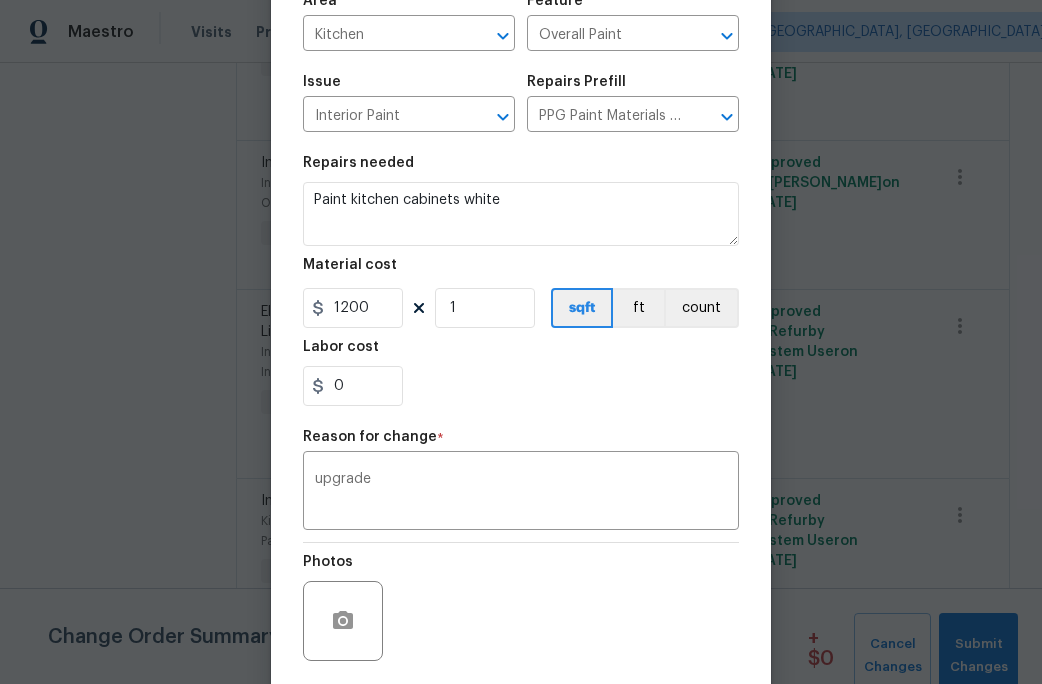 click on "Repairs needed Paint kitchen cabinets white Material cost 1200 1 sqft ft count Labor cost 0" at bounding box center [521, 281] 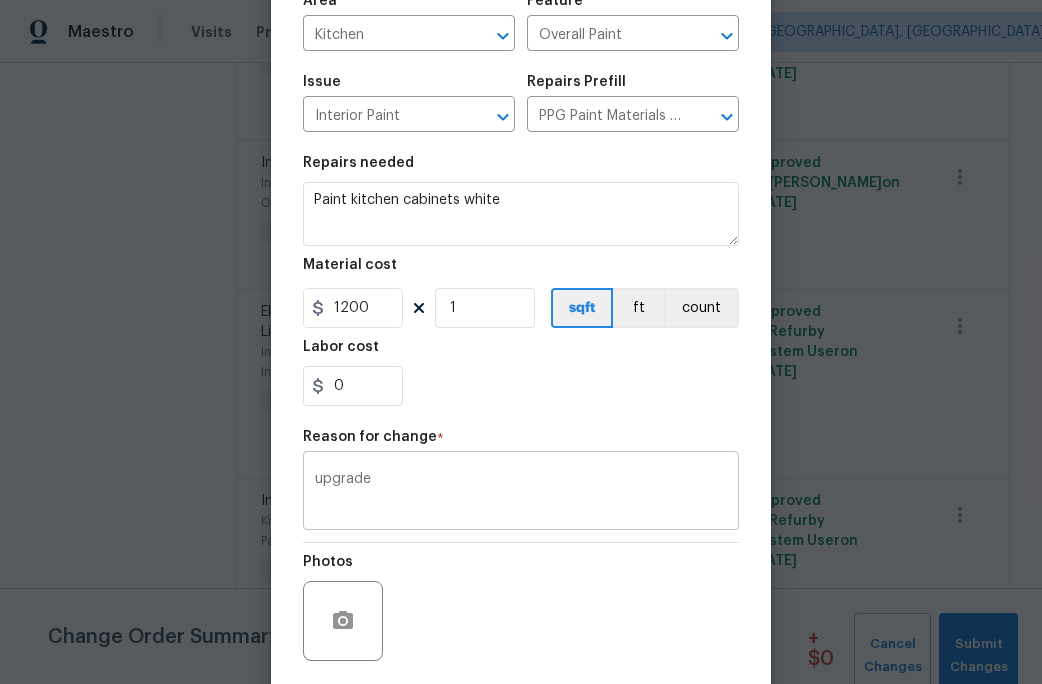scroll, scrollTop: 302, scrollLeft: 0, axis: vertical 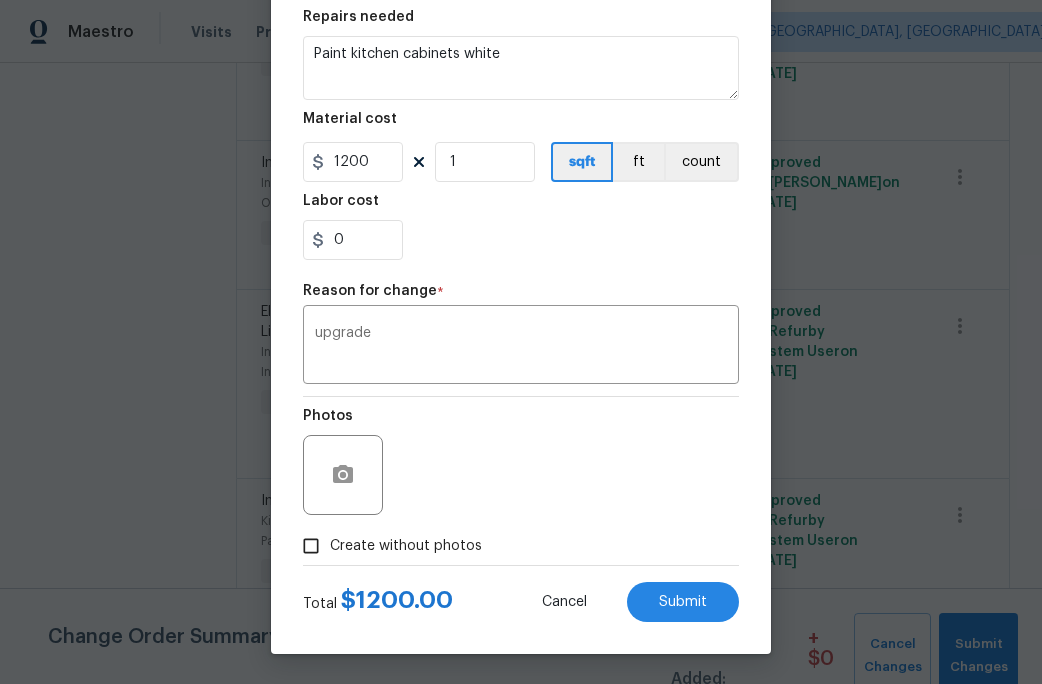click on "Create without photos" at bounding box center (311, 546) 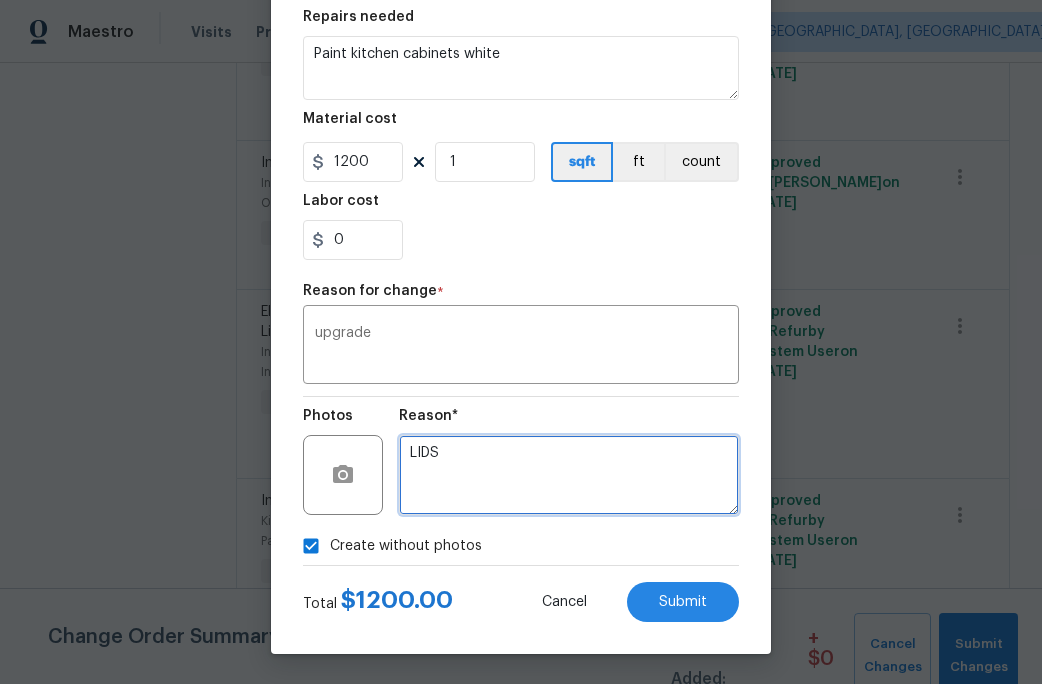 click on "LIDS" at bounding box center (569, 475) 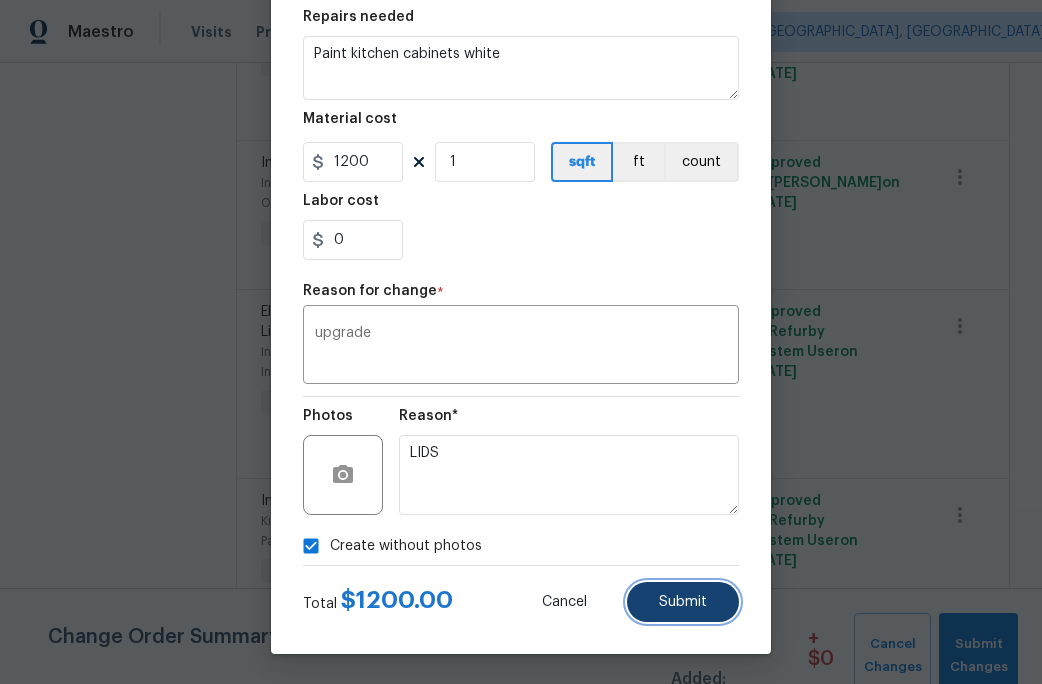 click on "Submit" at bounding box center [683, 602] 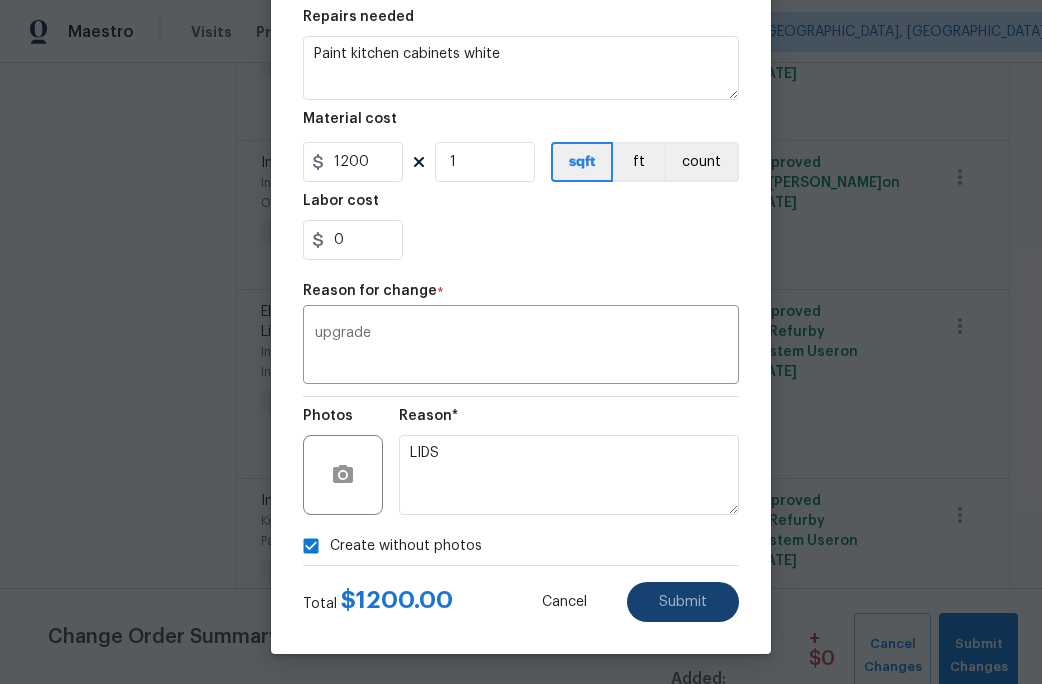 scroll, scrollTop: 0, scrollLeft: 0, axis: both 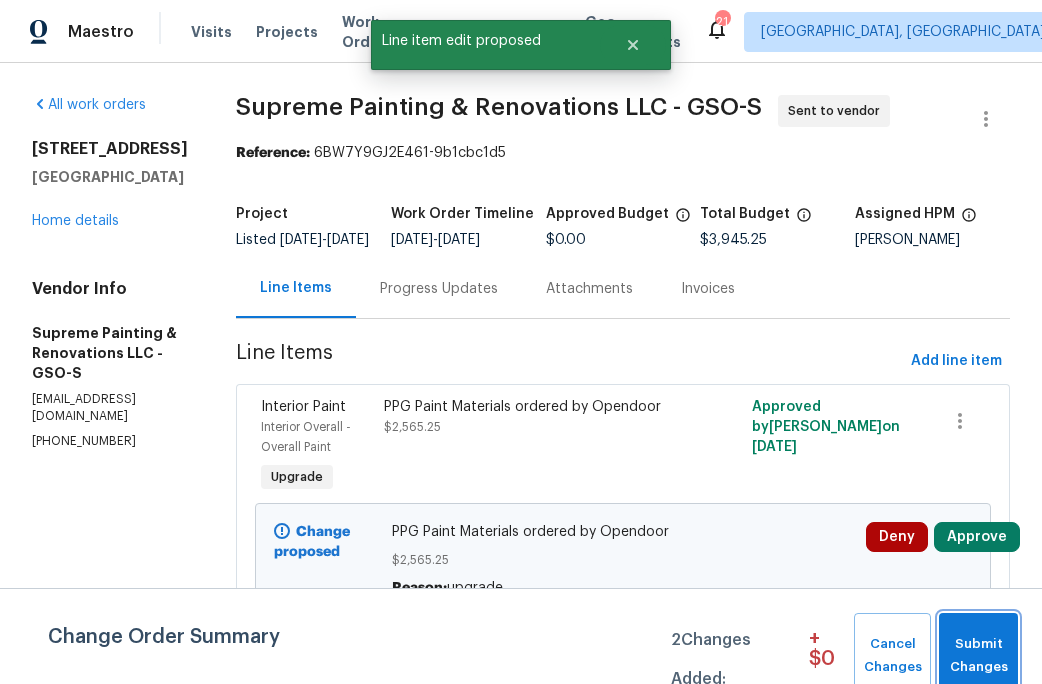 click on "Submit Changes" at bounding box center [978, 656] 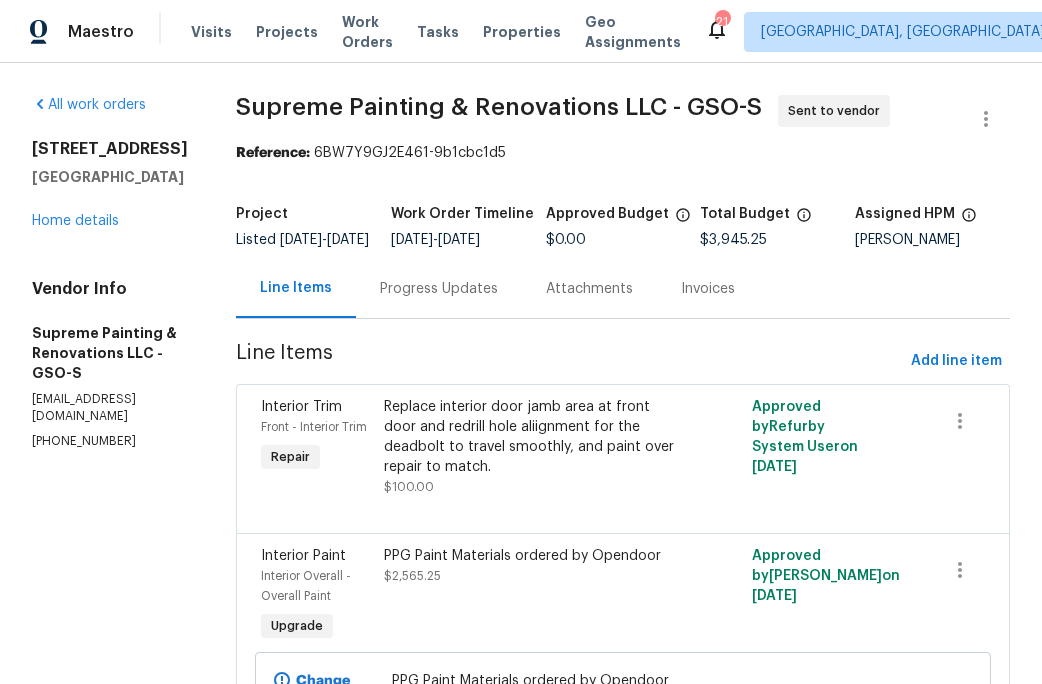 click on "Progress Updates" at bounding box center [439, 289] 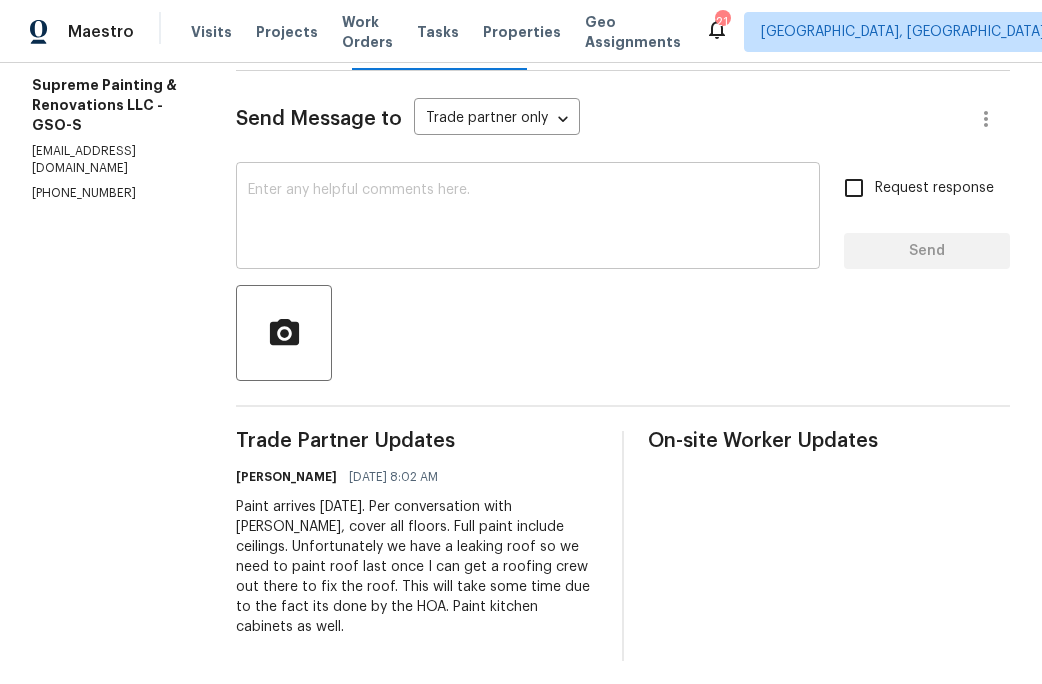 scroll, scrollTop: 247, scrollLeft: 0, axis: vertical 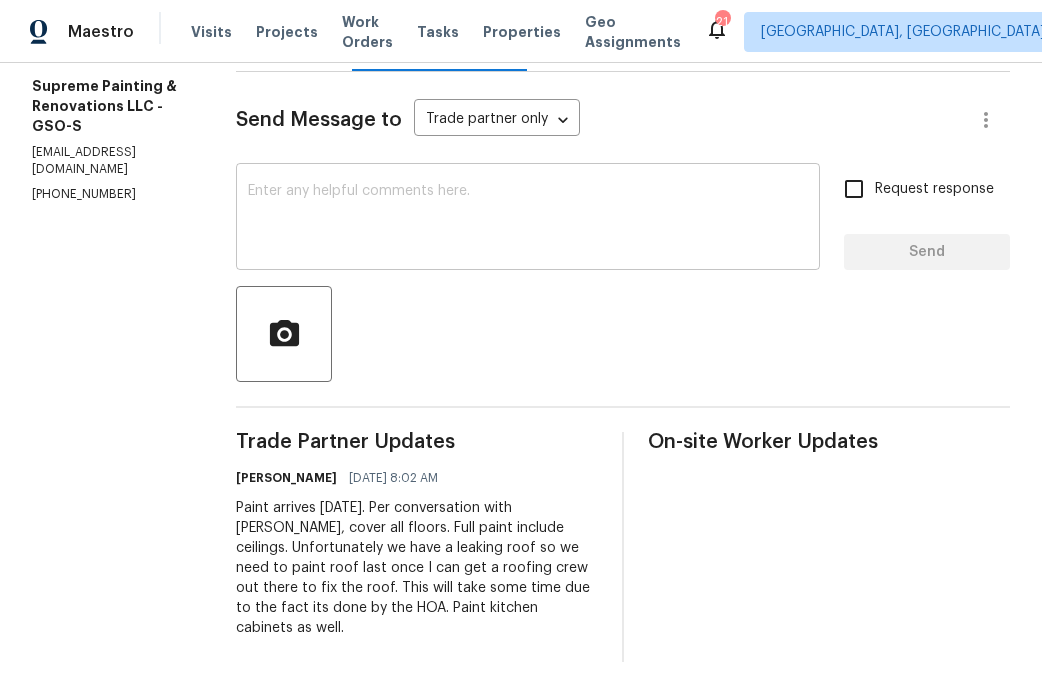 click at bounding box center [528, 219] 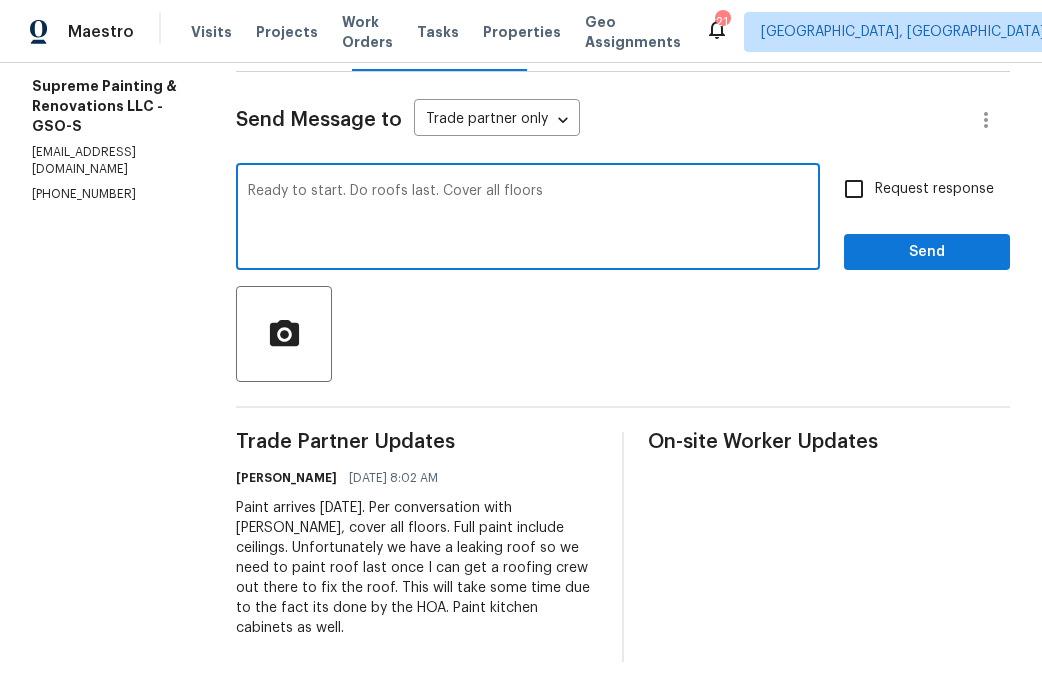type on "Ready to start. Do roofs last. Cover all floors" 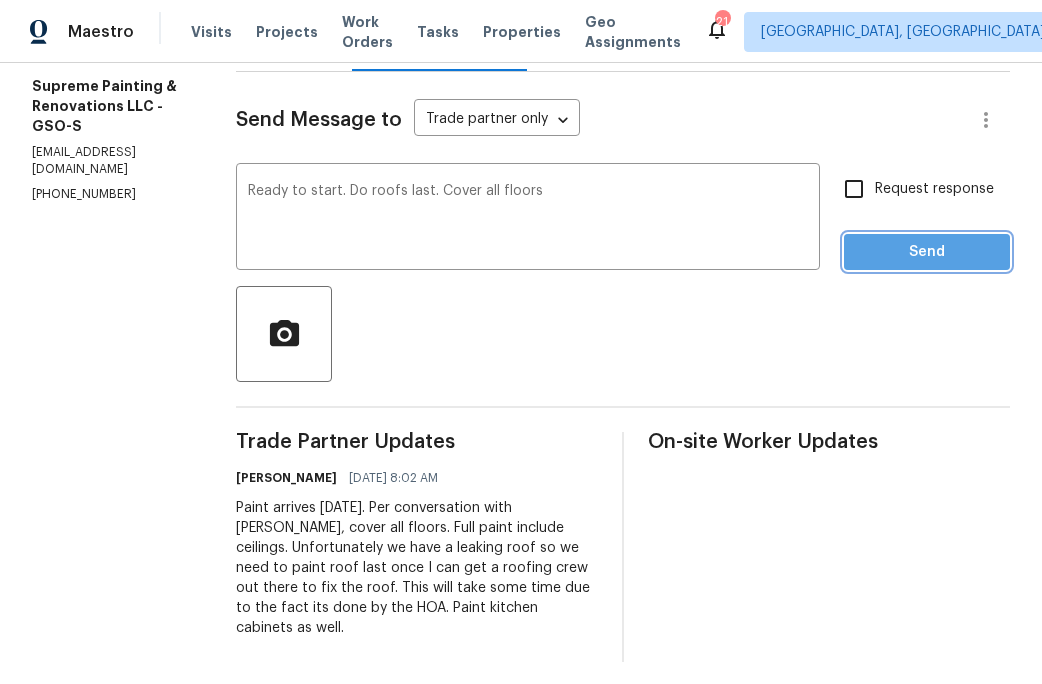 click on "Send" at bounding box center (927, 252) 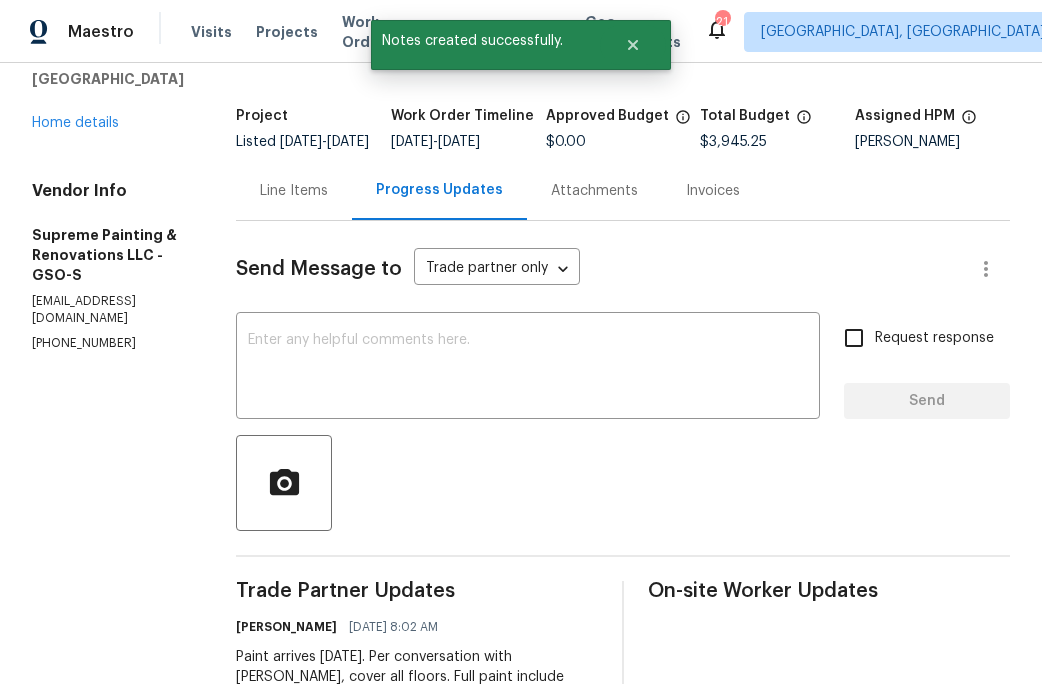 scroll, scrollTop: 247, scrollLeft: 0, axis: vertical 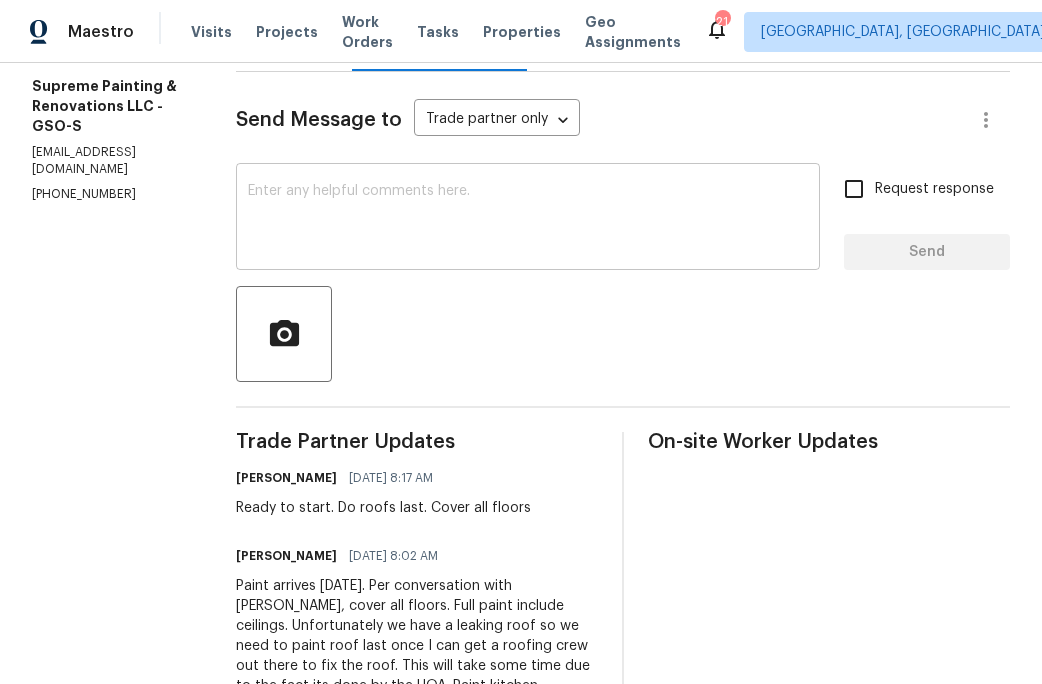 click on "x ​" at bounding box center [528, 219] 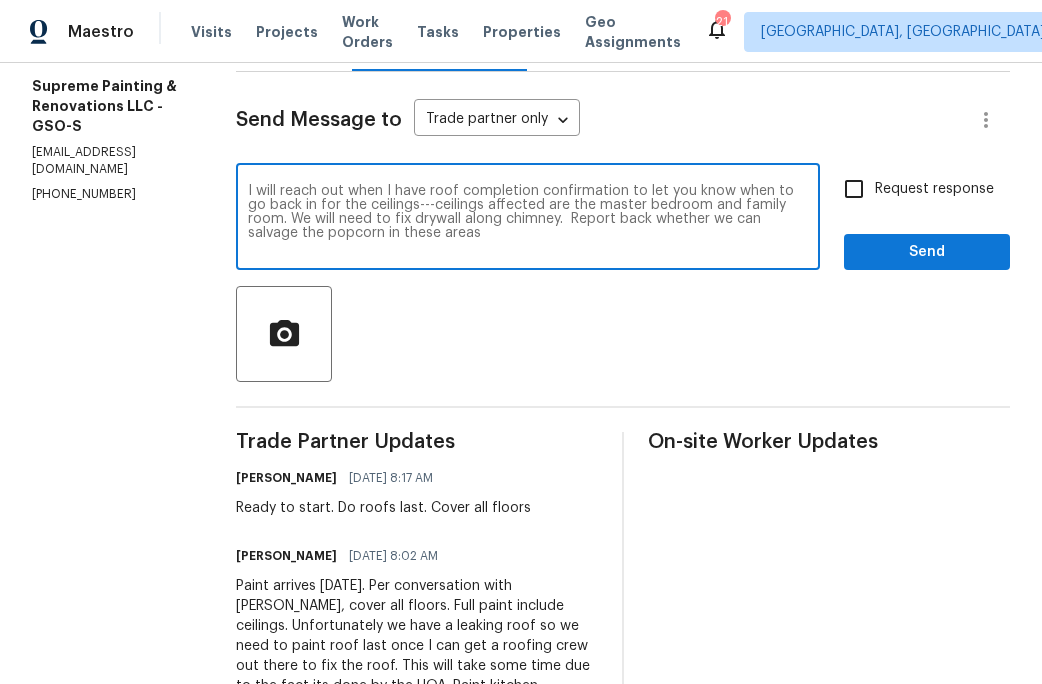 type on "I will reach out when I have roof completion confirmation to let you know when to go back in for the ceilings---ceilings affected are the master bedroom and family room. We will need to fix drywall along chimney.  Report back whether we can salvage the popcorn in these areas" 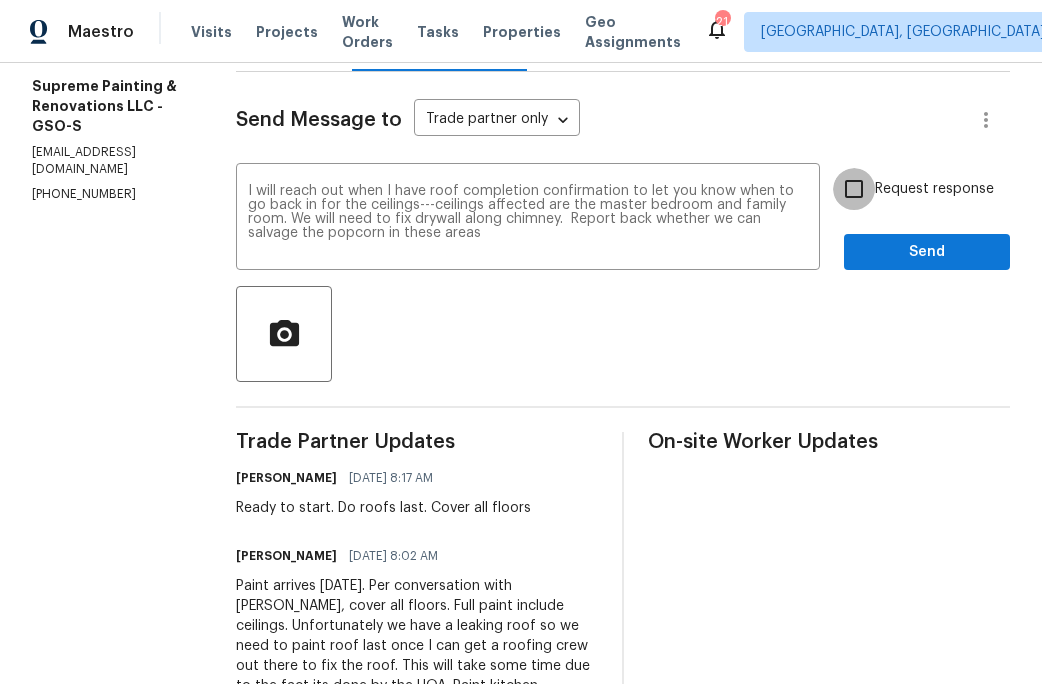click on "Request response" at bounding box center (854, 189) 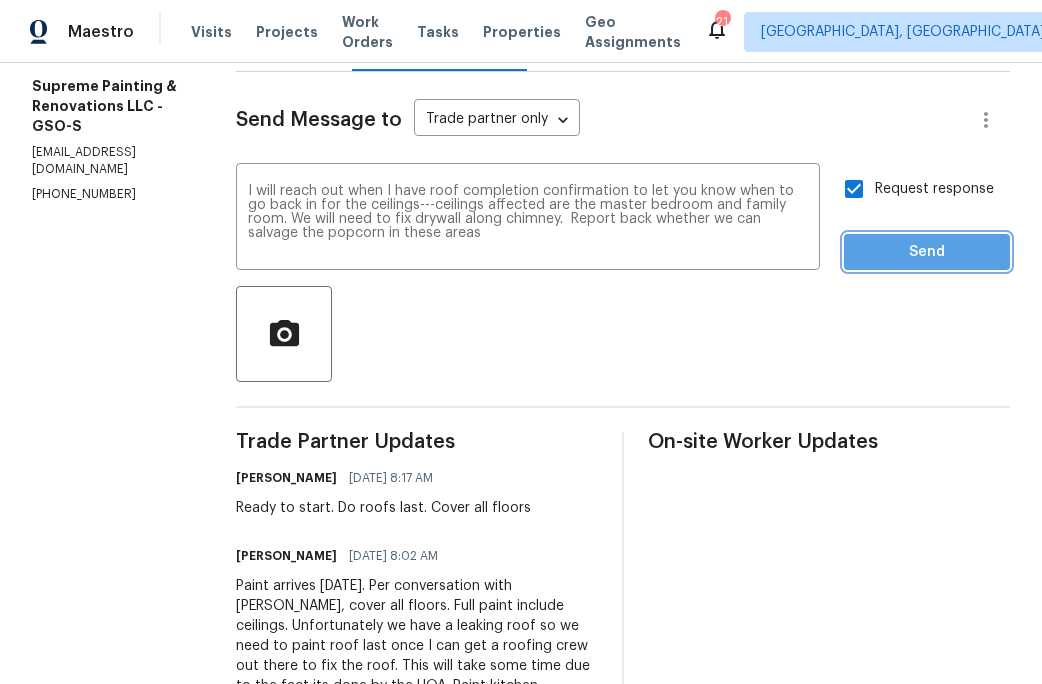click on "Send" at bounding box center [927, 252] 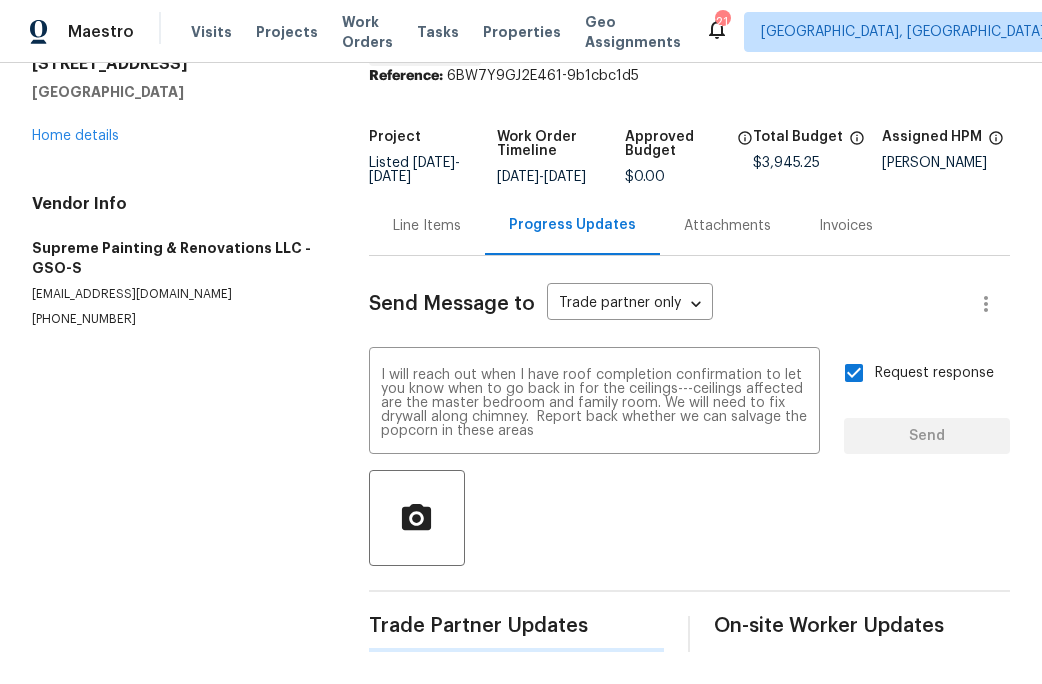 type 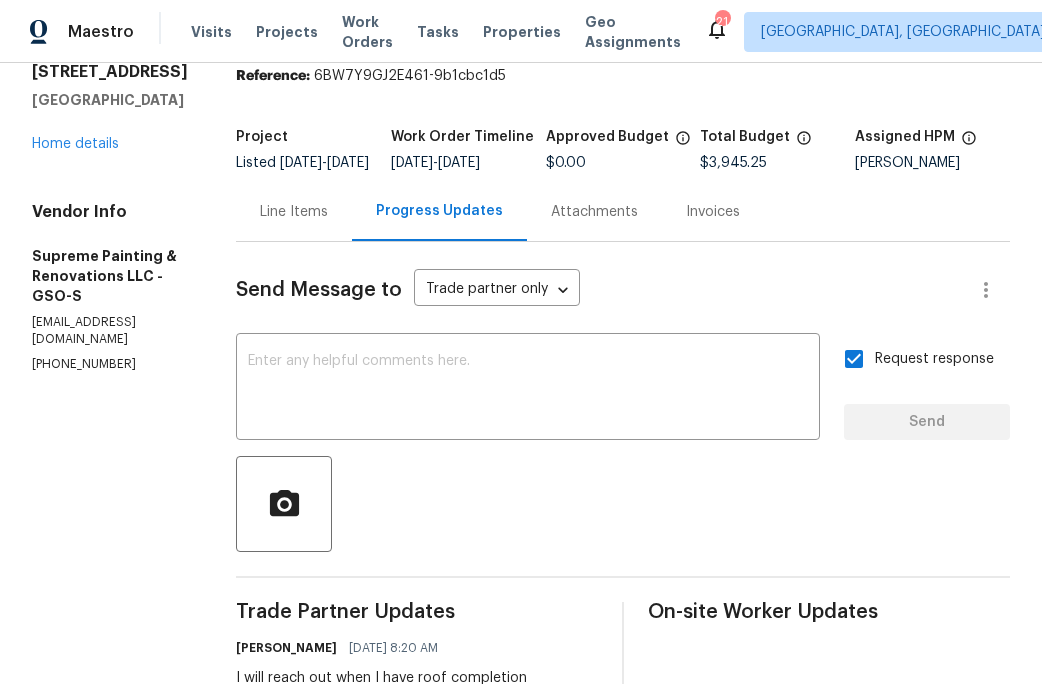 scroll, scrollTop: 0, scrollLeft: 0, axis: both 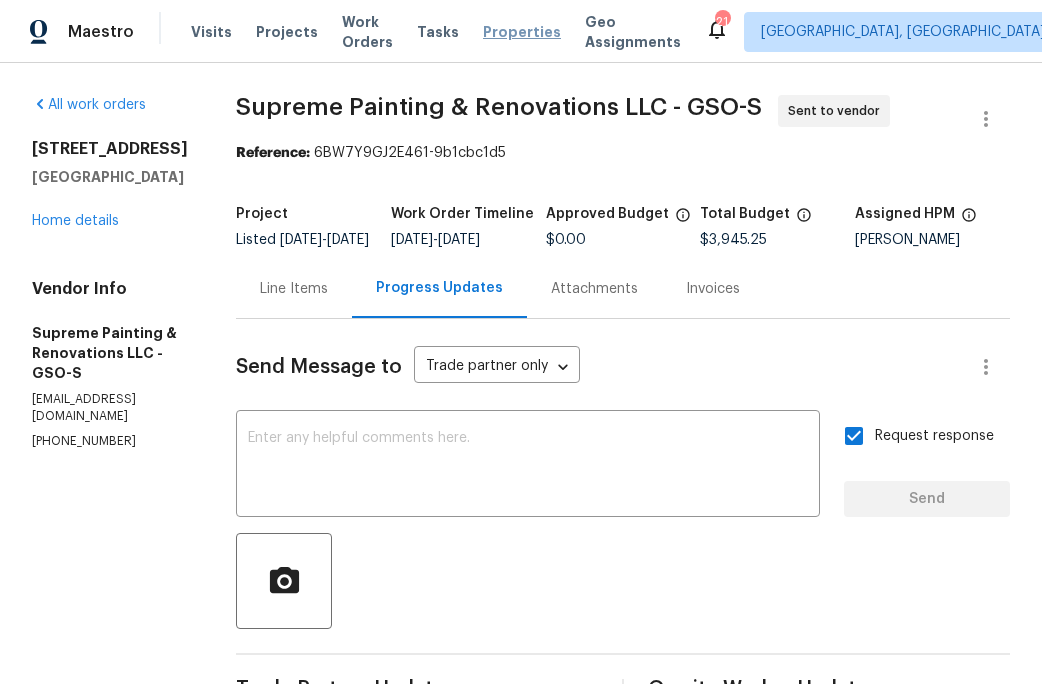 click on "Properties" at bounding box center [522, 32] 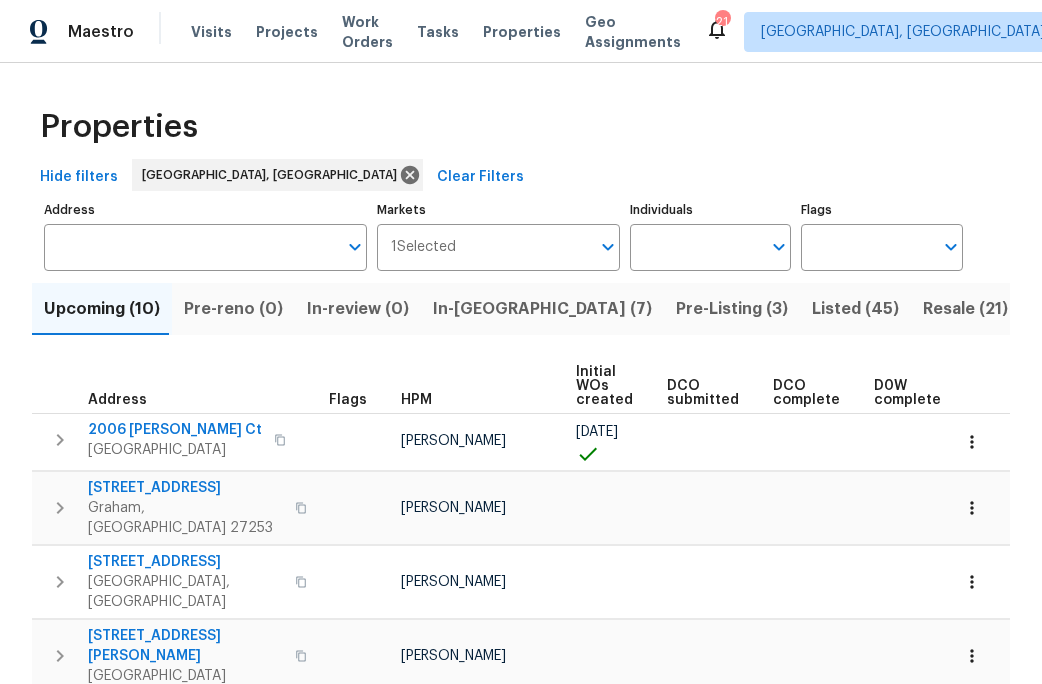 click on "Pre-Listing (3)" at bounding box center (732, 309) 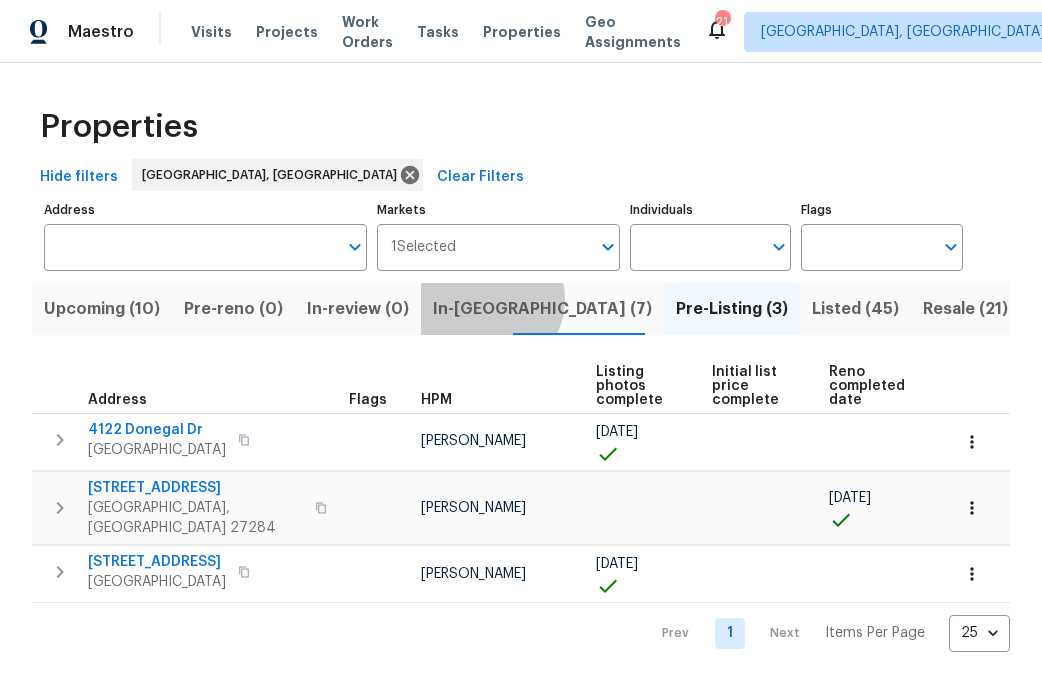 click on "In-[GEOGRAPHIC_DATA] (7)" at bounding box center [542, 309] 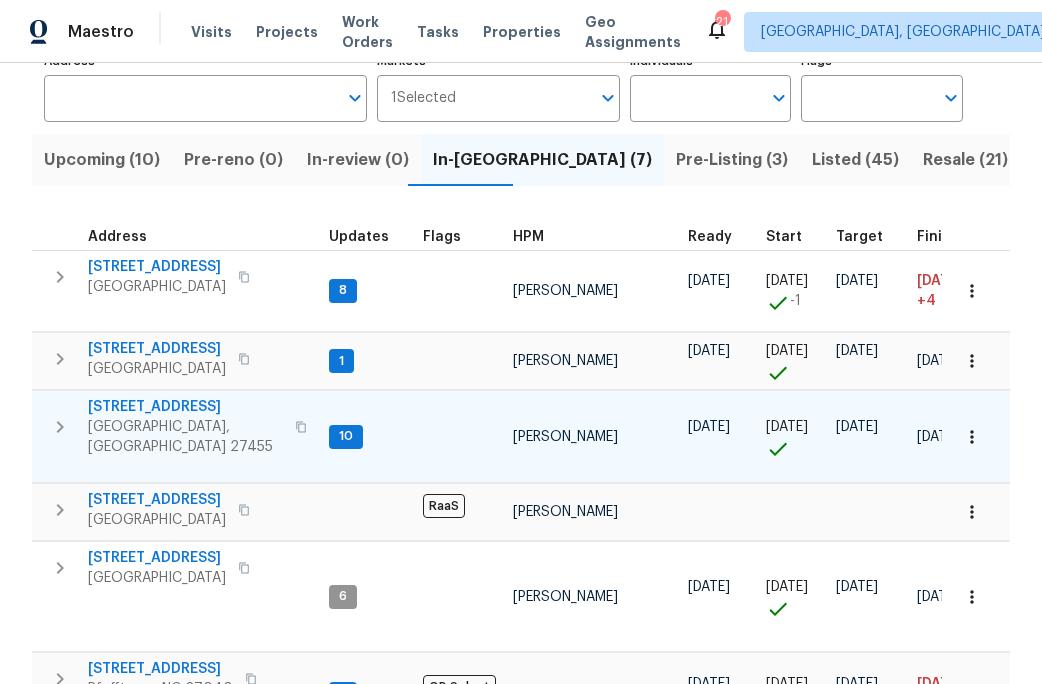 scroll, scrollTop: 151, scrollLeft: 0, axis: vertical 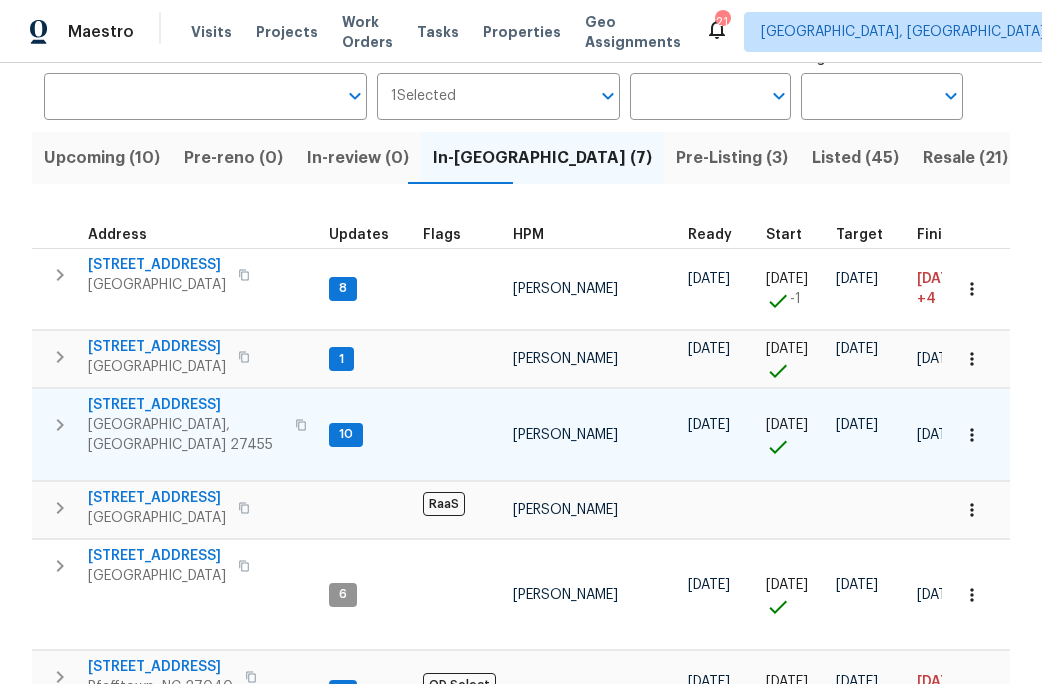 click on "[GEOGRAPHIC_DATA], [GEOGRAPHIC_DATA] 27455" at bounding box center (185, 435) 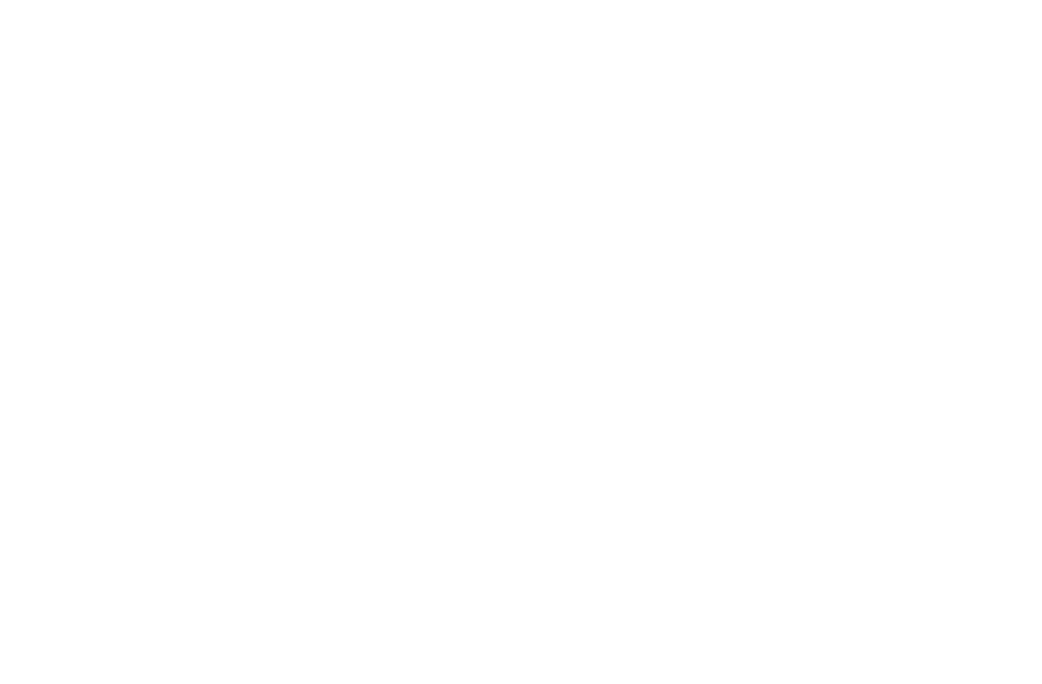 scroll, scrollTop: 0, scrollLeft: 0, axis: both 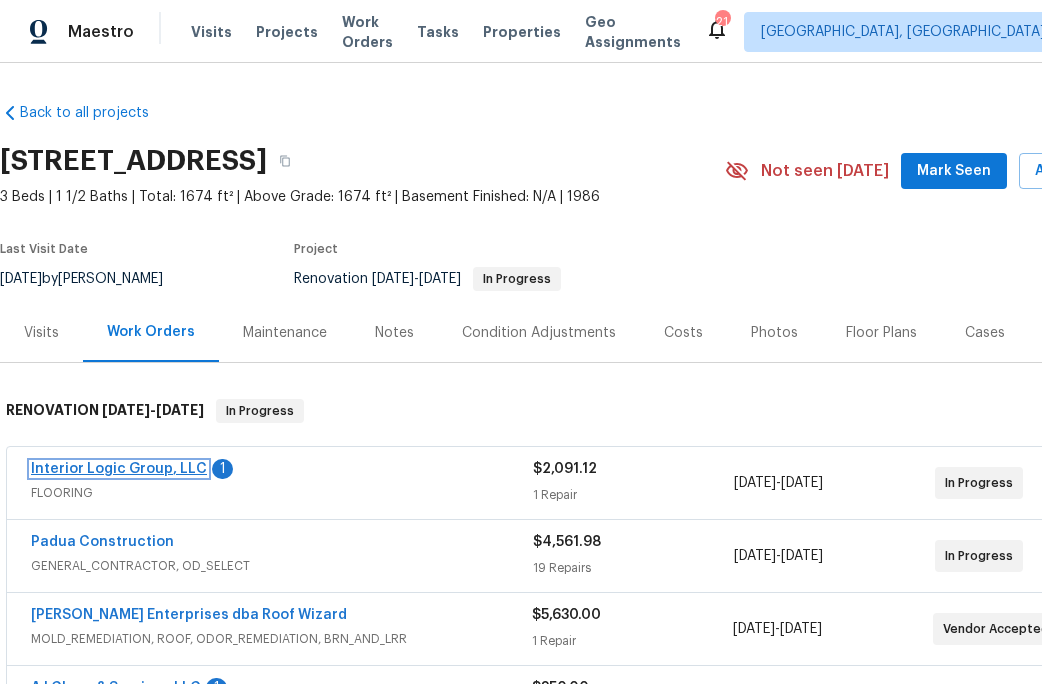 click on "Interior Logic Group, LLC" at bounding box center [119, 469] 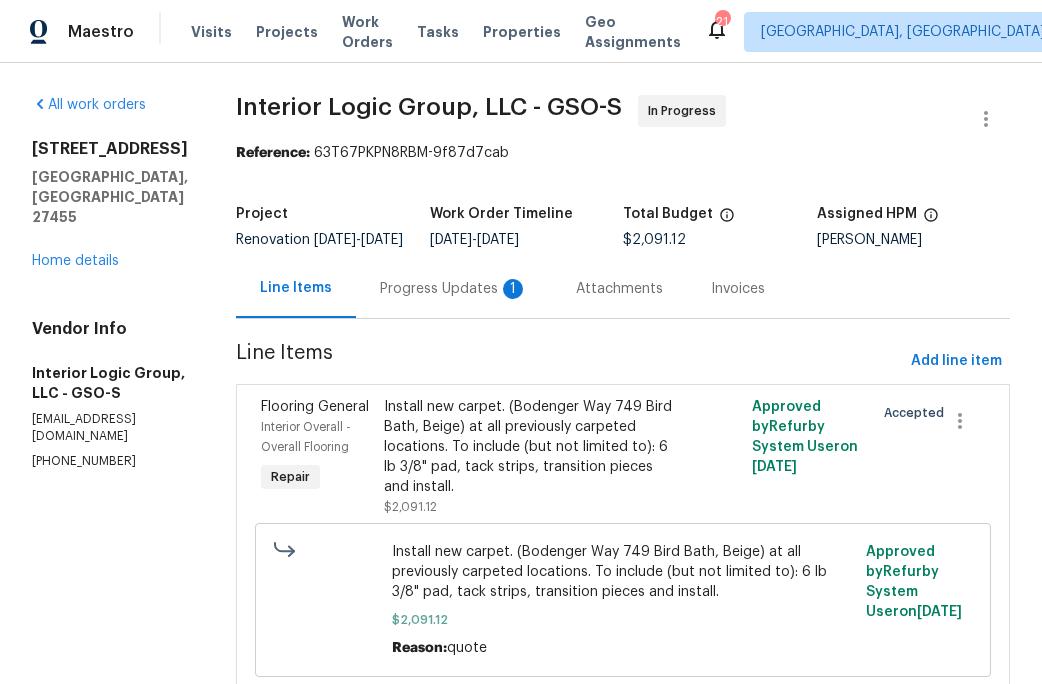 click on "Progress Updates 1" at bounding box center (454, 289) 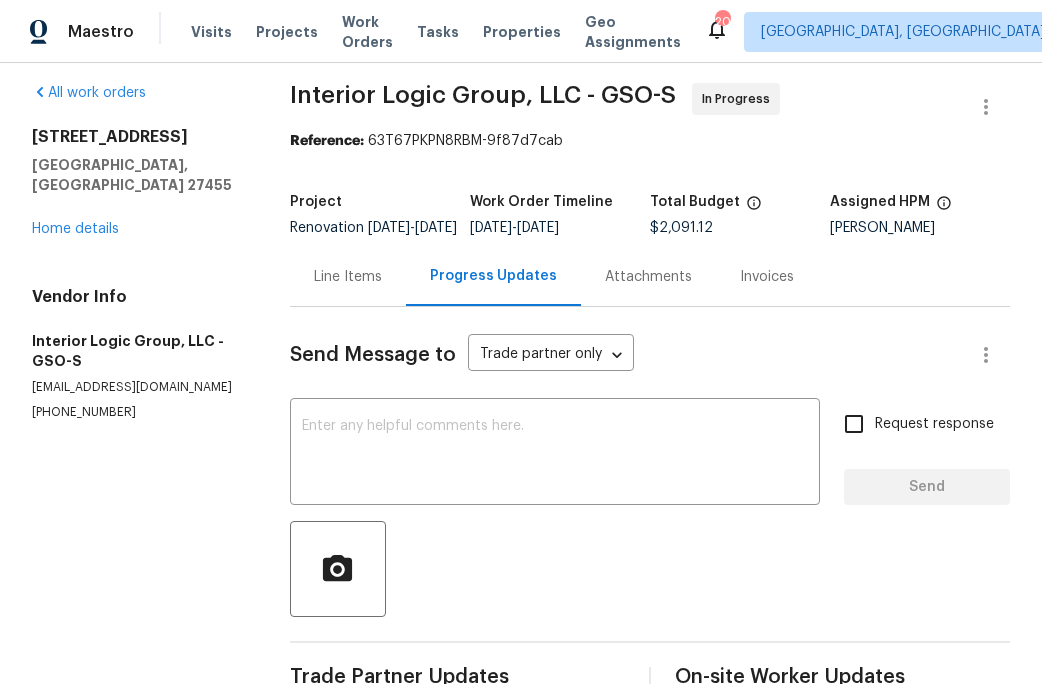 scroll, scrollTop: 0, scrollLeft: 0, axis: both 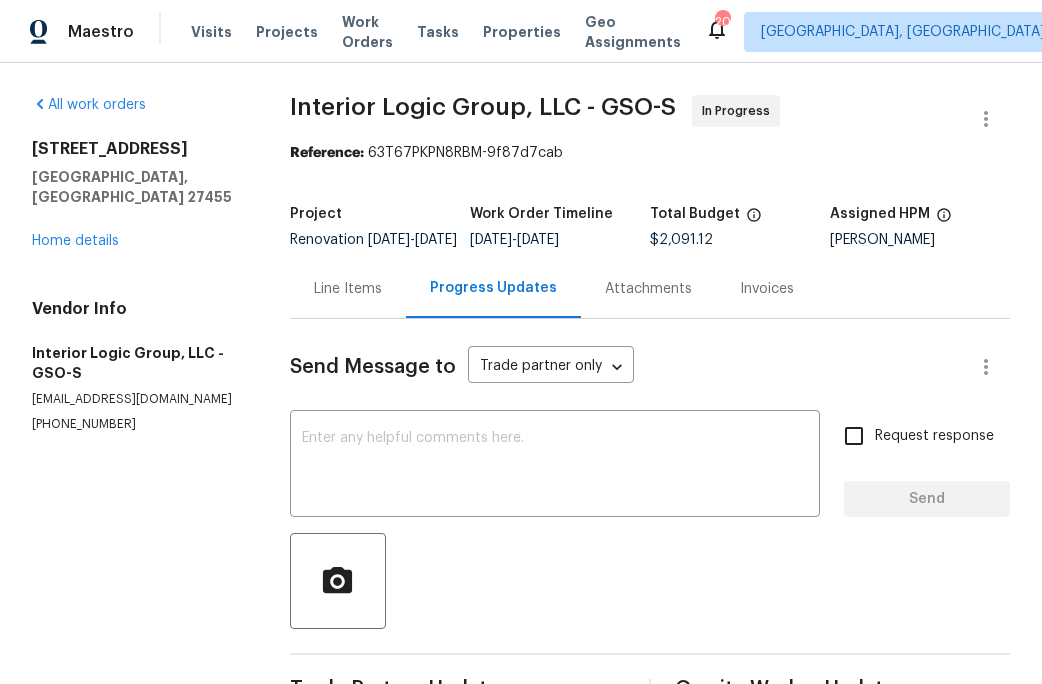 click on "Visits Projects Work Orders Tasks Properties Geo Assignments" at bounding box center [448, 32] 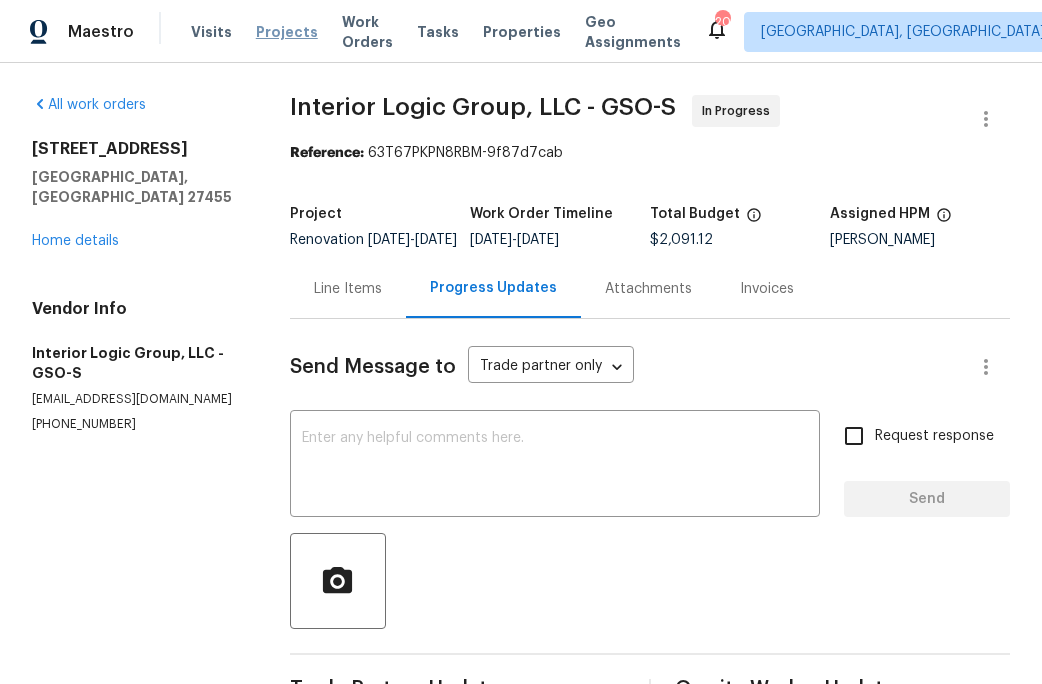 click on "Projects" at bounding box center (287, 32) 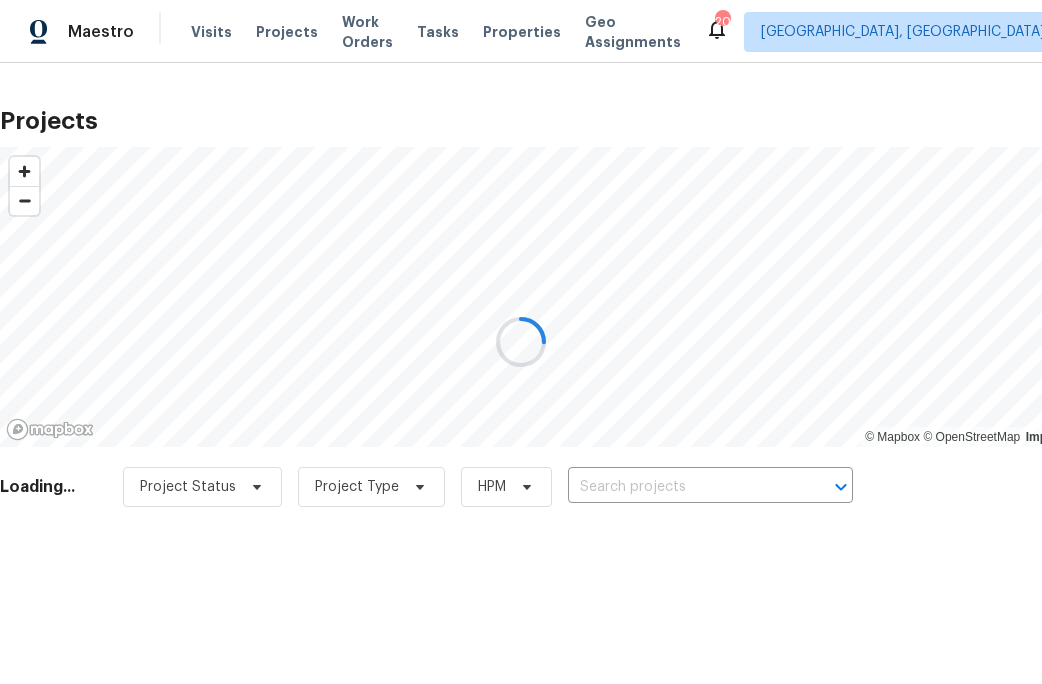 click at bounding box center [521, 342] 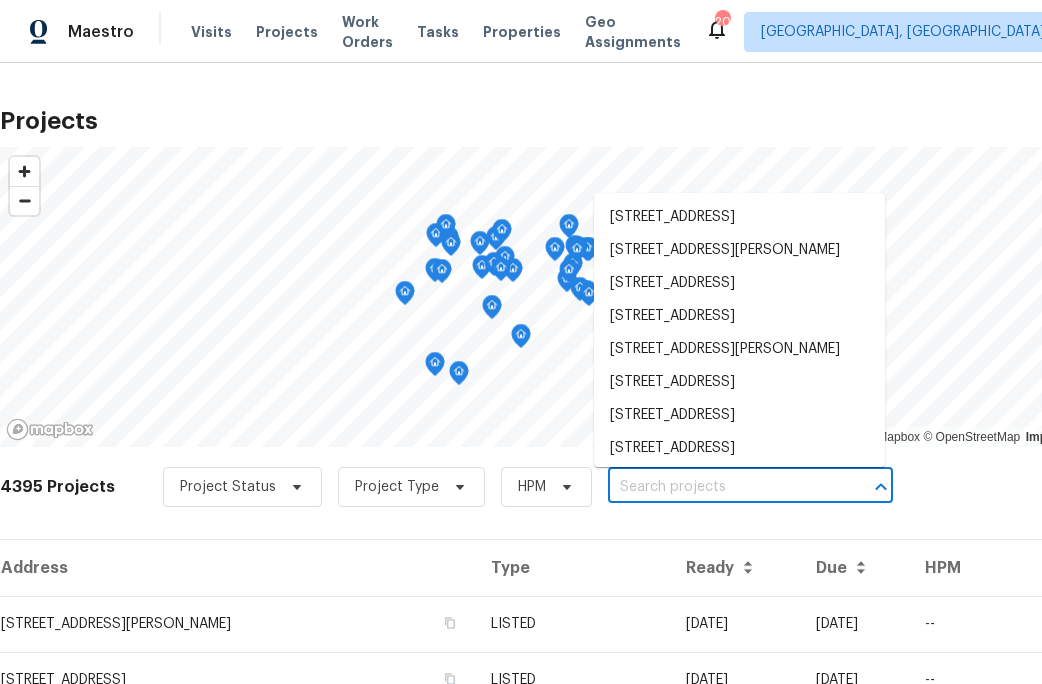 click at bounding box center (722, 487) 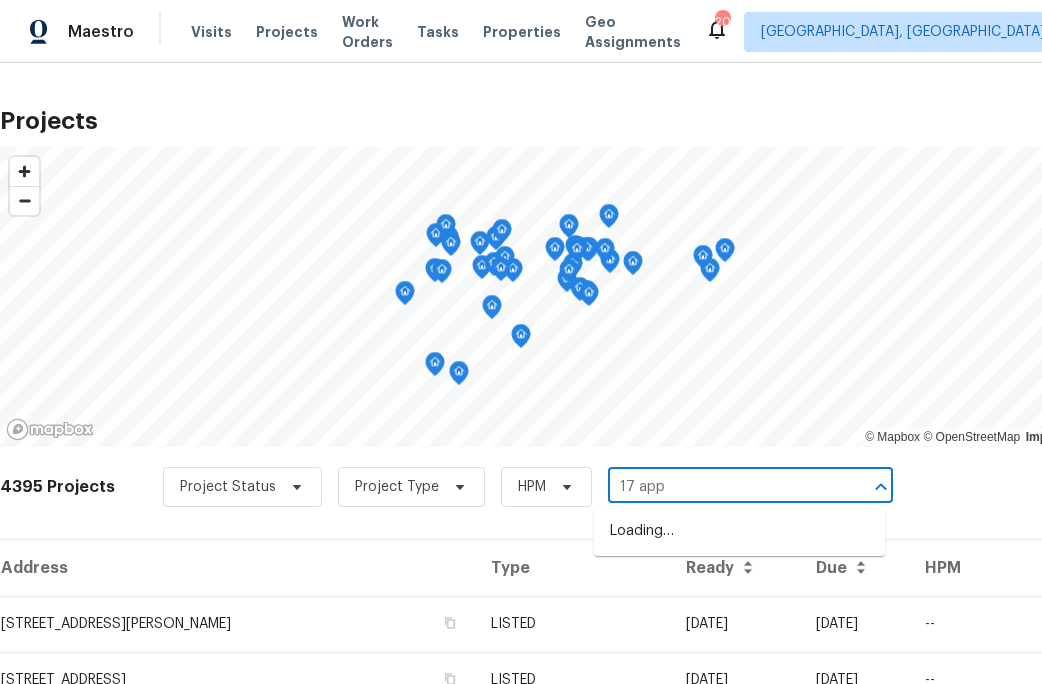 type on "17 appl" 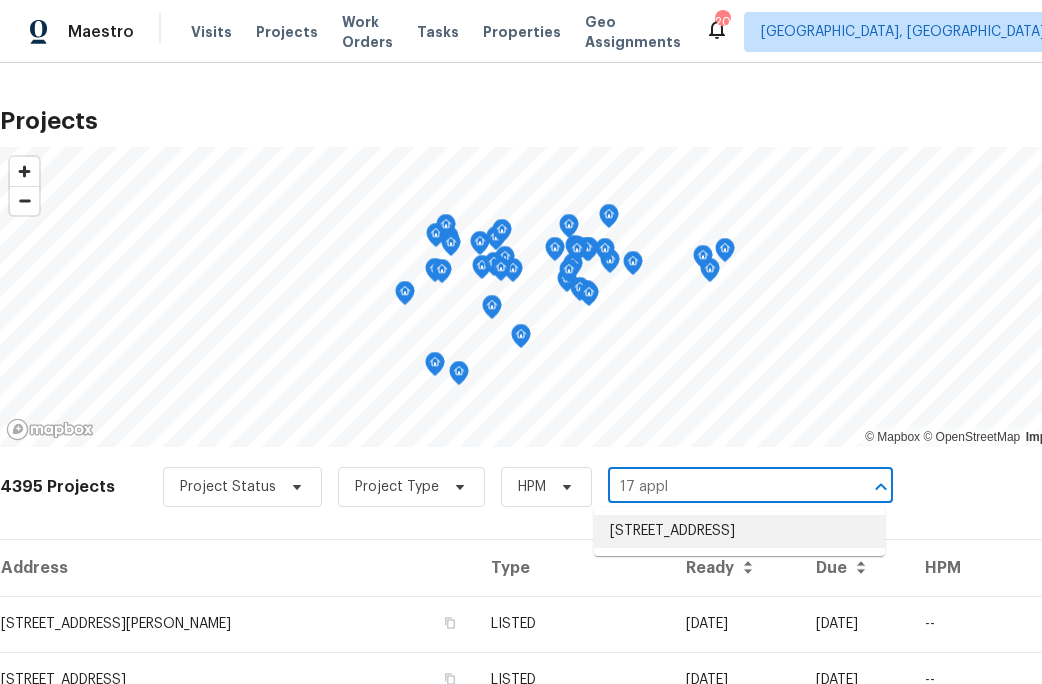 click on "17 Apple Tree Ln, Greensboro, NC 27455" at bounding box center [739, 531] 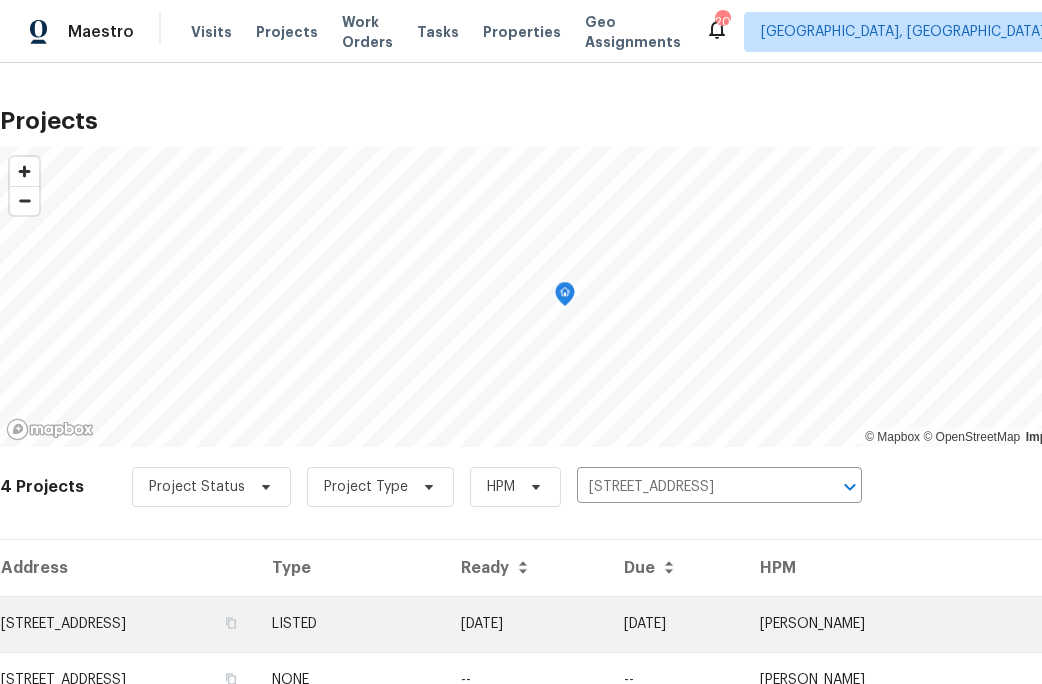 click on "17 Apple Tree Ln, Greensboro, NC 27455" at bounding box center (128, 624) 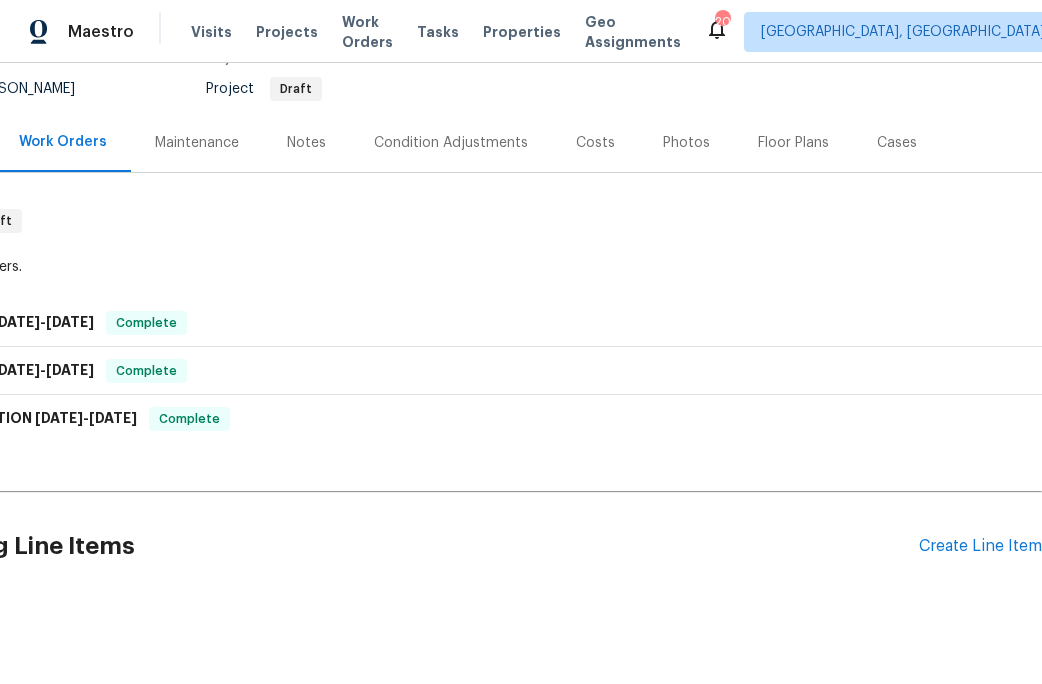 scroll, scrollTop: 194, scrollLeft: 88, axis: both 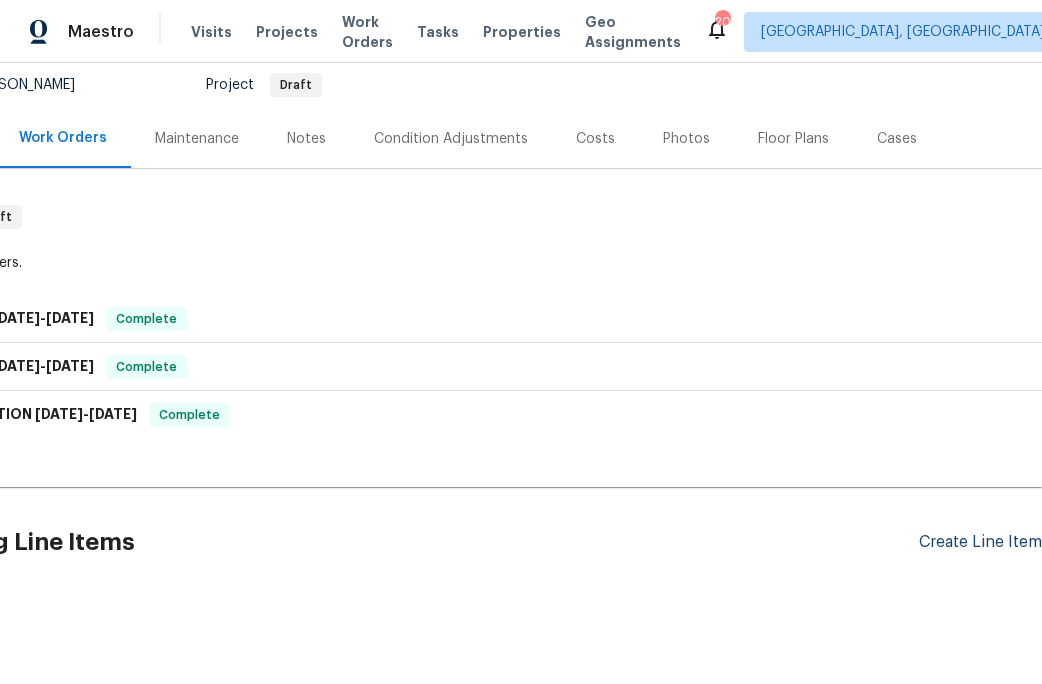 click on "Create Line Item" at bounding box center [980, 542] 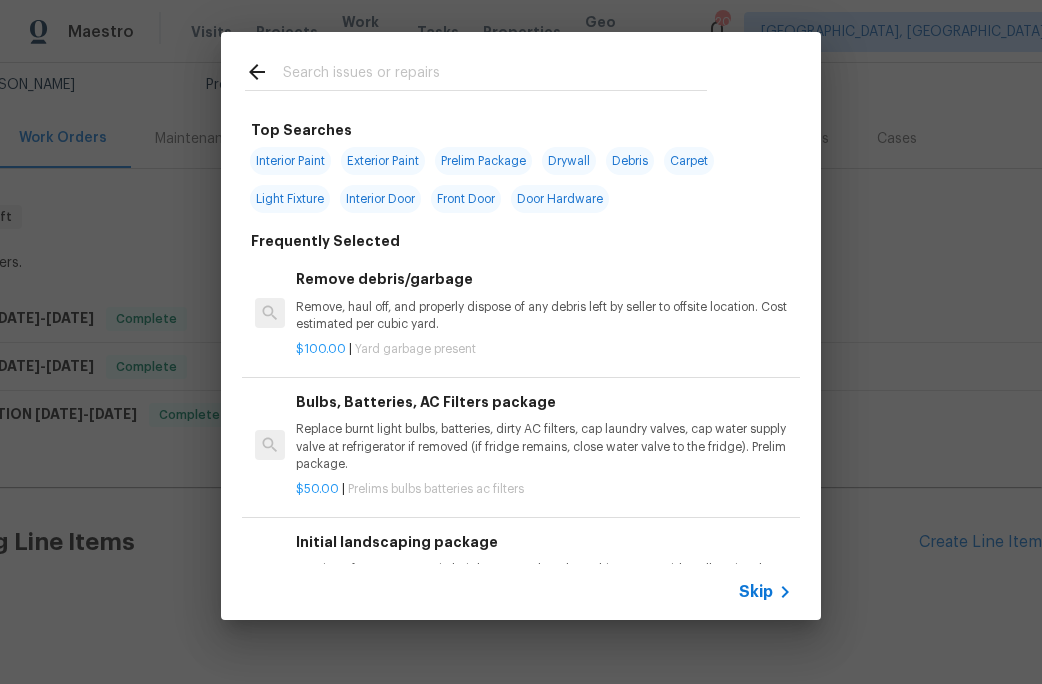 click at bounding box center [495, 75] 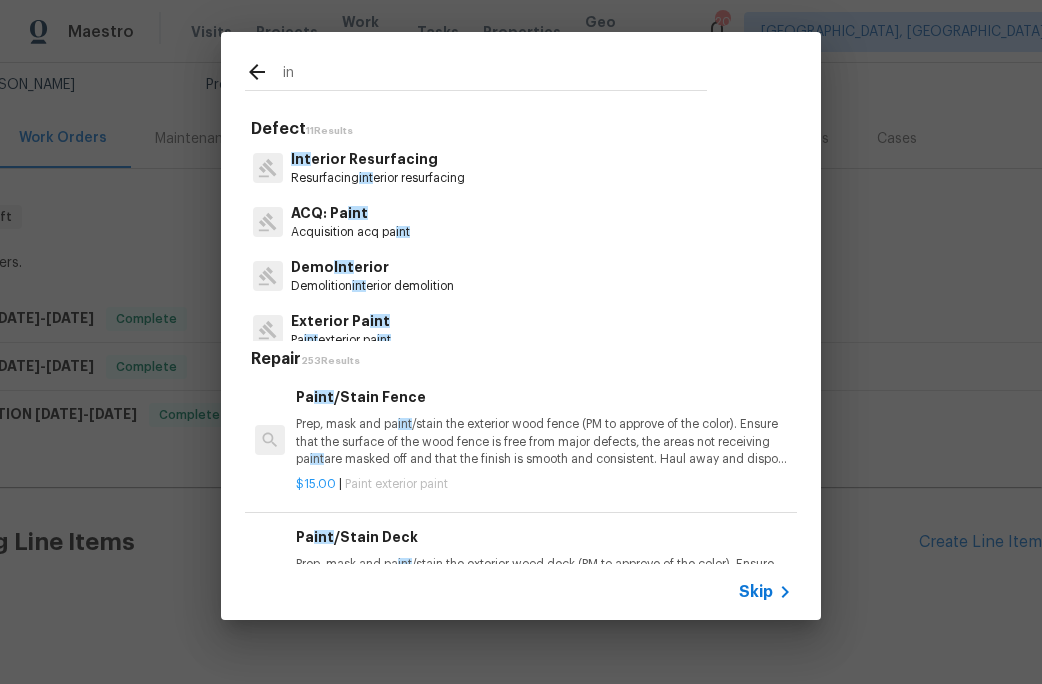 type on "i" 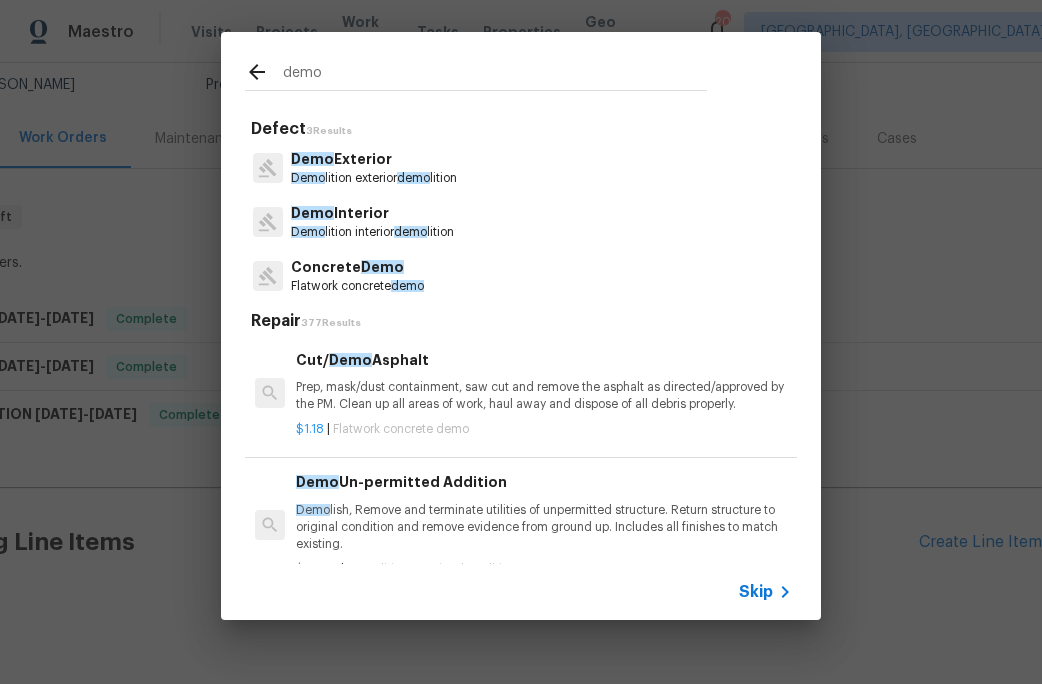 type on "demo" 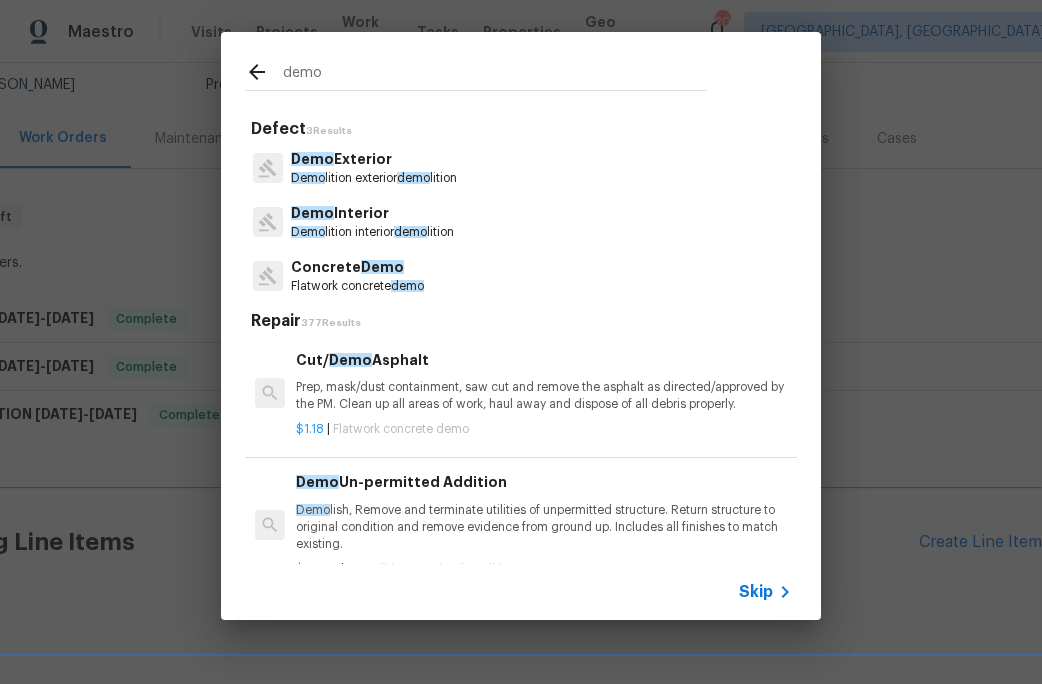 click on "Demo lition interior  demo lition" at bounding box center [372, 232] 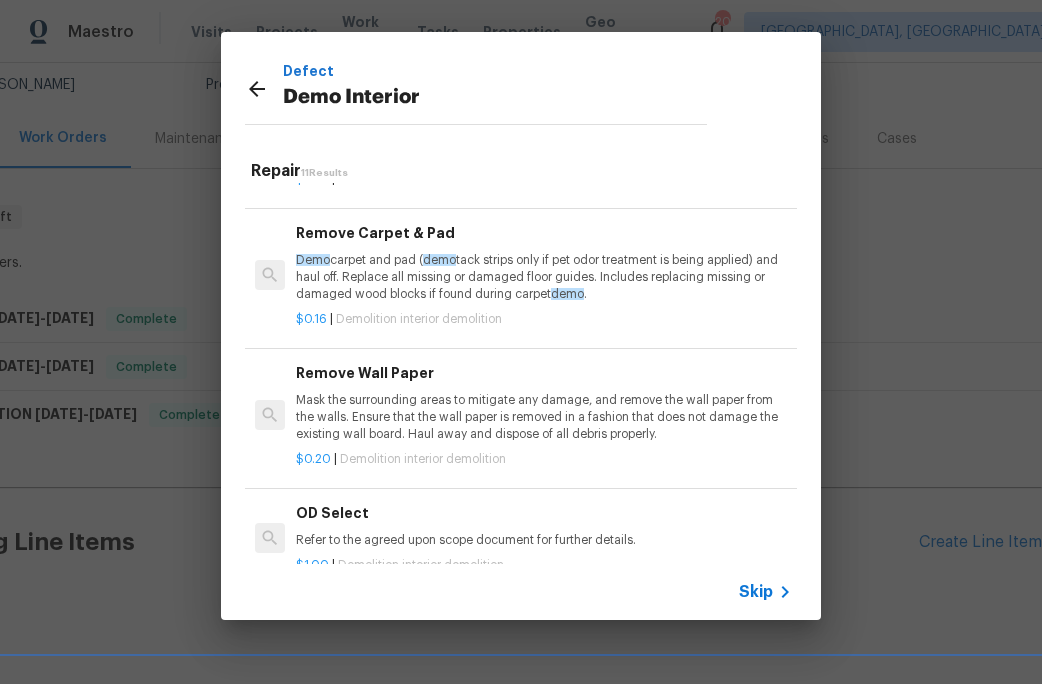 scroll, scrollTop: 940, scrollLeft: 0, axis: vertical 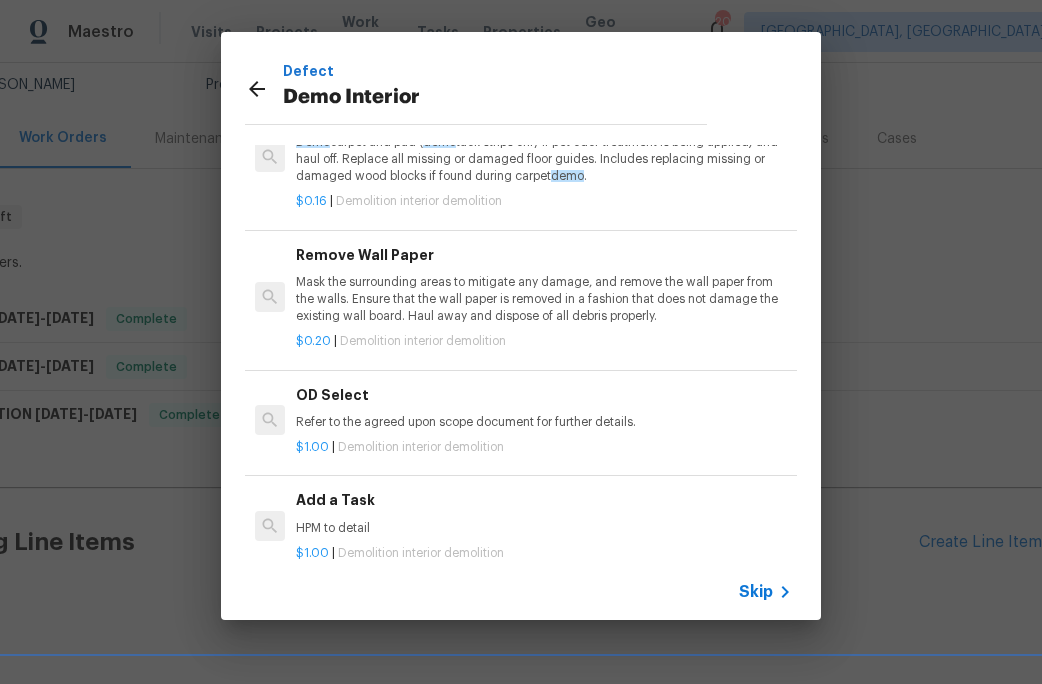 click on "HPM to detail" at bounding box center (544, 528) 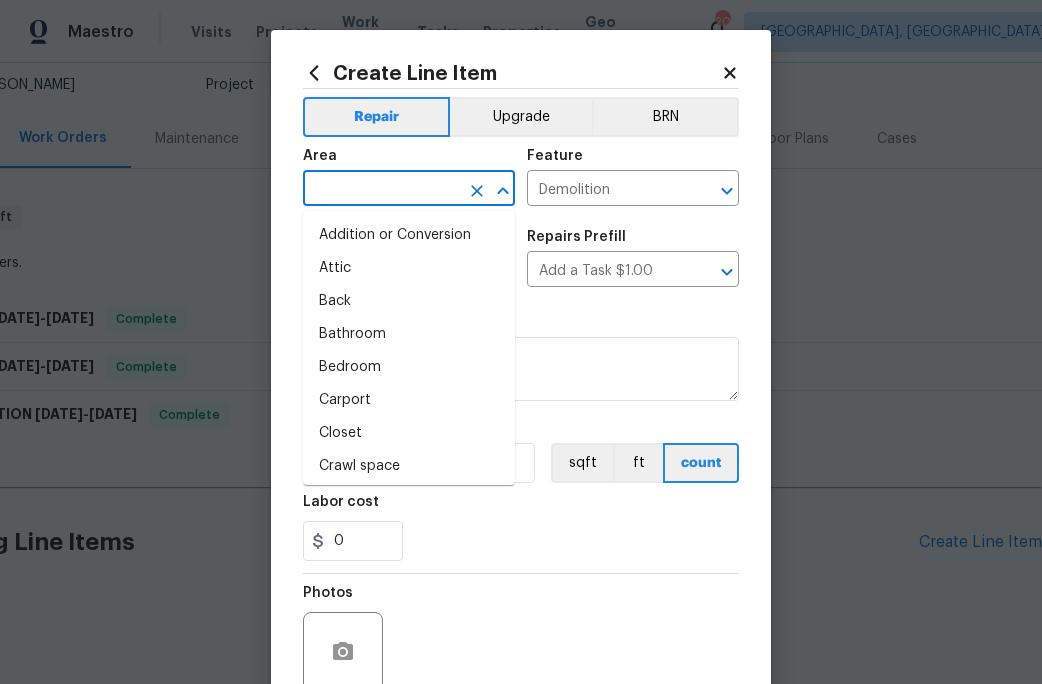 click at bounding box center [381, 190] 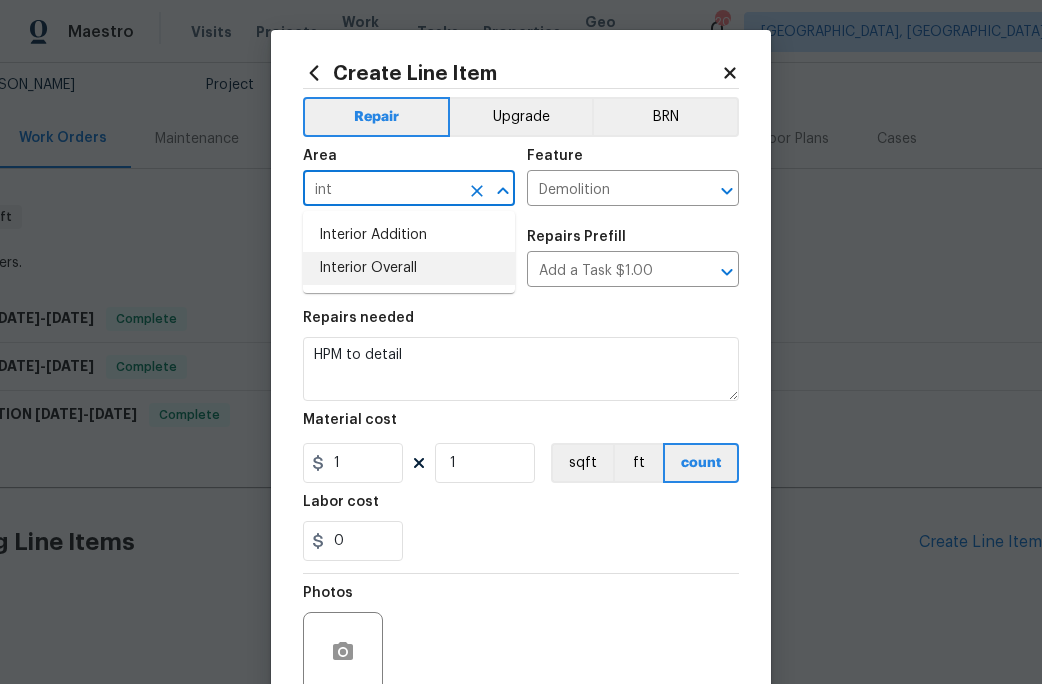 click on "Interior Overall" at bounding box center [409, 268] 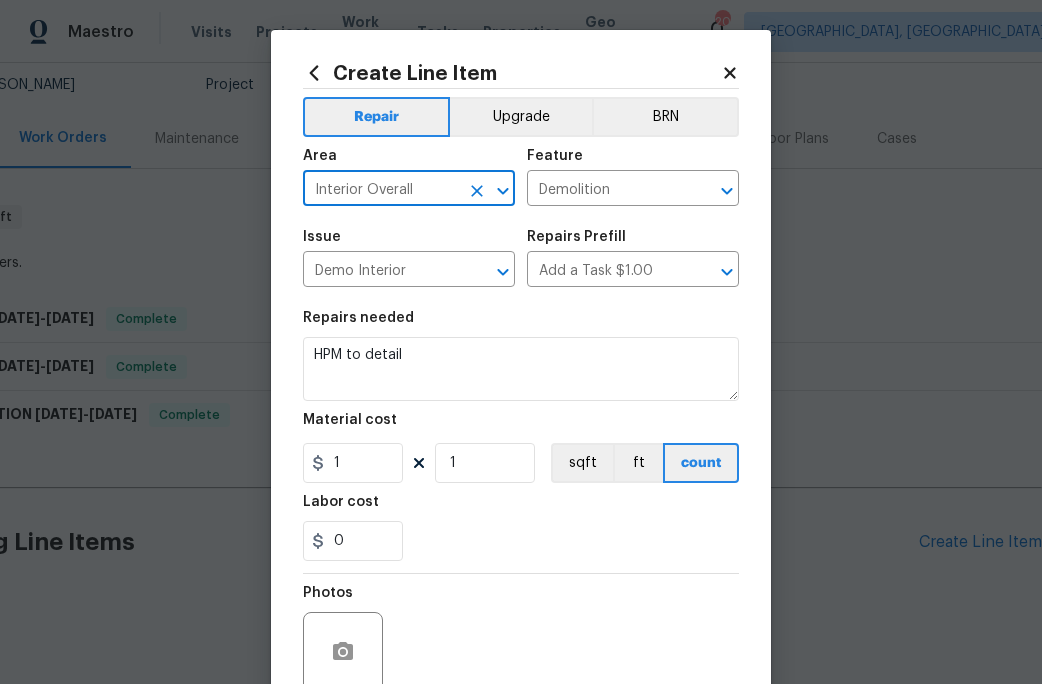 type on "Interior Overall" 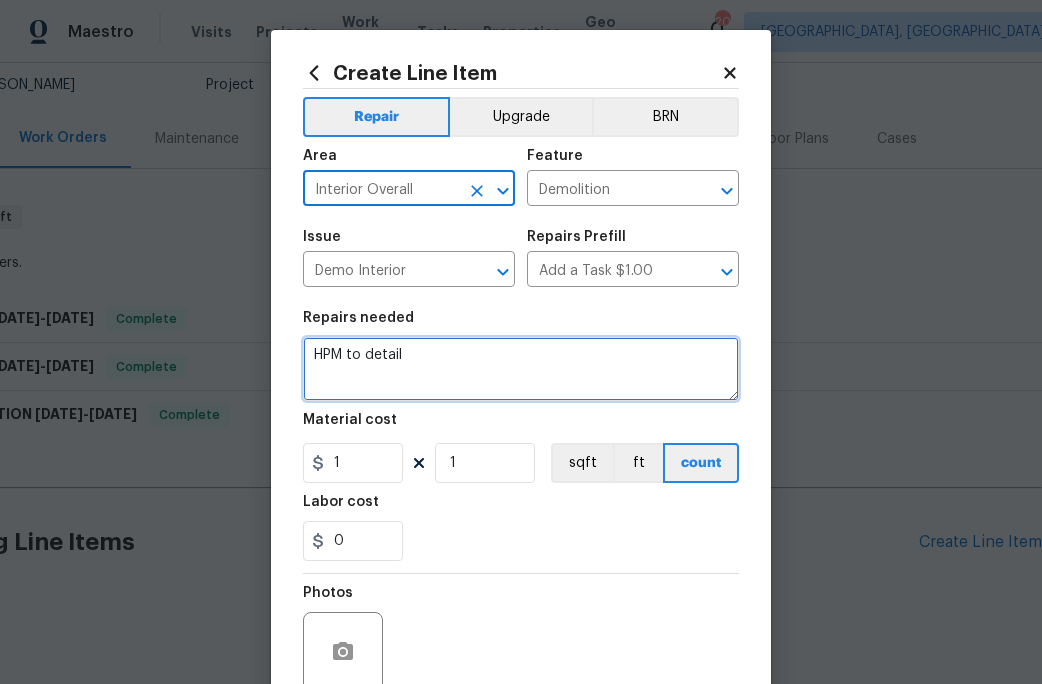 click on "HPM to detail" at bounding box center [521, 369] 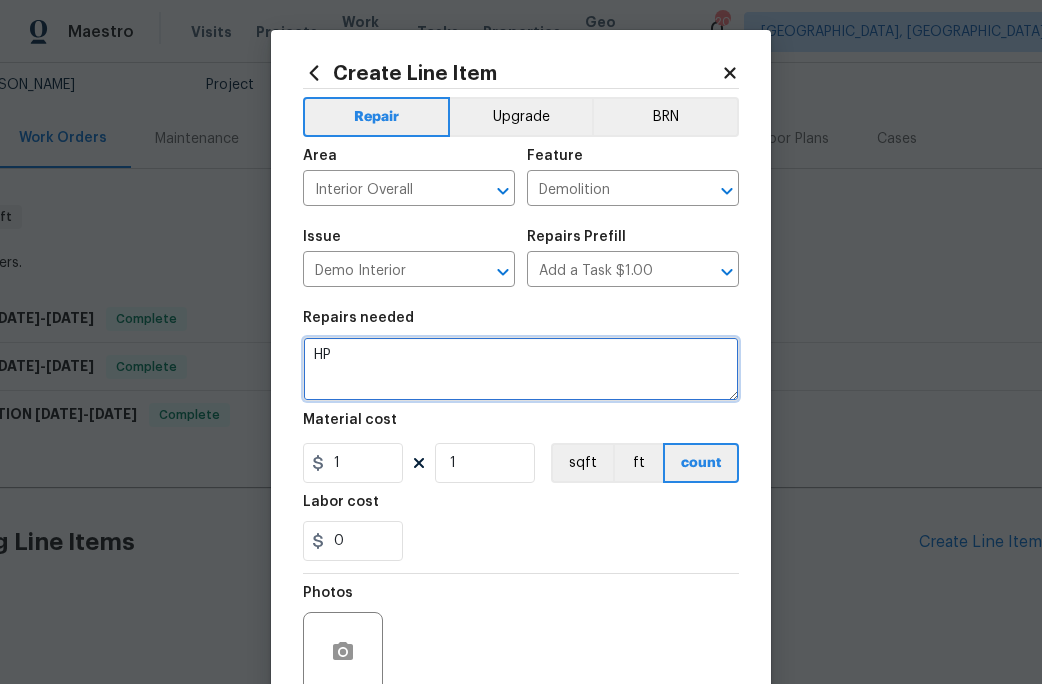 type on "H" 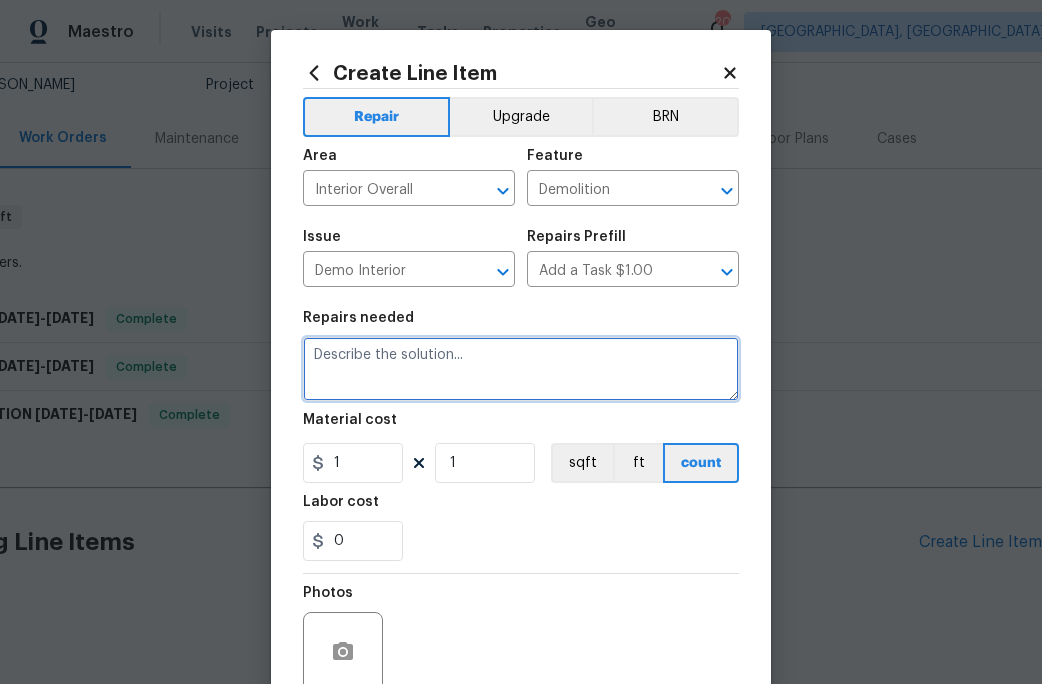 type on "t" 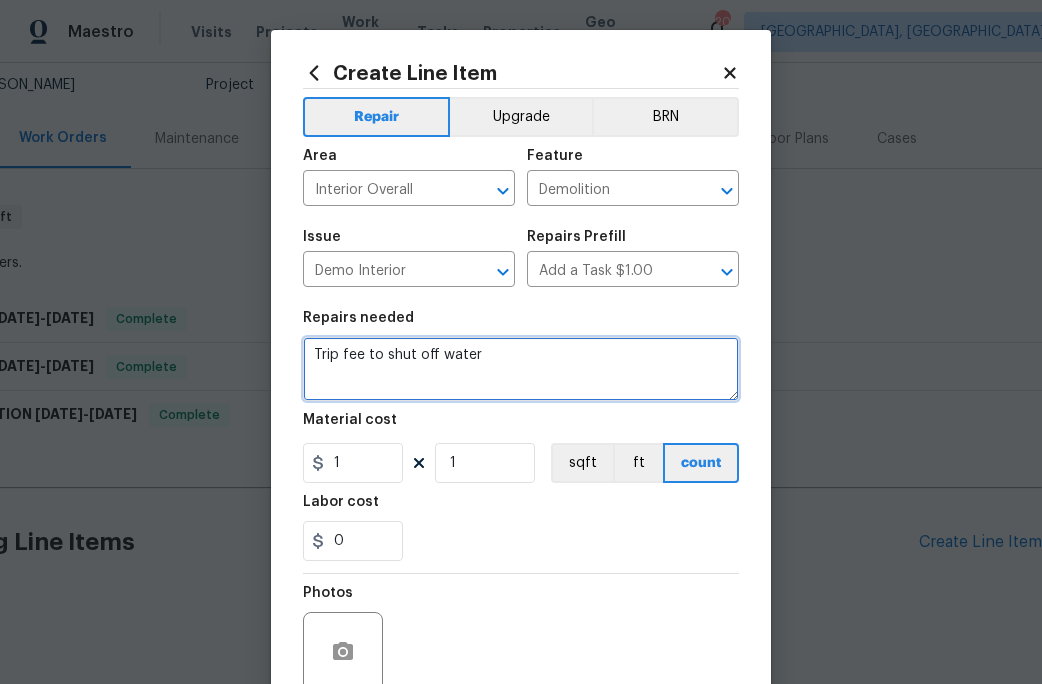 type on "Trip fee to shut off water" 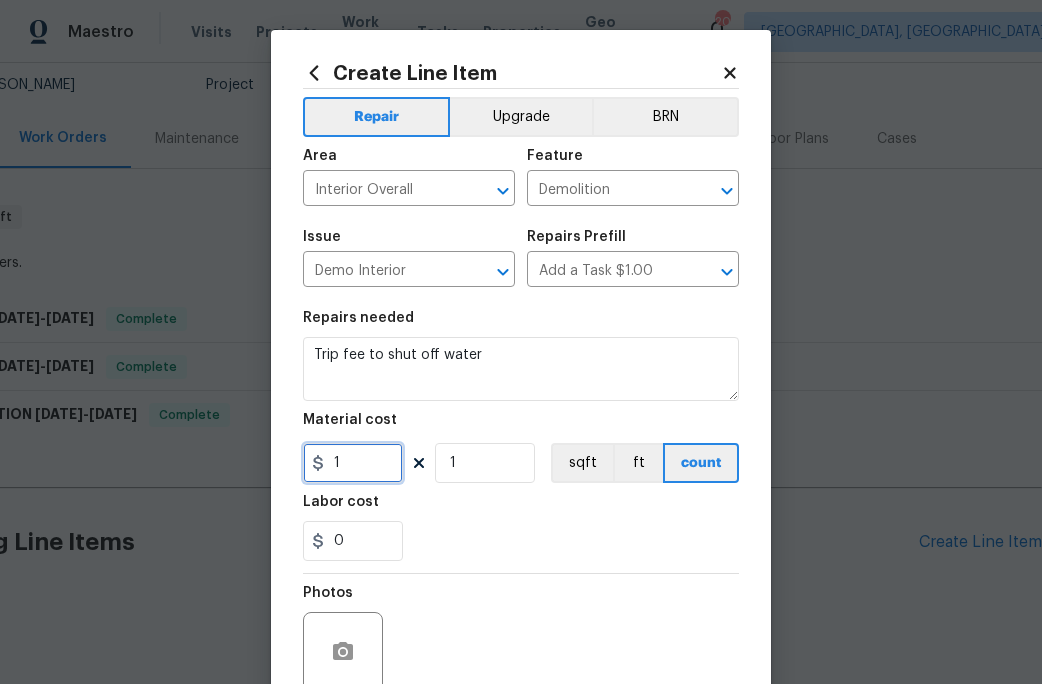 click on "1" at bounding box center (353, 463) 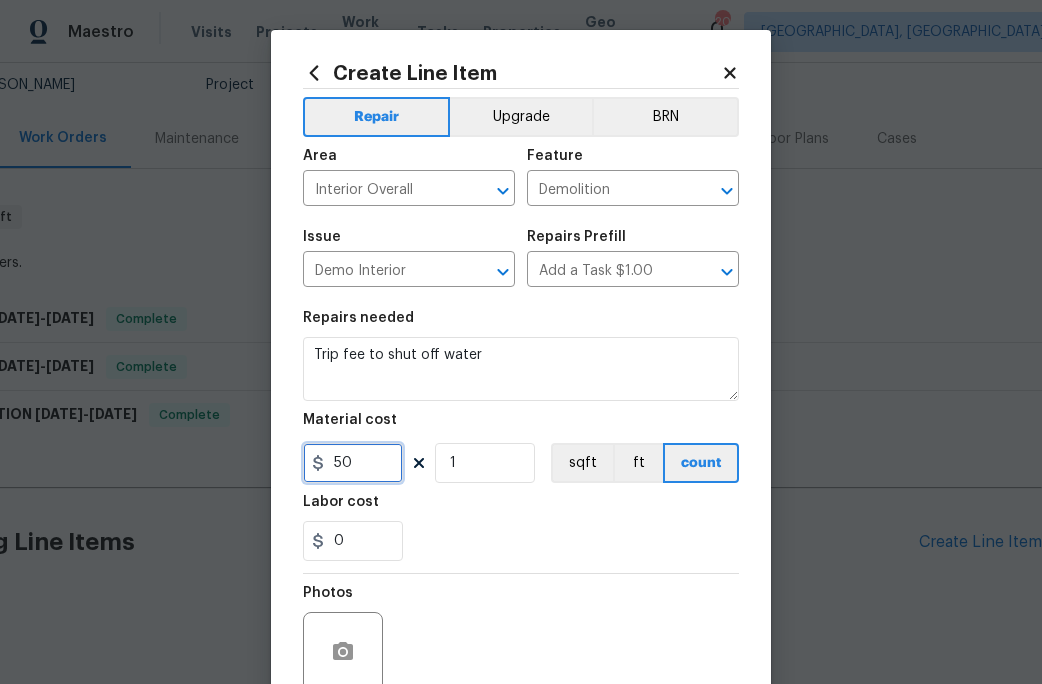 type on "50" 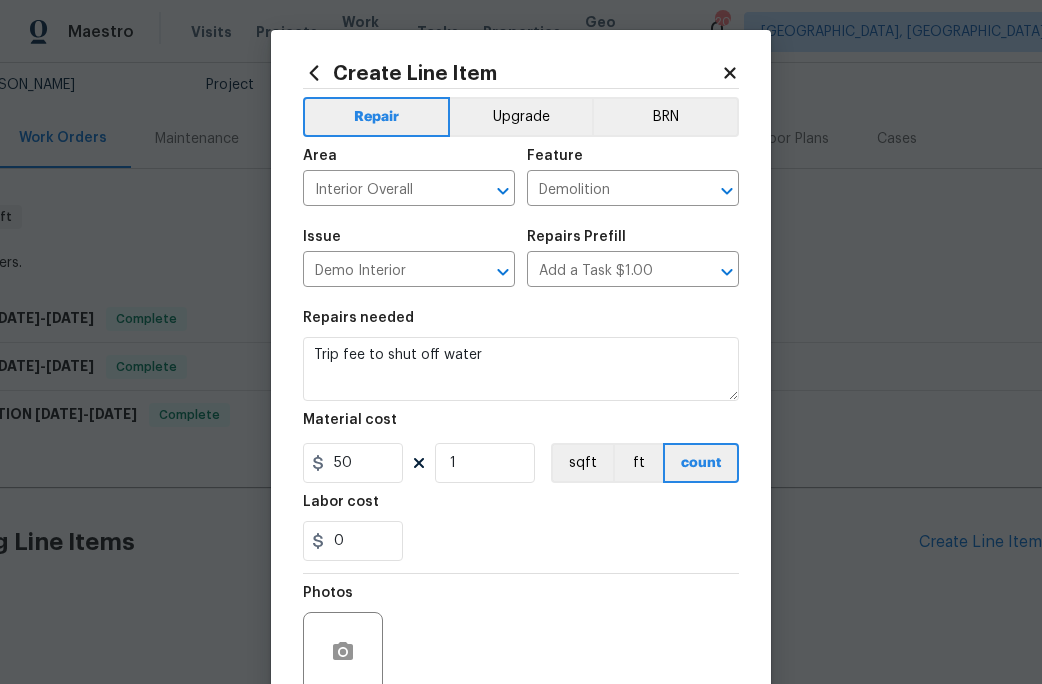 click on "Labor cost" at bounding box center [521, 508] 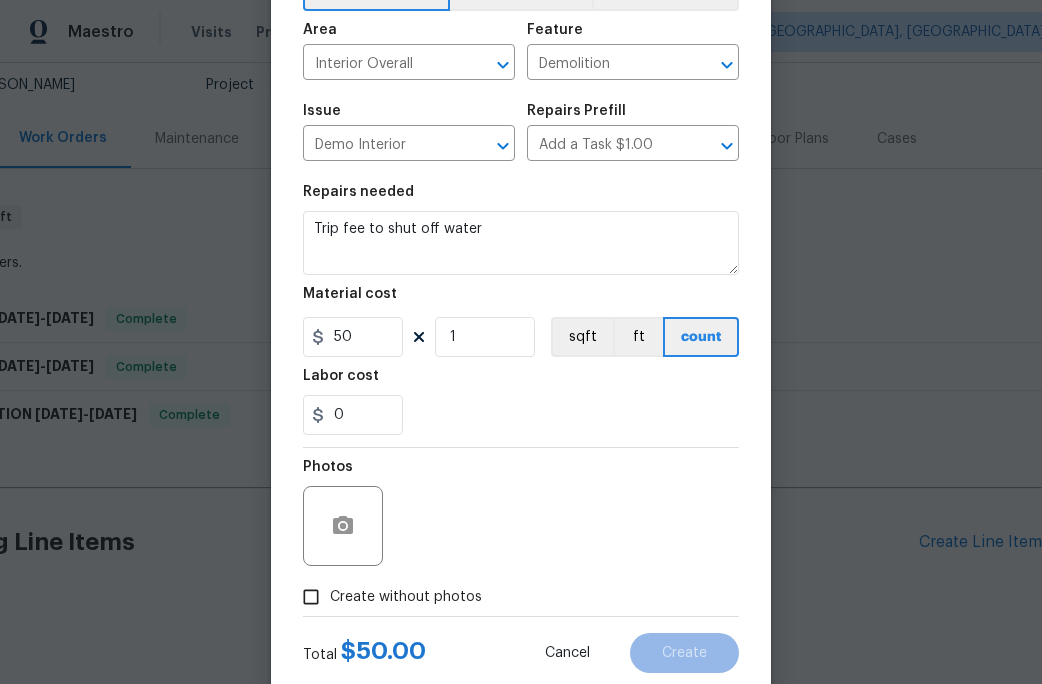 scroll, scrollTop: 178, scrollLeft: 0, axis: vertical 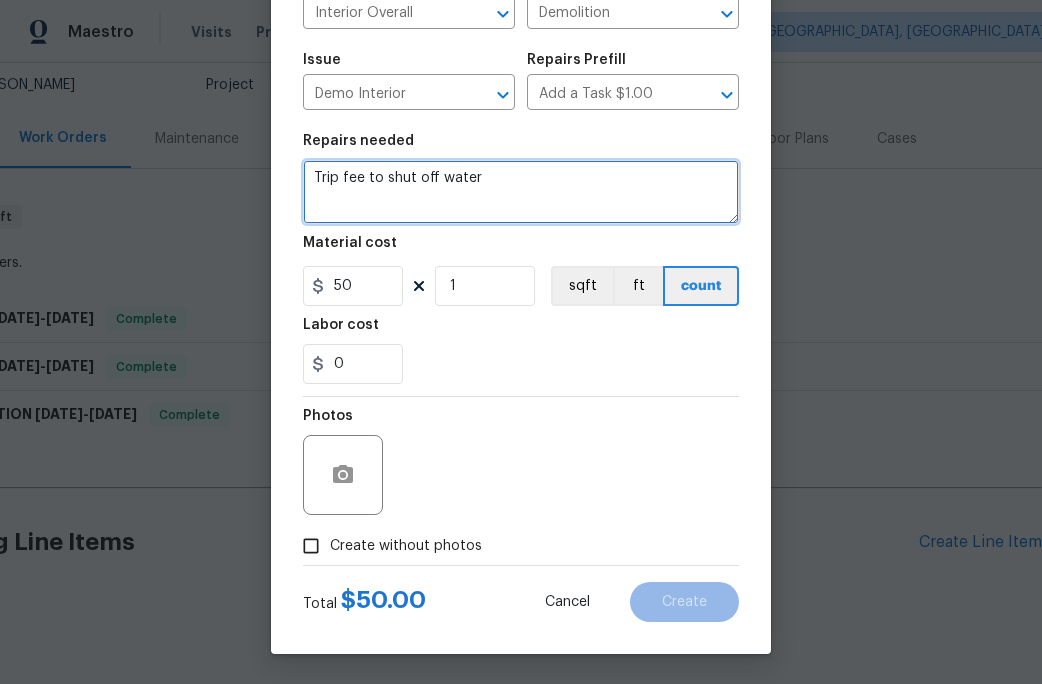 click on "Trip fee to shut off water" at bounding box center [521, 192] 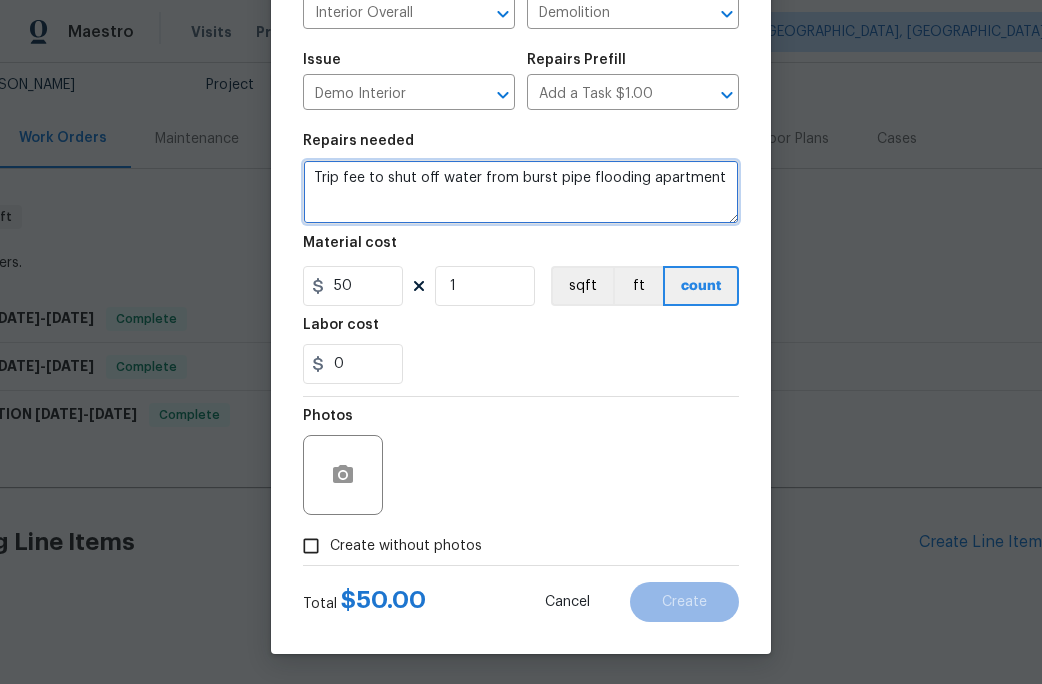 type on "Trip fee to shut off water from burst pipe flooding apartment" 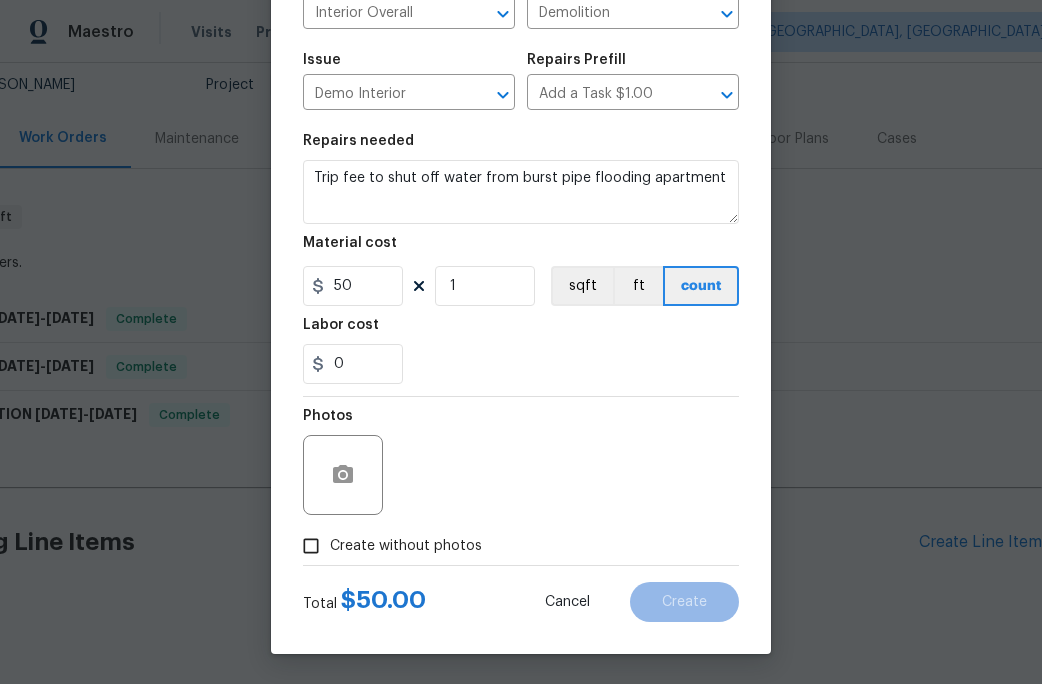click on "0" at bounding box center [521, 364] 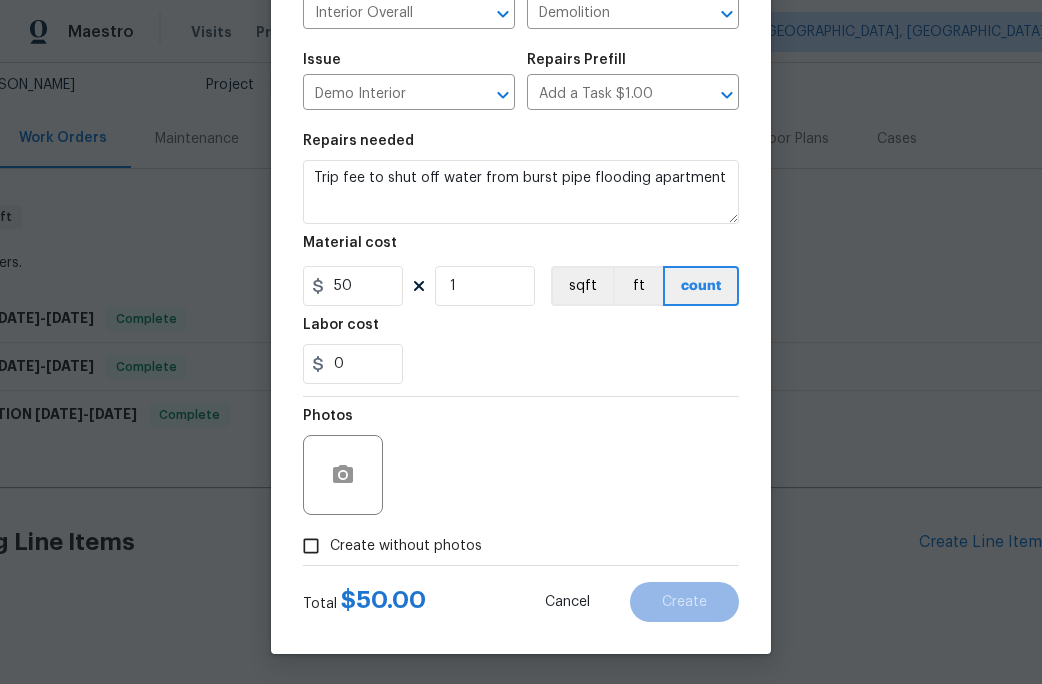 click on "Create without photos" at bounding box center [406, 546] 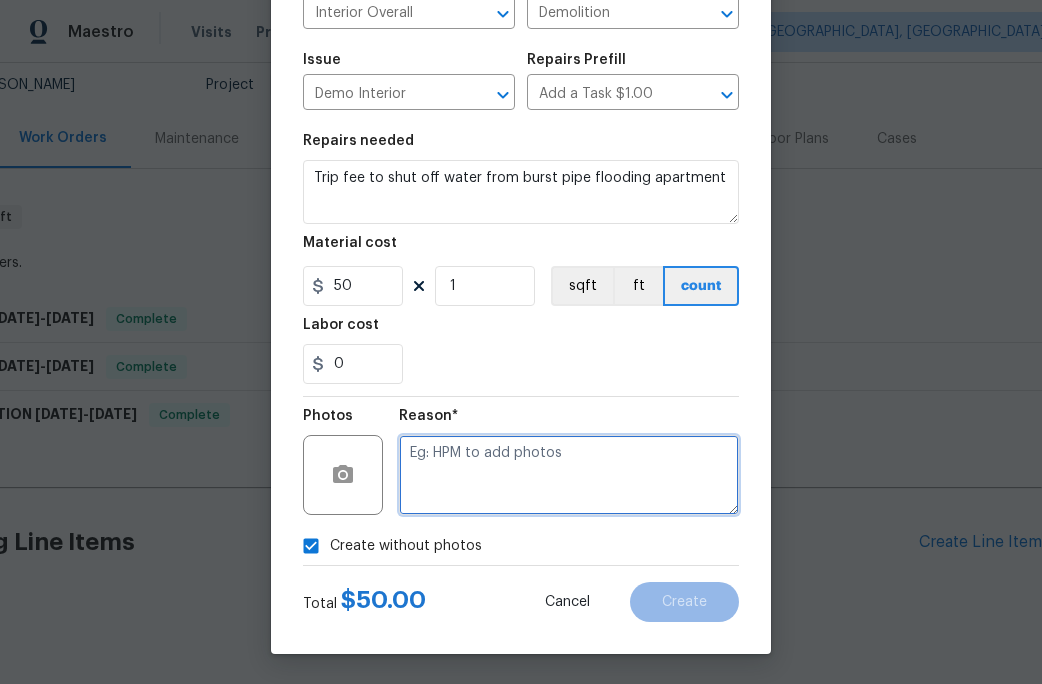 click at bounding box center (569, 475) 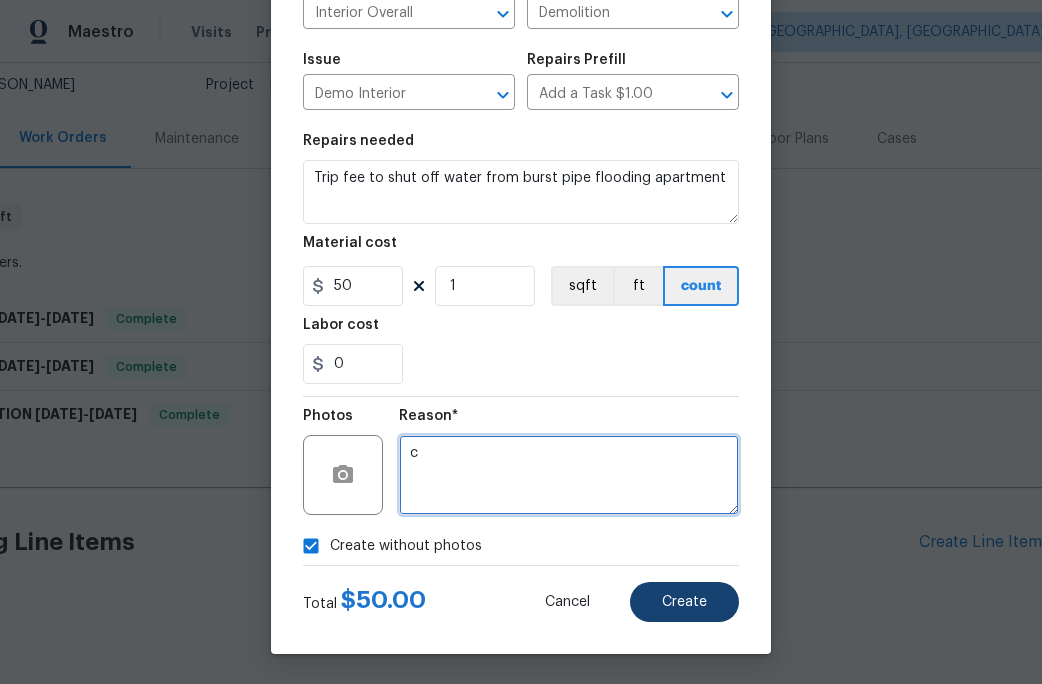 type on "c" 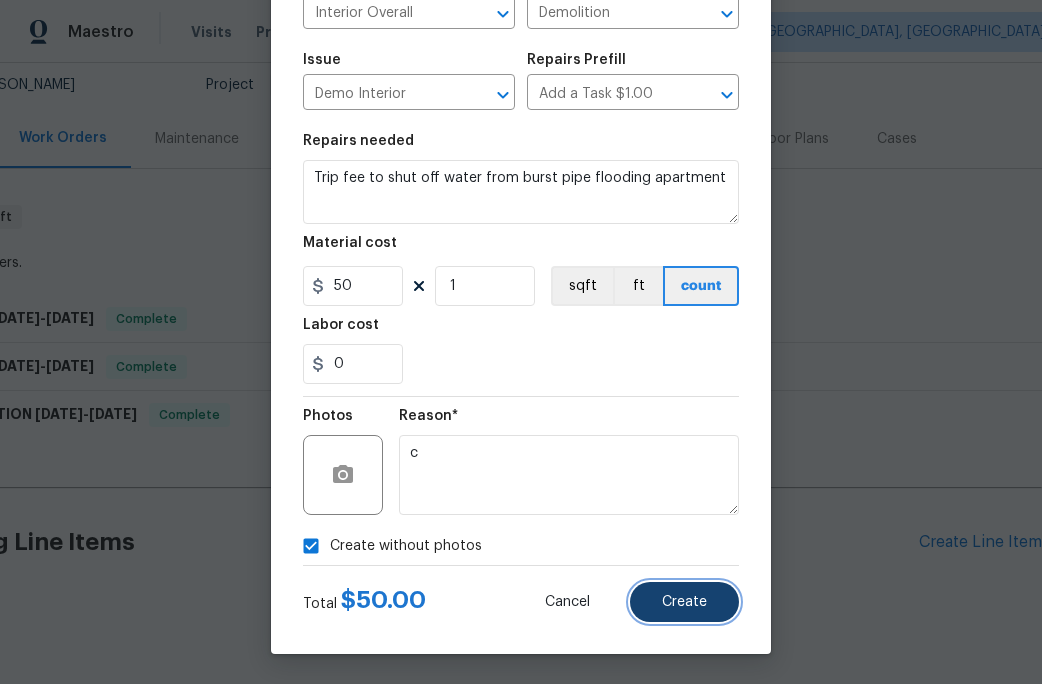 click on "Create" at bounding box center [684, 602] 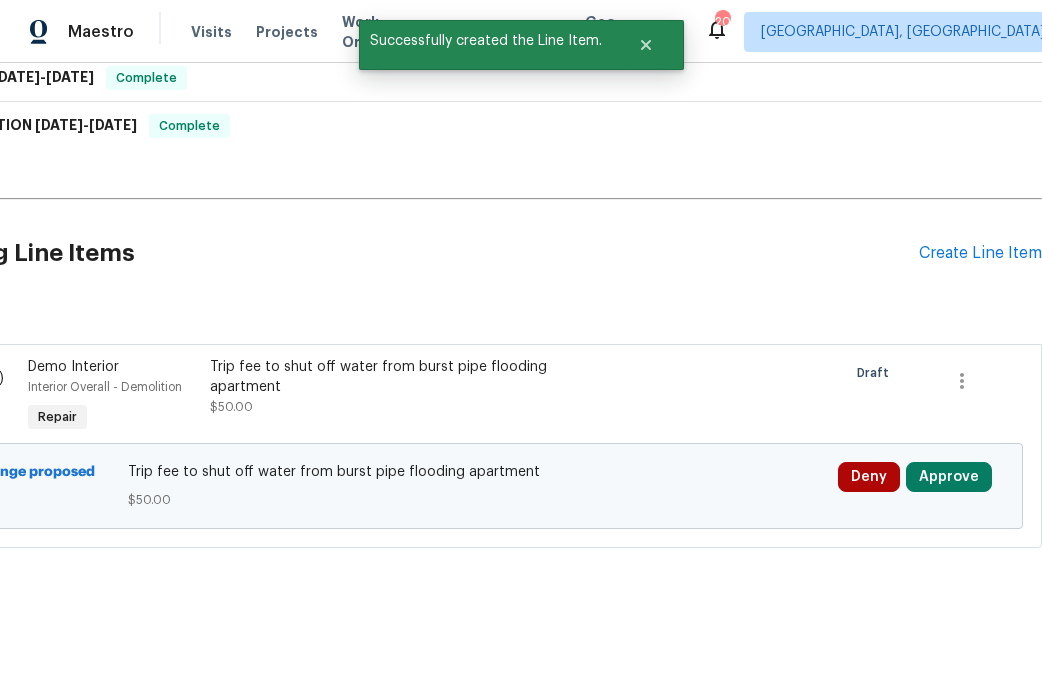 scroll, scrollTop: 483, scrollLeft: 0, axis: vertical 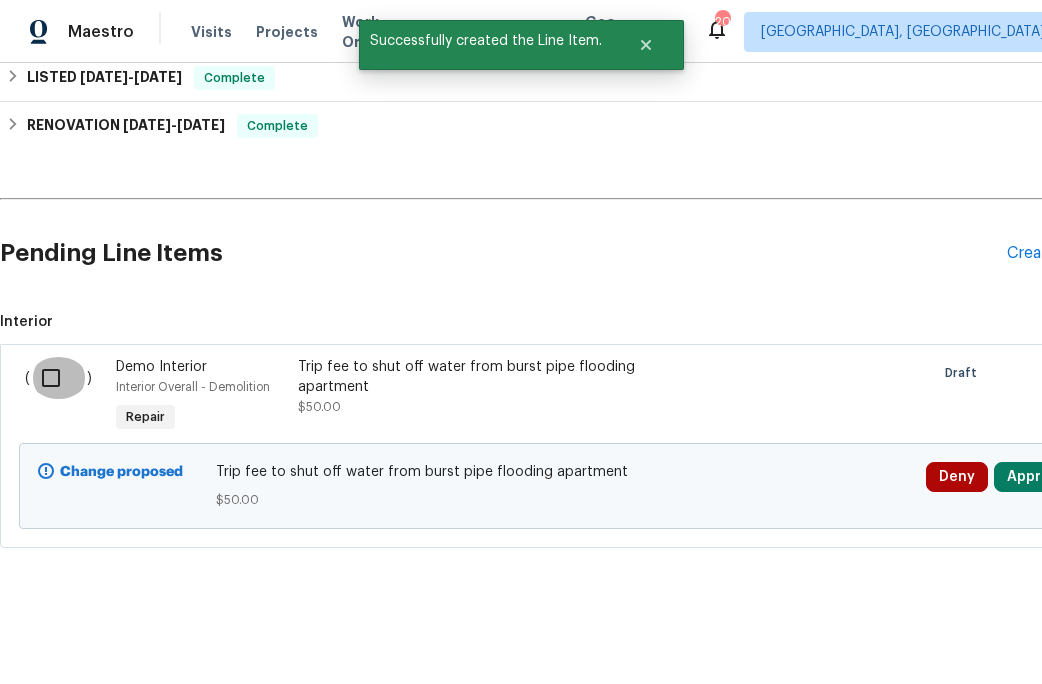 click at bounding box center (58, 378) 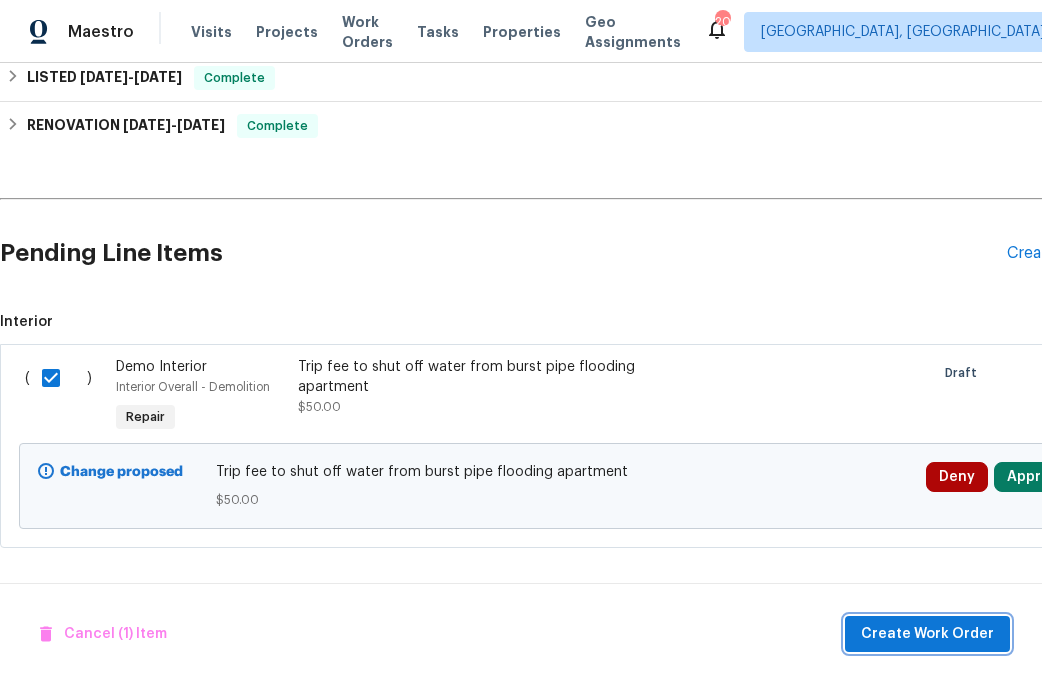 click on "Create Work Order" at bounding box center (927, 634) 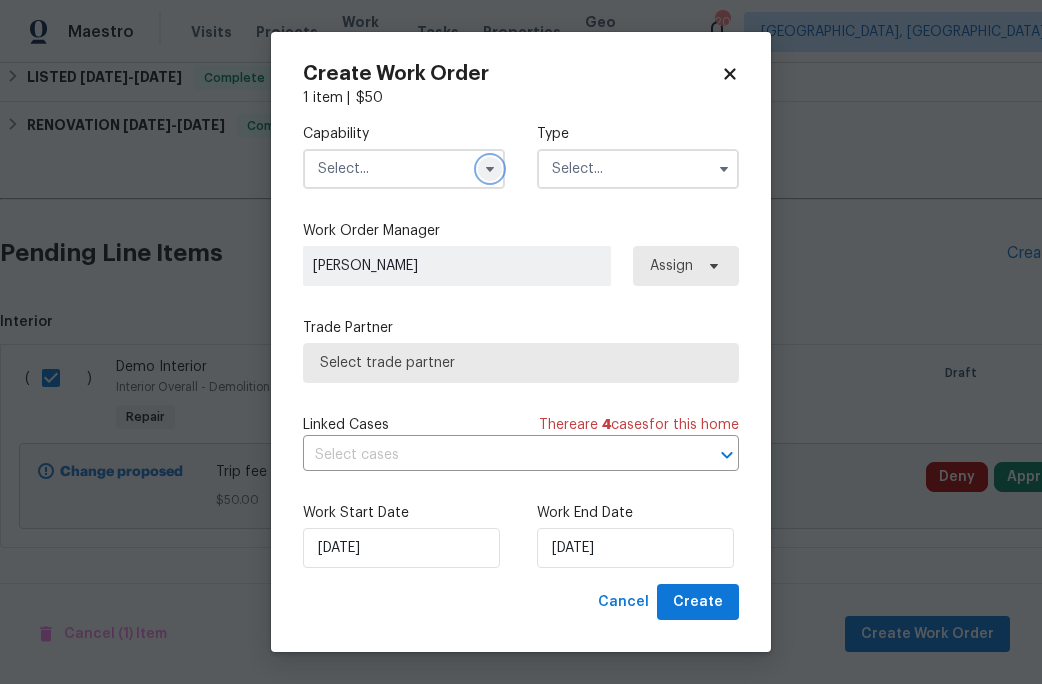 click 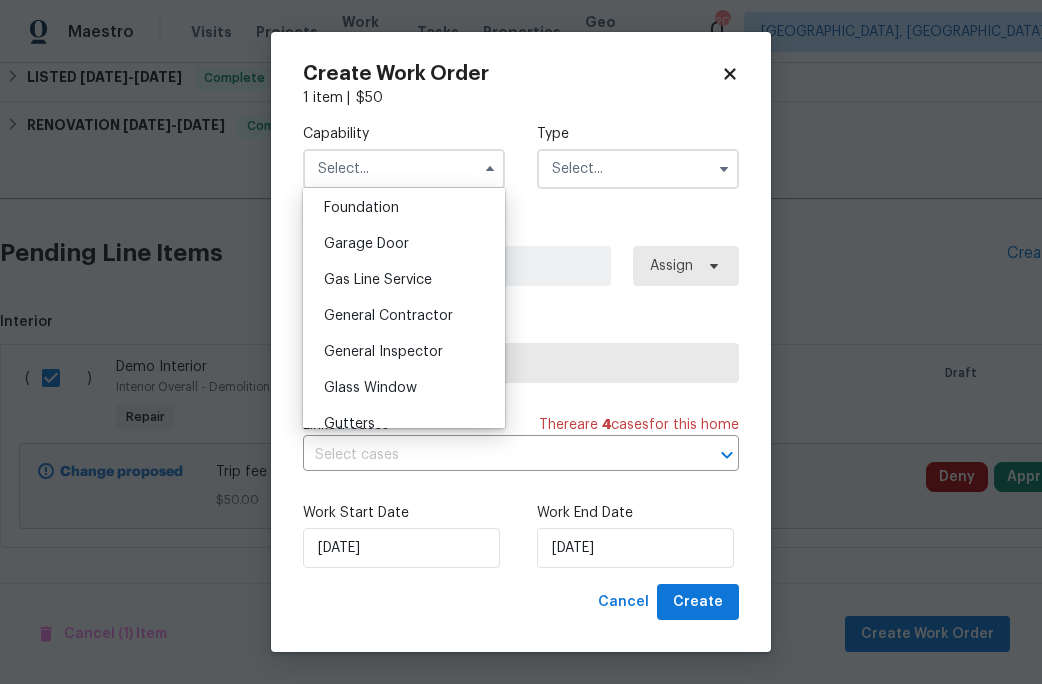 scroll, scrollTop: 861, scrollLeft: 0, axis: vertical 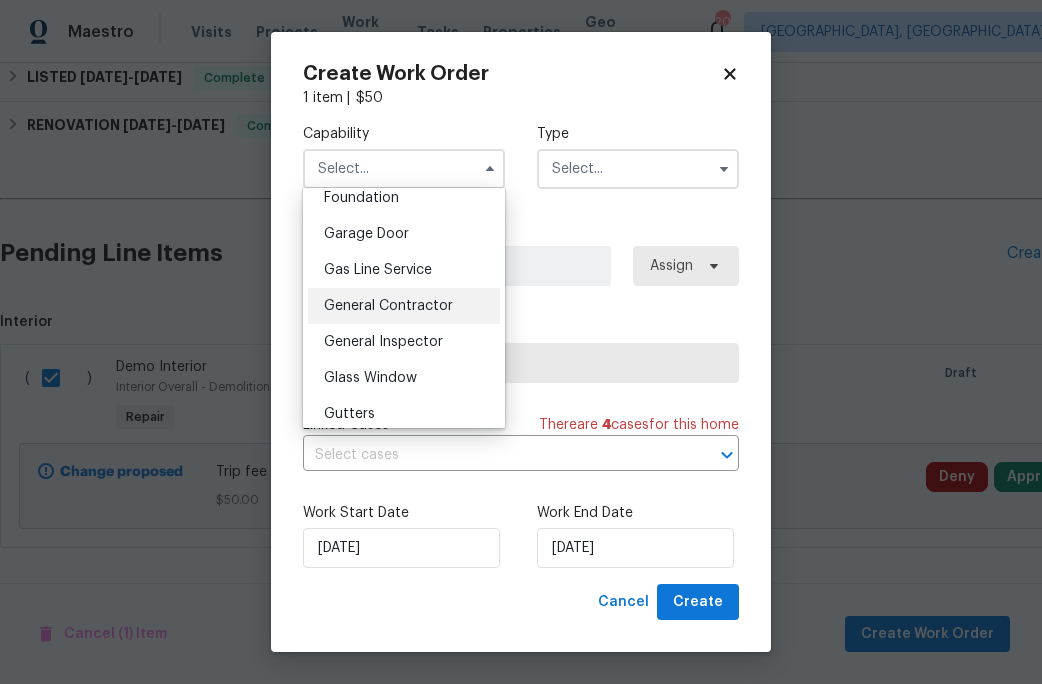 click on "General Contractor" at bounding box center (404, 306) 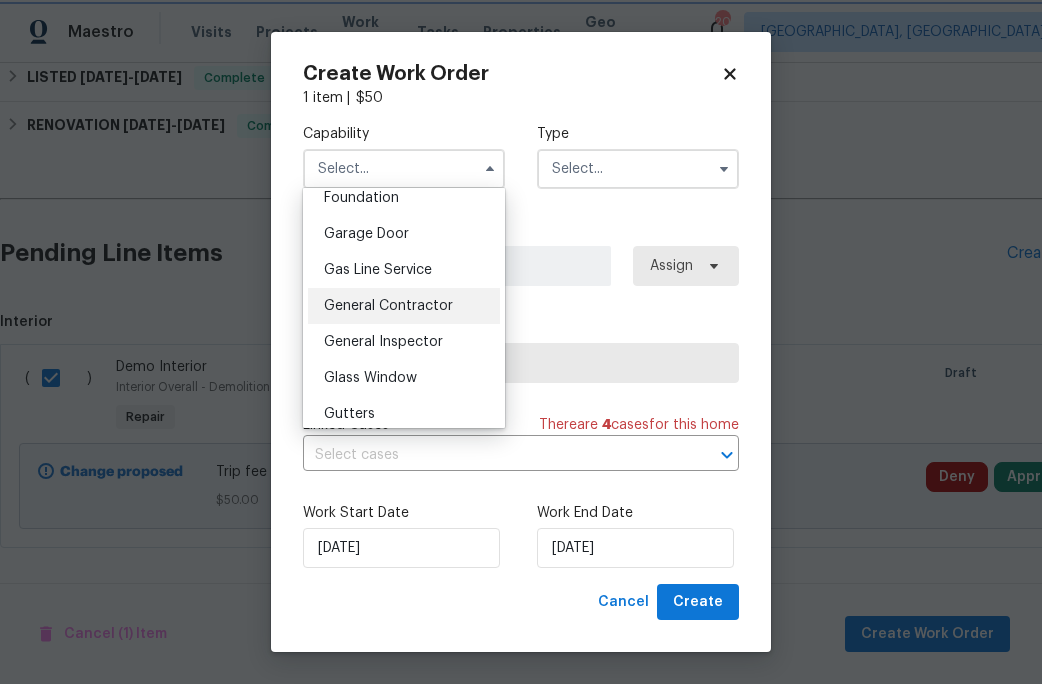 type on "General Contractor" 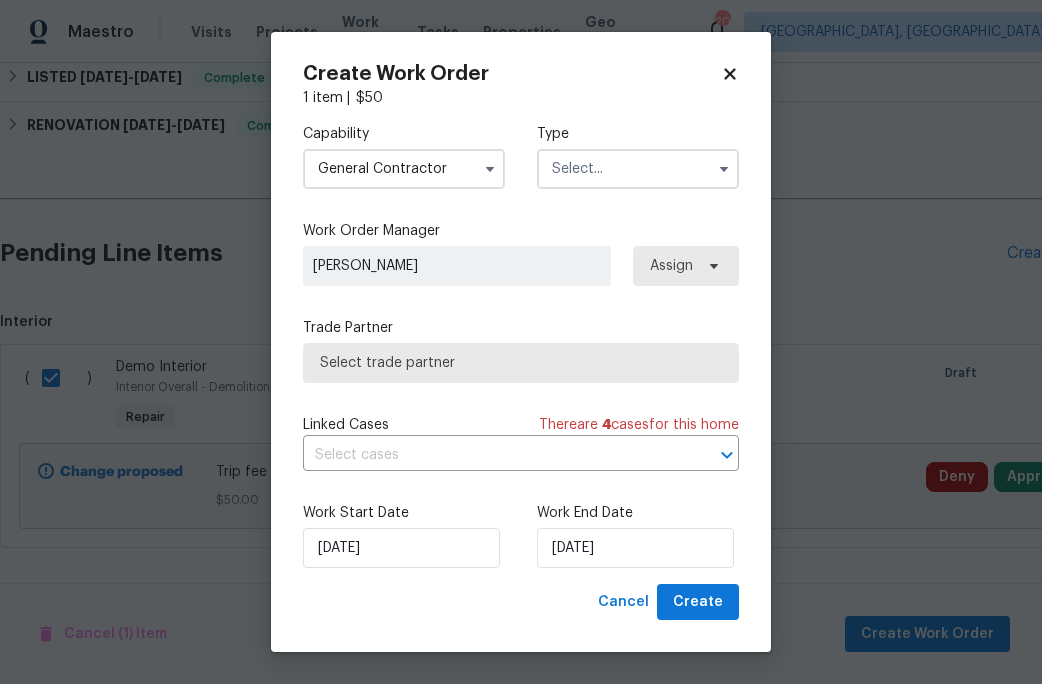click at bounding box center (638, 169) 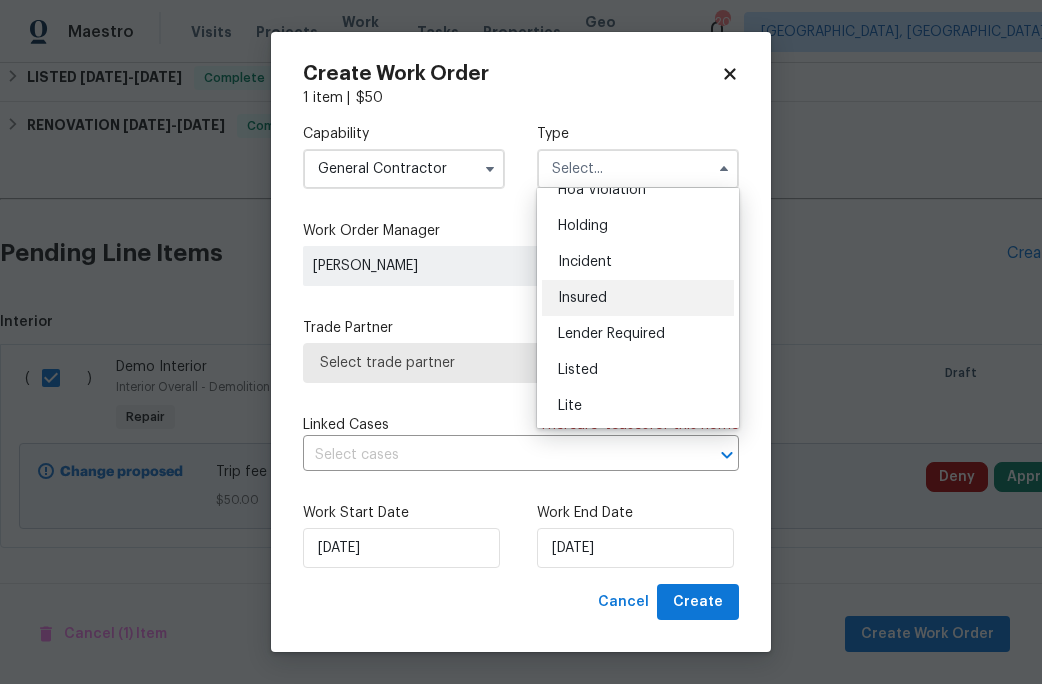 scroll, scrollTop: 82, scrollLeft: 0, axis: vertical 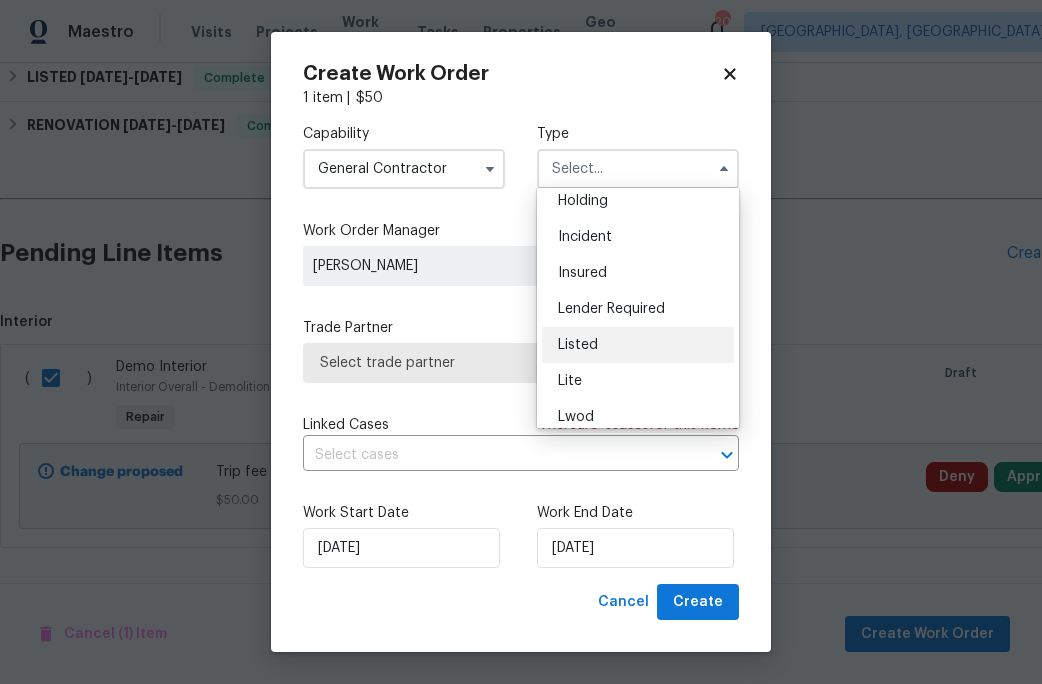 click on "Listed" at bounding box center [638, 345] 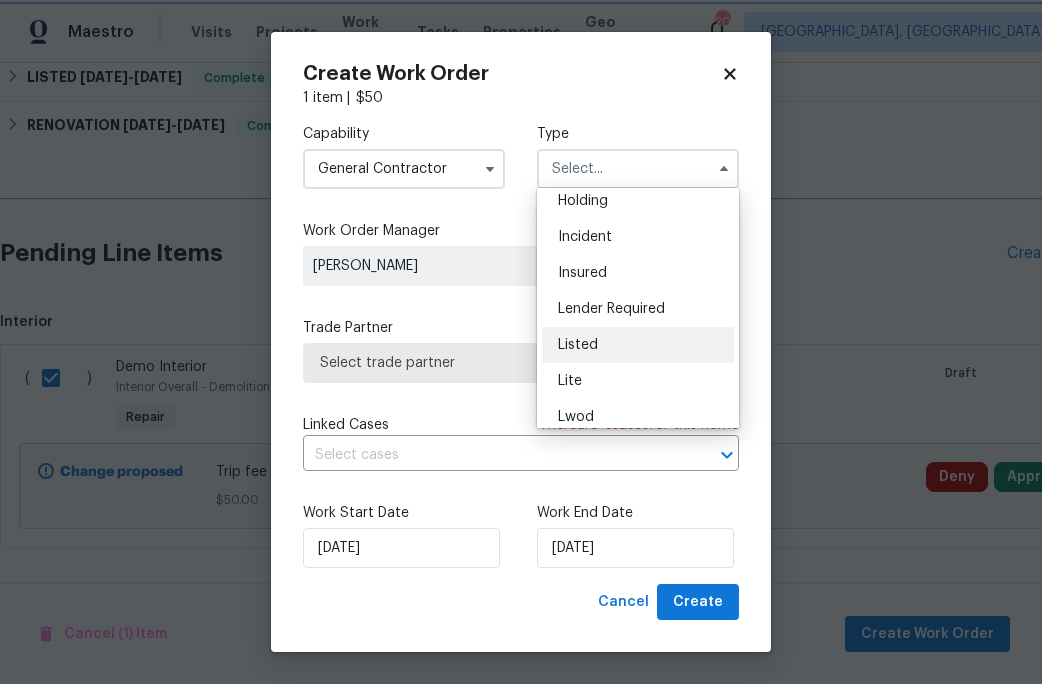 type on "Listed" 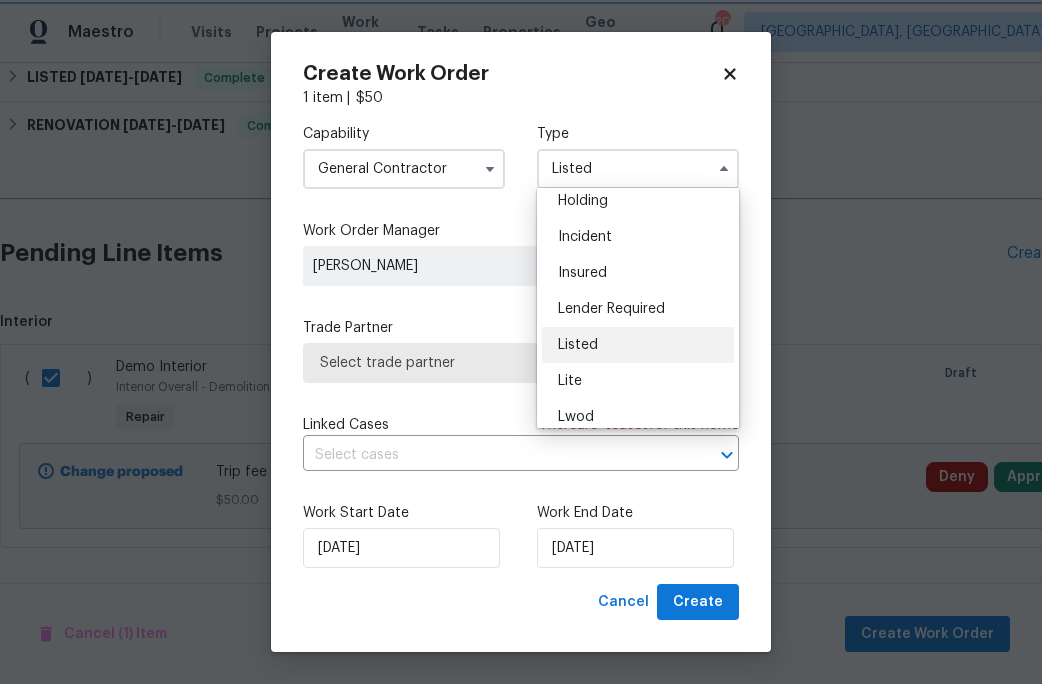 scroll, scrollTop: 0, scrollLeft: 0, axis: both 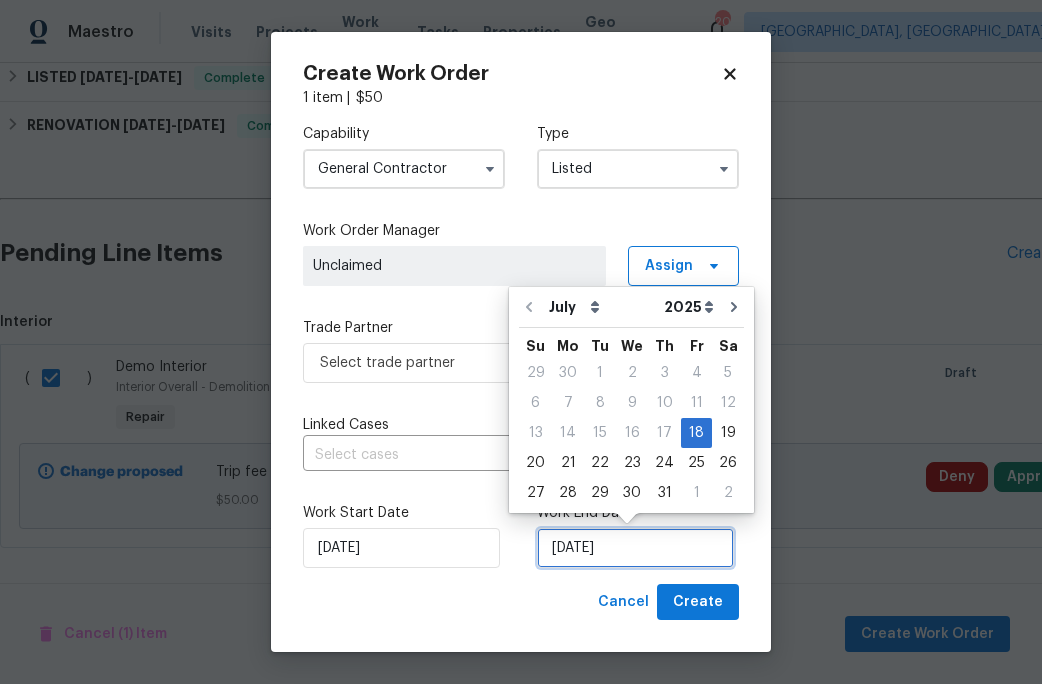 click on "[DATE]" at bounding box center [635, 548] 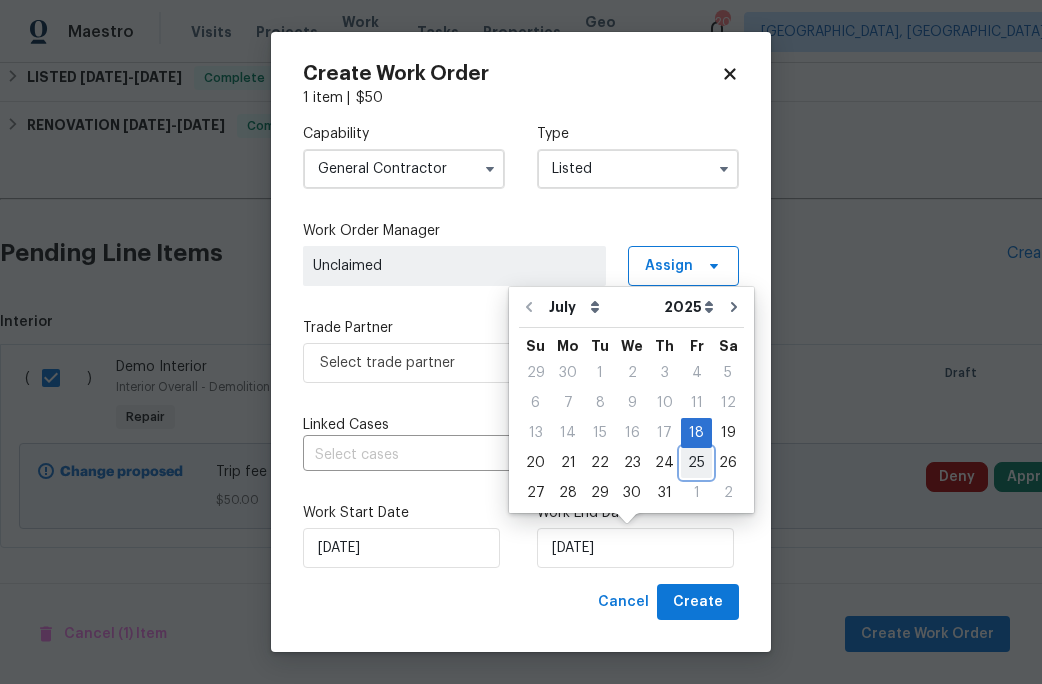 click on "25" at bounding box center [696, 463] 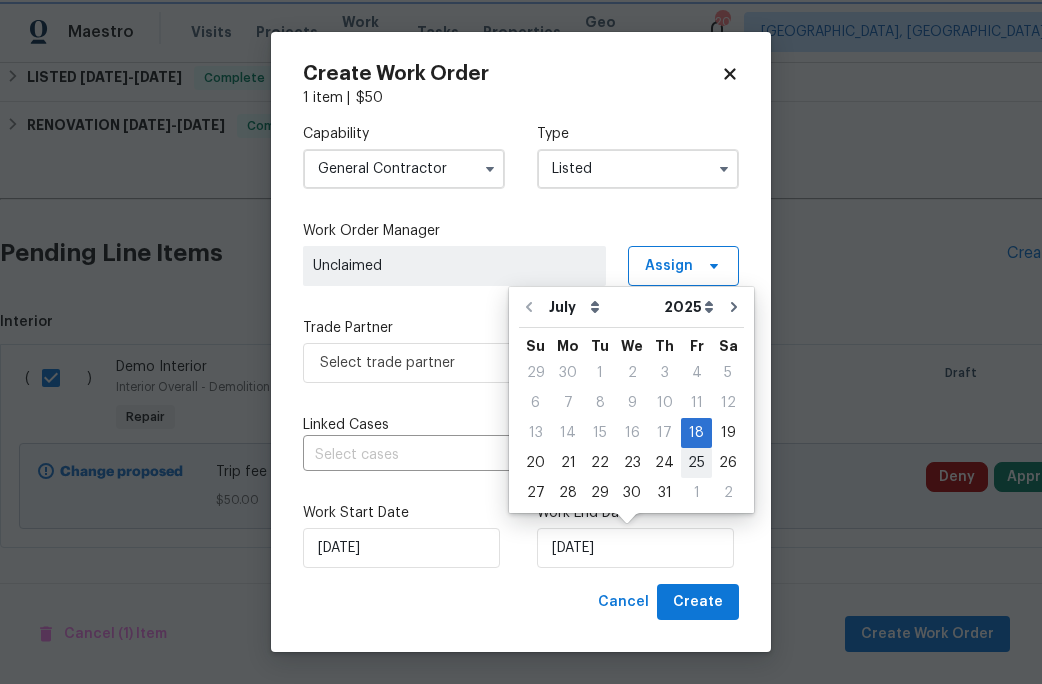 type on "7/25/2025" 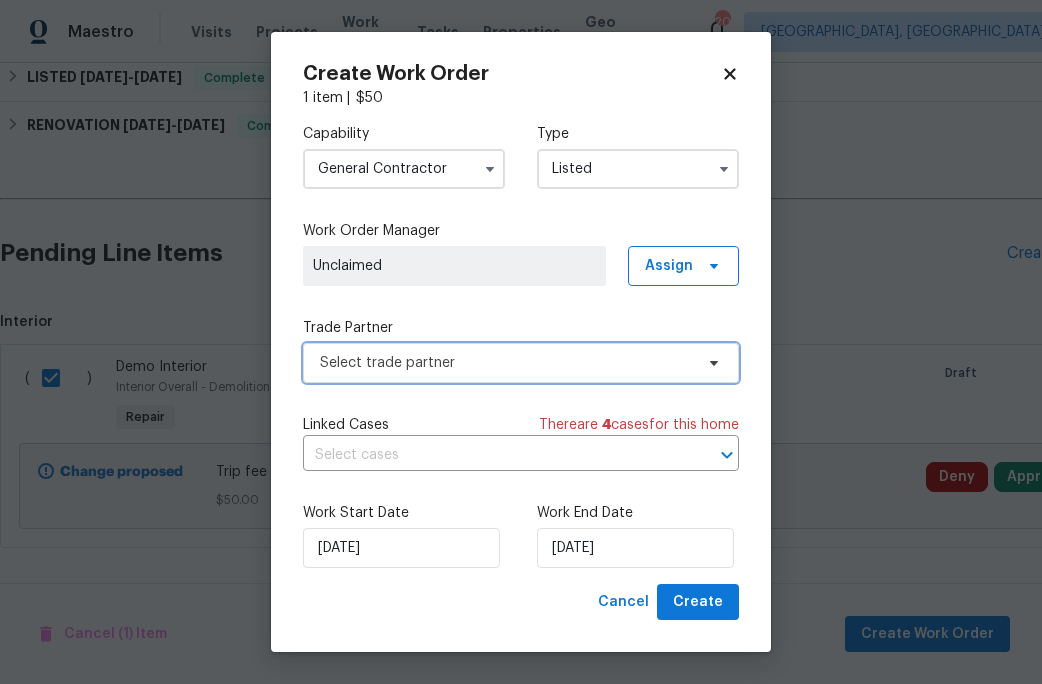click on "Select trade partner" at bounding box center (506, 363) 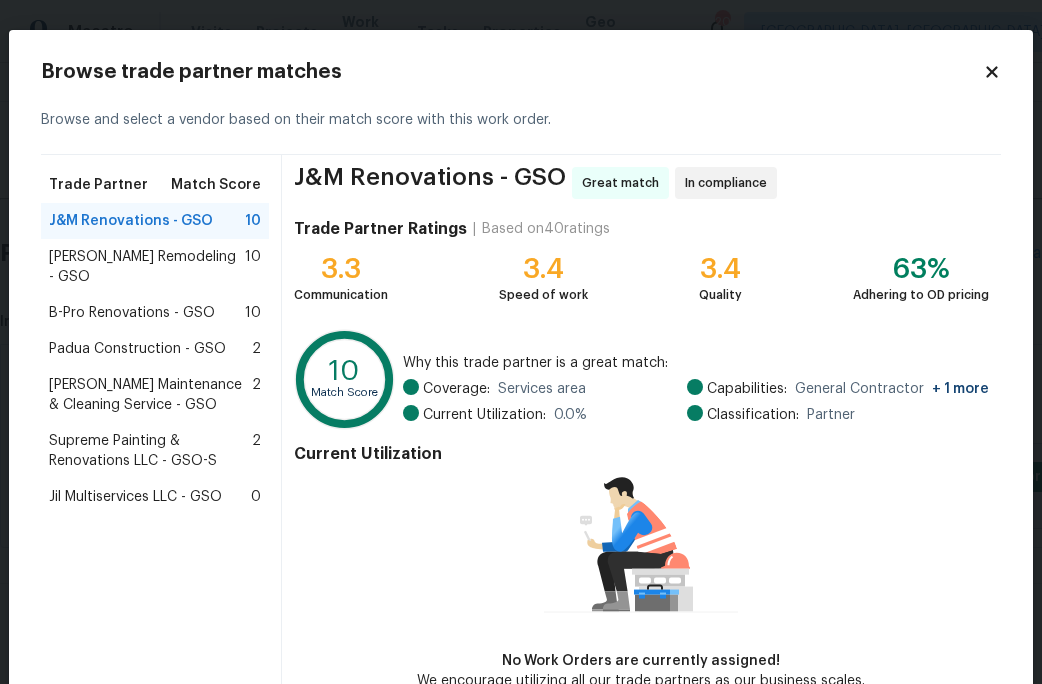 click on "Padua Construction - GSO" at bounding box center (137, 349) 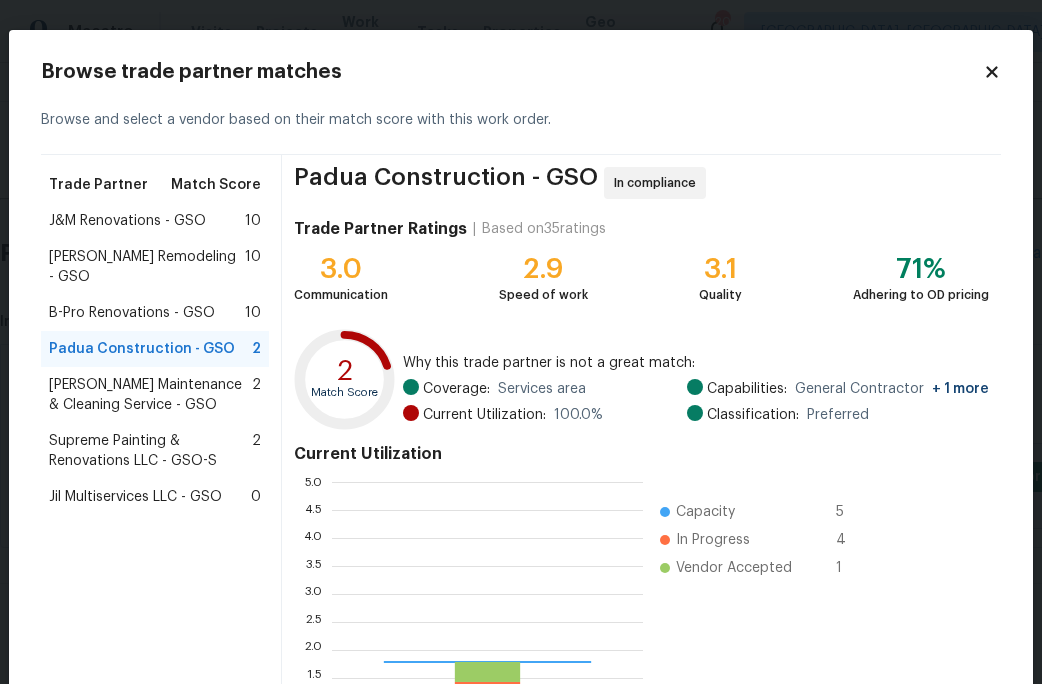 scroll, scrollTop: 2, scrollLeft: 1, axis: both 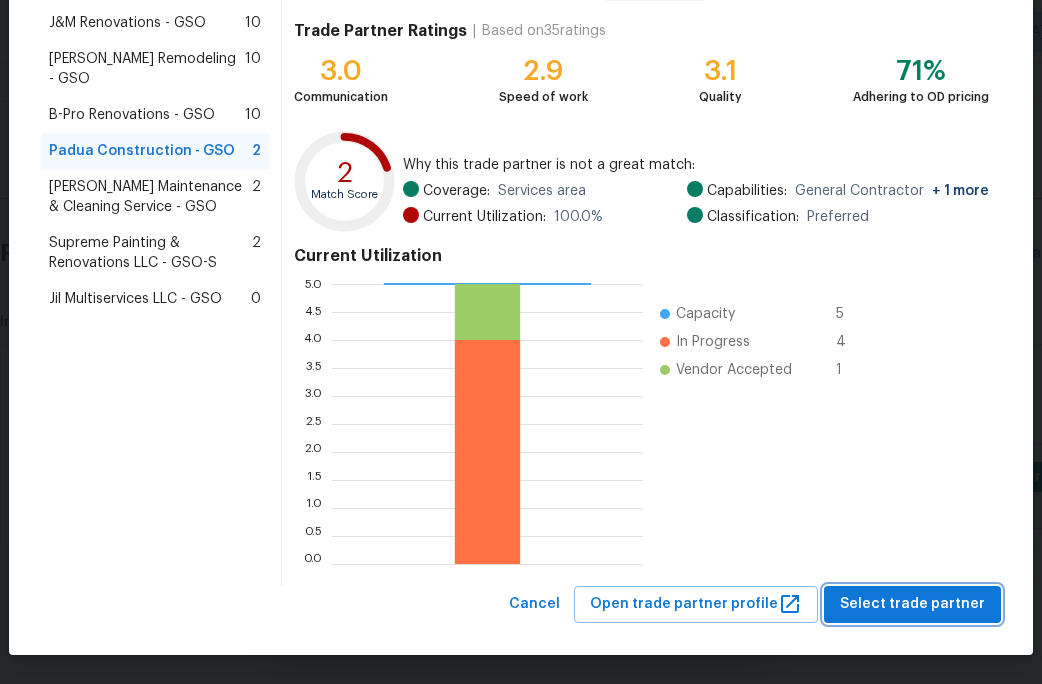 click on "Select trade partner" at bounding box center [912, 604] 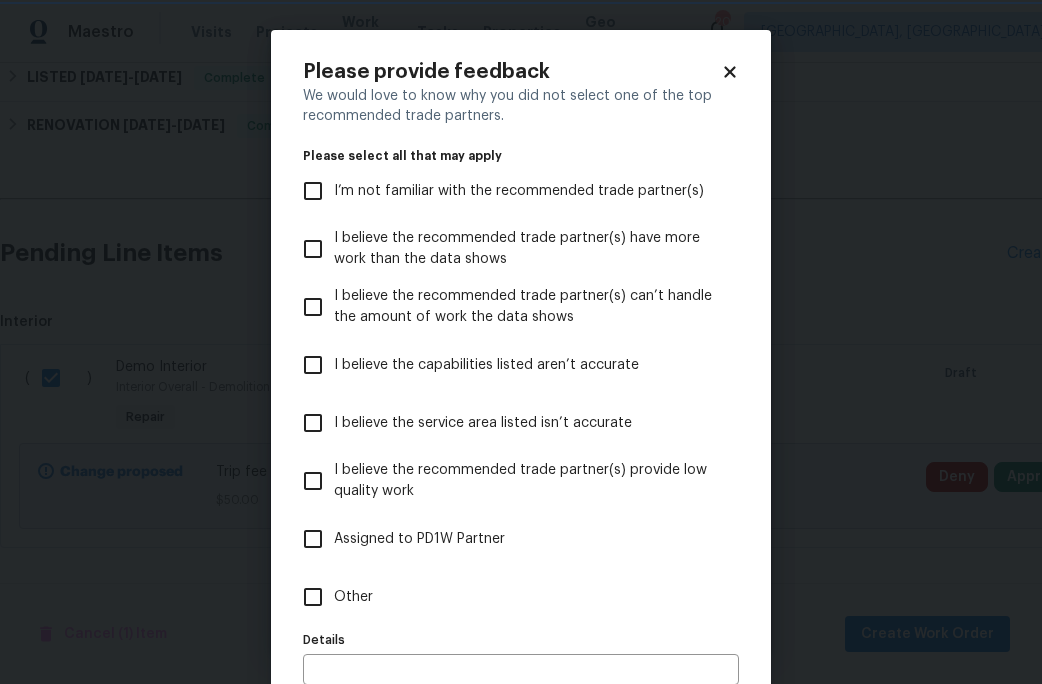 scroll, scrollTop: 0, scrollLeft: 0, axis: both 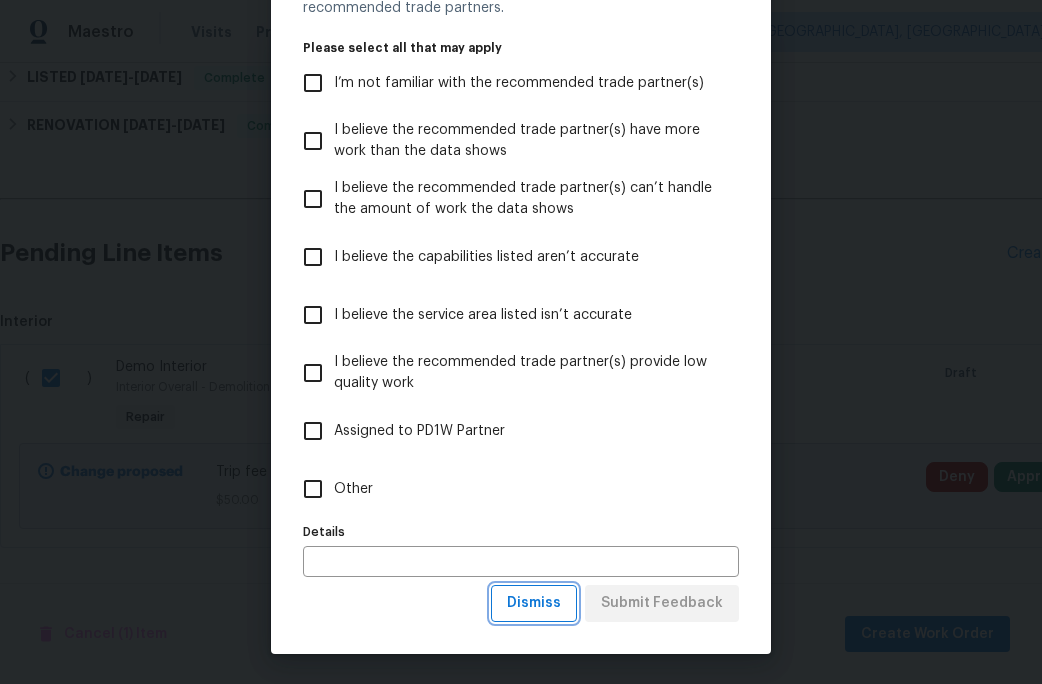 click on "Dismiss" at bounding box center (534, 603) 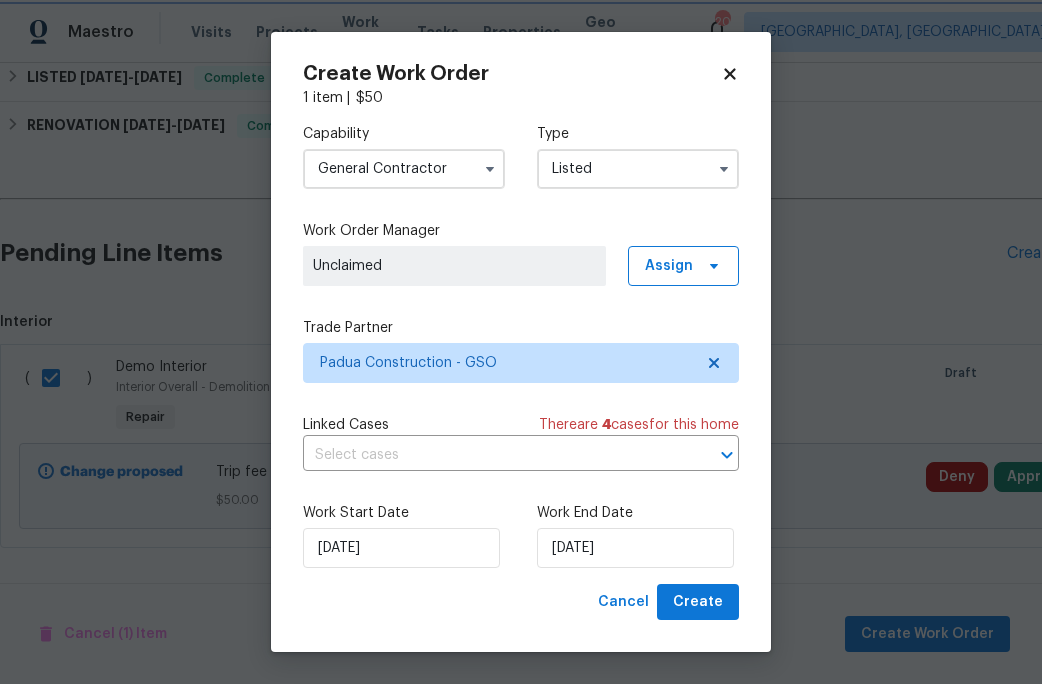 scroll, scrollTop: 0, scrollLeft: 0, axis: both 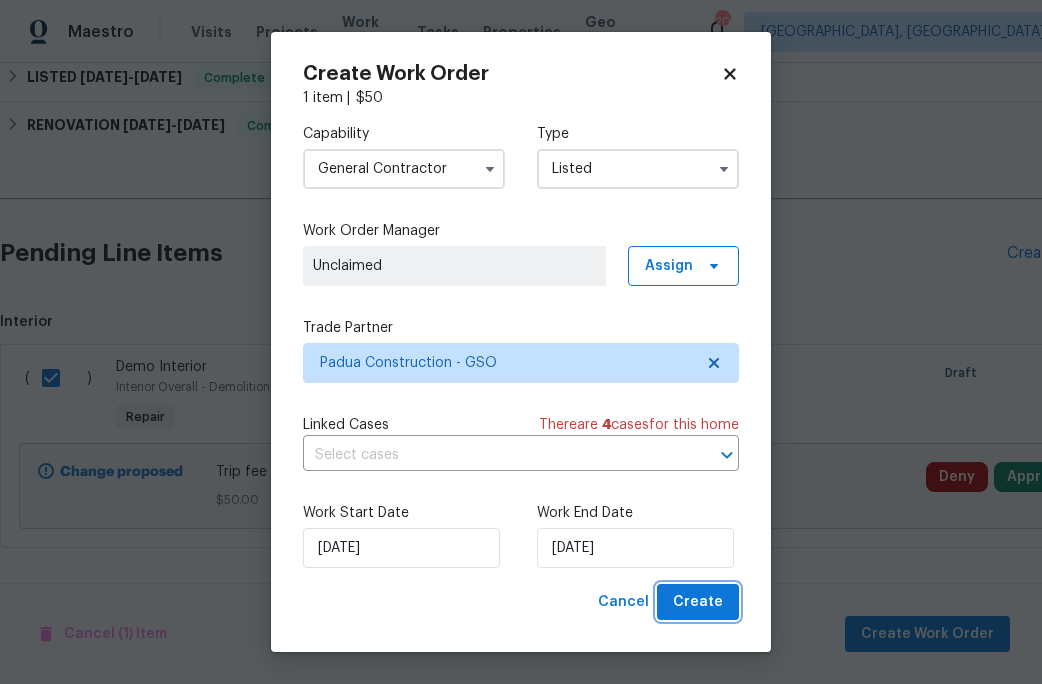 click on "Create" at bounding box center [698, 602] 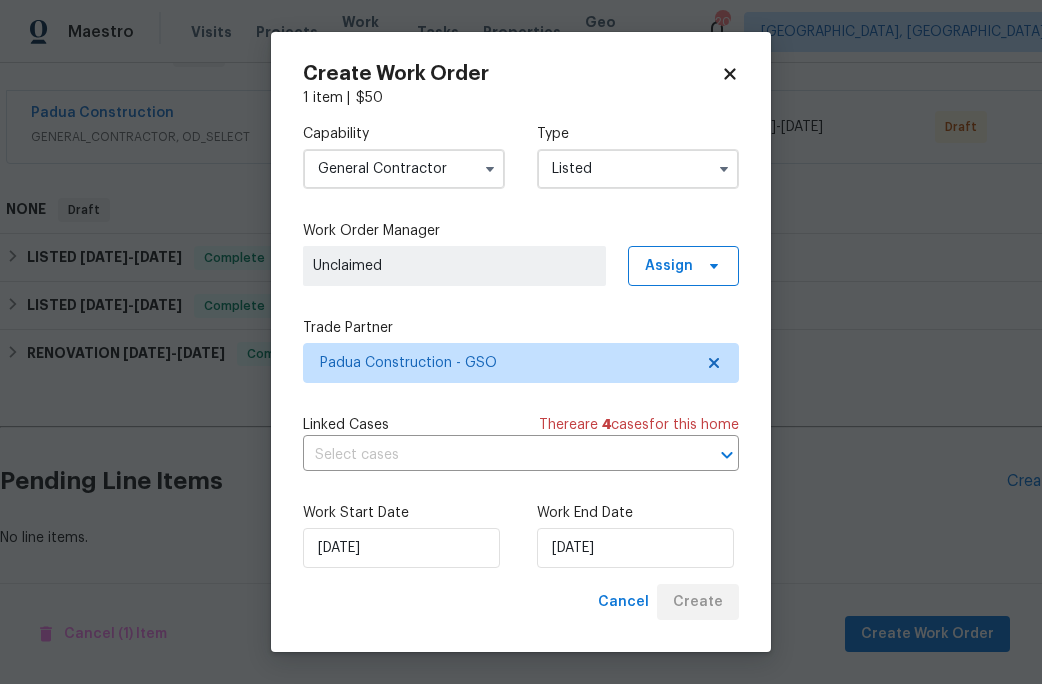 scroll, scrollTop: 356, scrollLeft: 0, axis: vertical 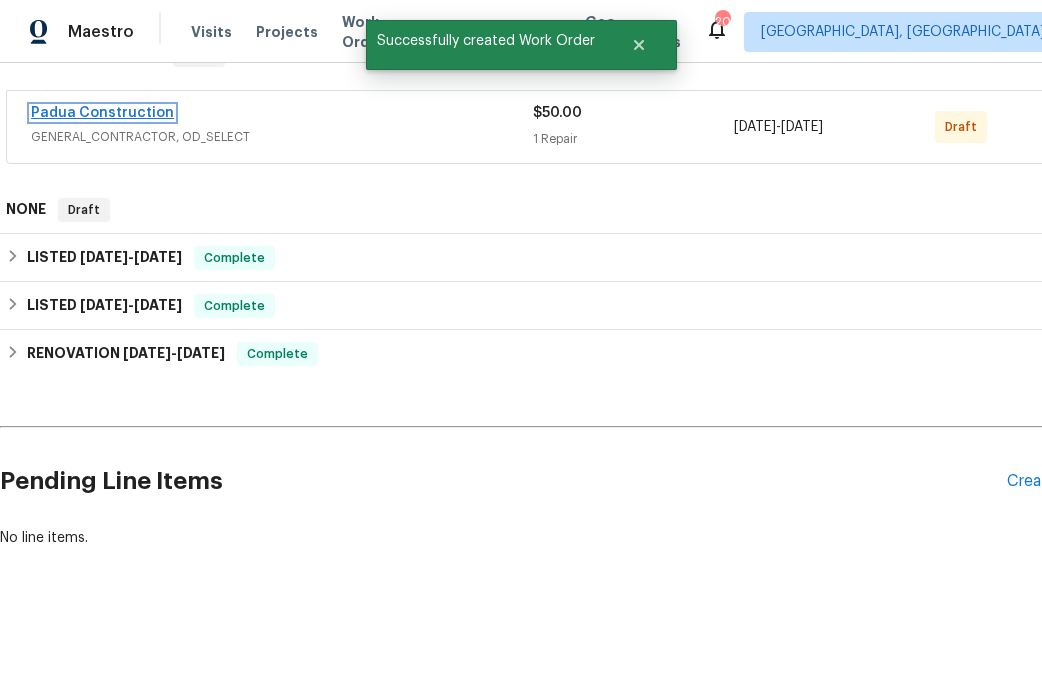 click on "Padua Construction" at bounding box center (102, 113) 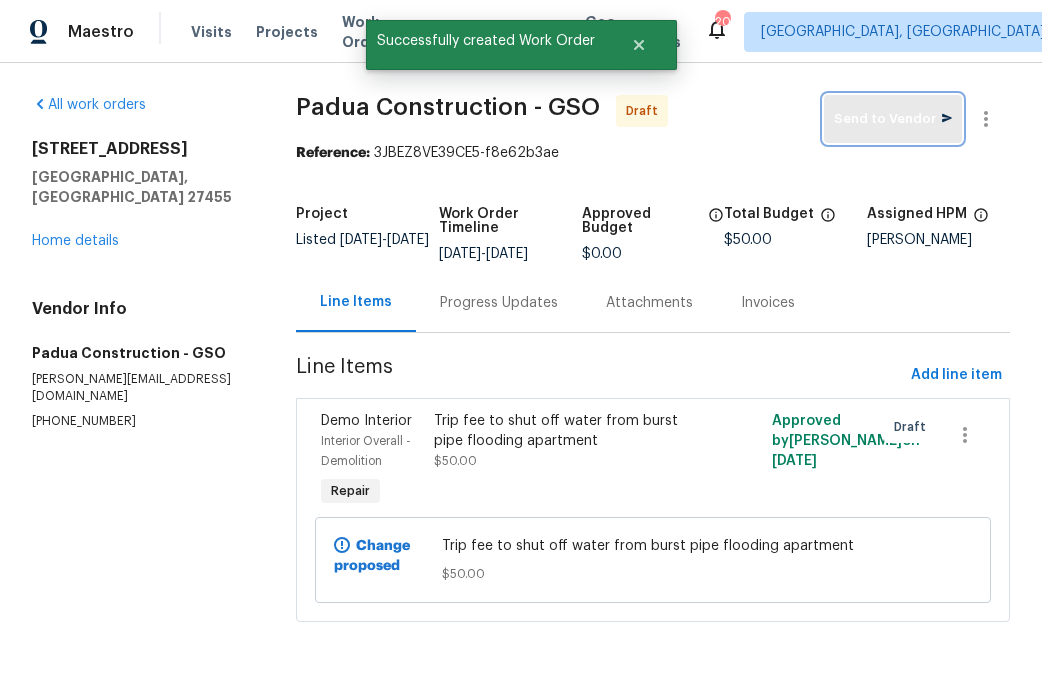 click on "Send to Vendor" at bounding box center (893, 119) 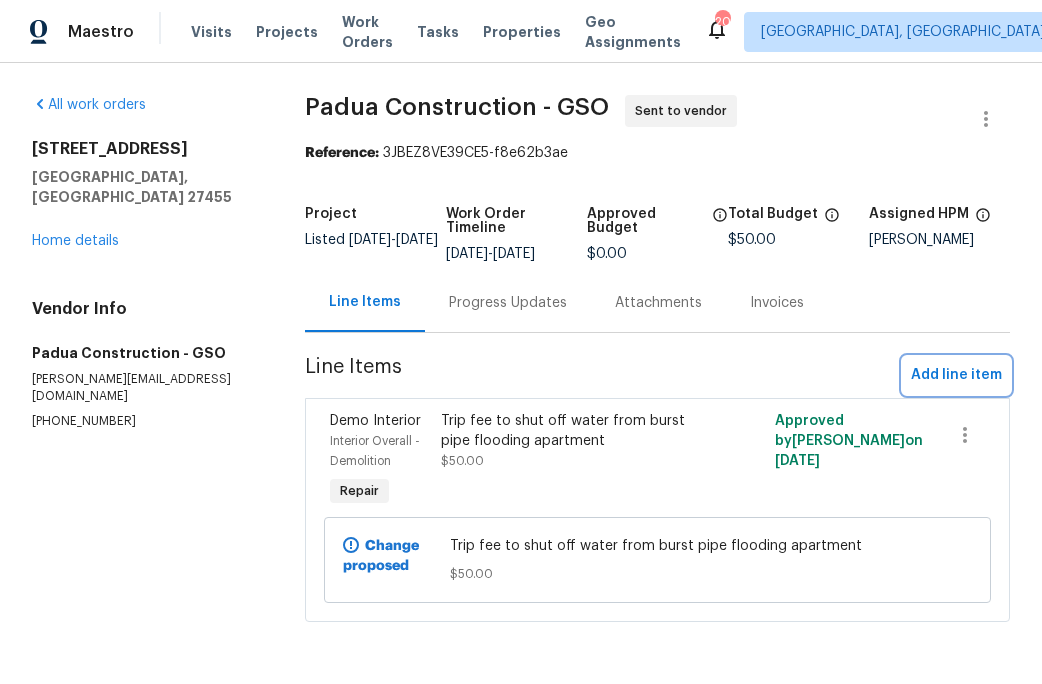 click on "Add line item" at bounding box center [956, 375] 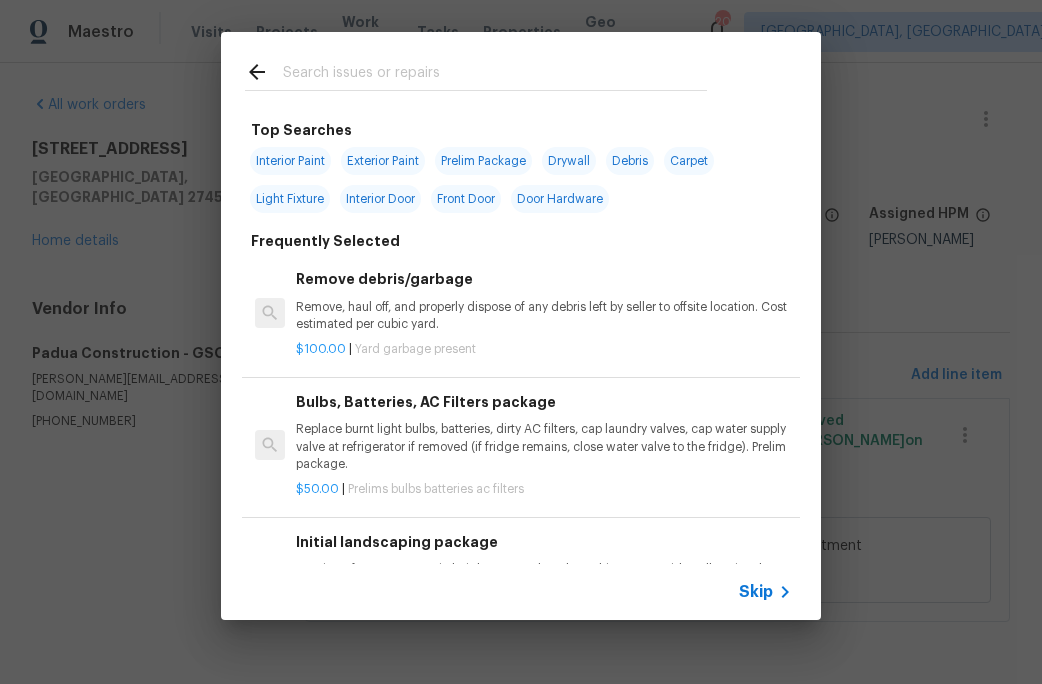 click at bounding box center (495, 75) 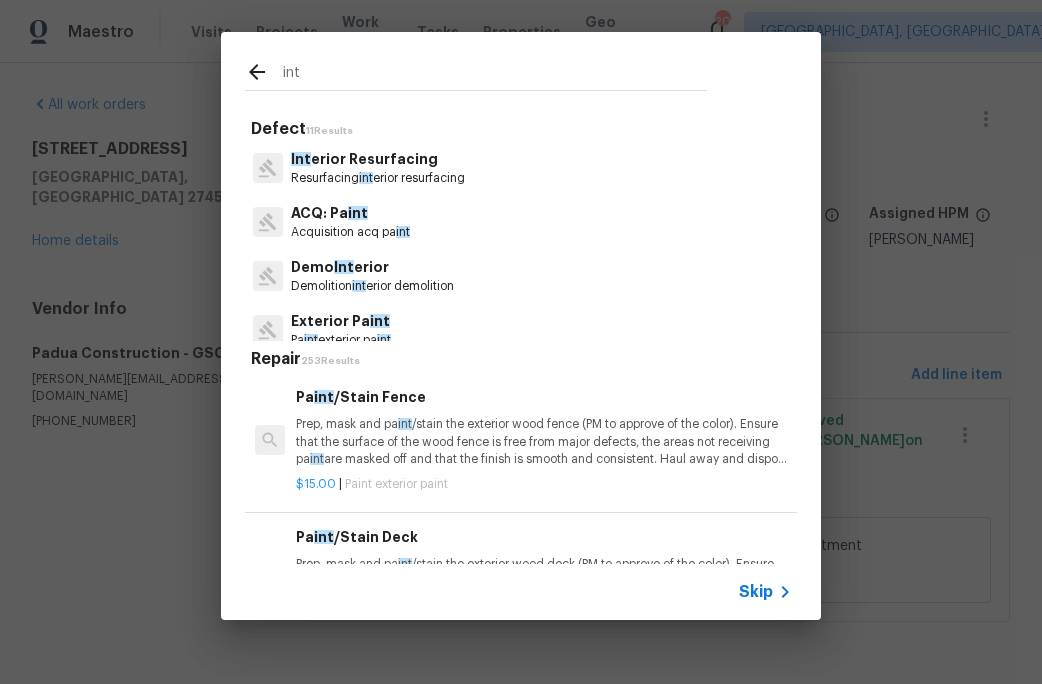 type on "int" 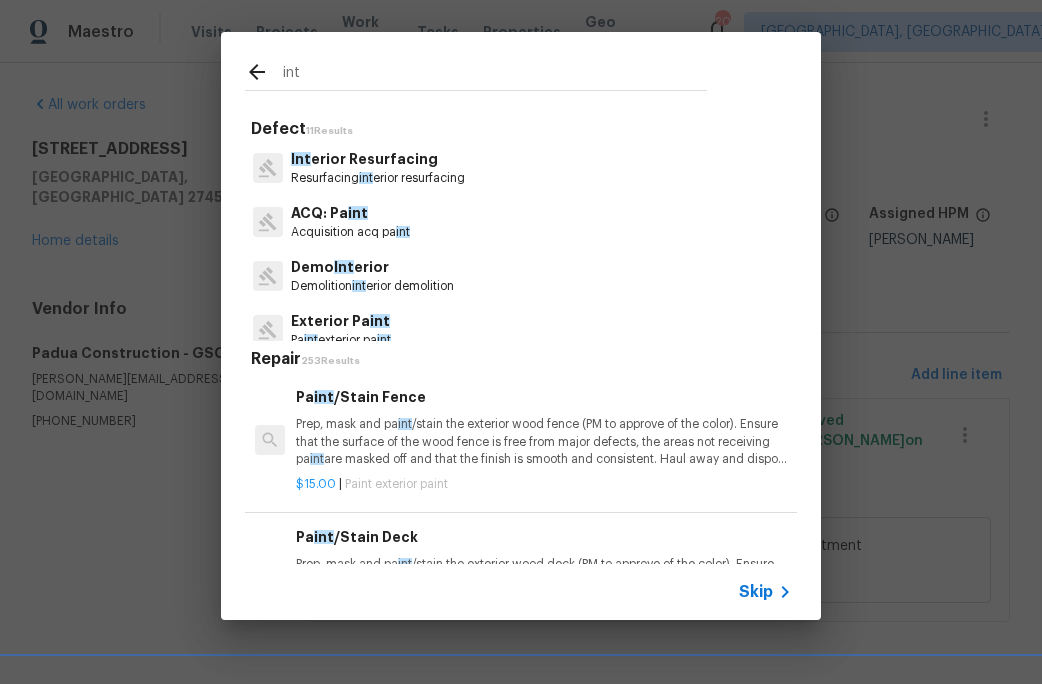 click on "Skip" at bounding box center (756, 592) 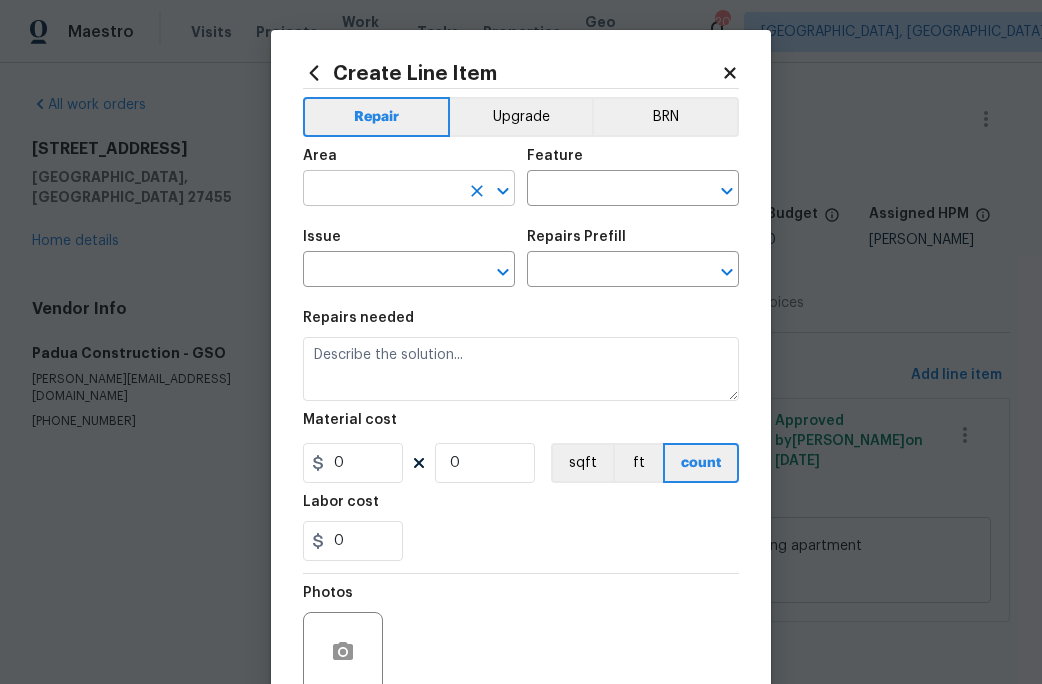 click at bounding box center [381, 190] 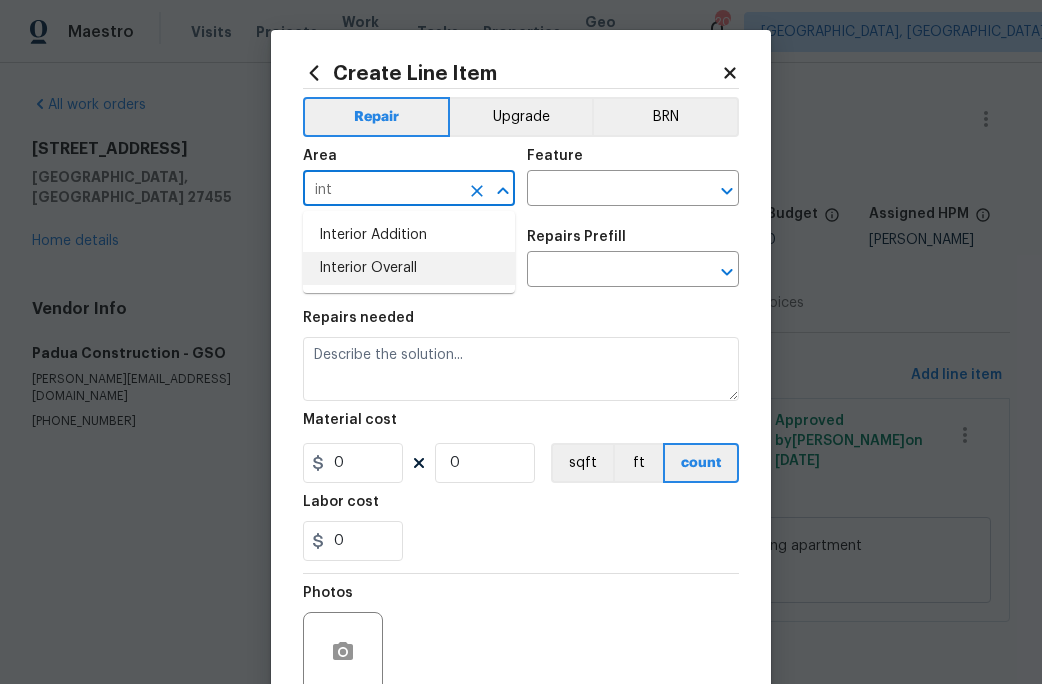 click on "Interior Overall" at bounding box center (409, 268) 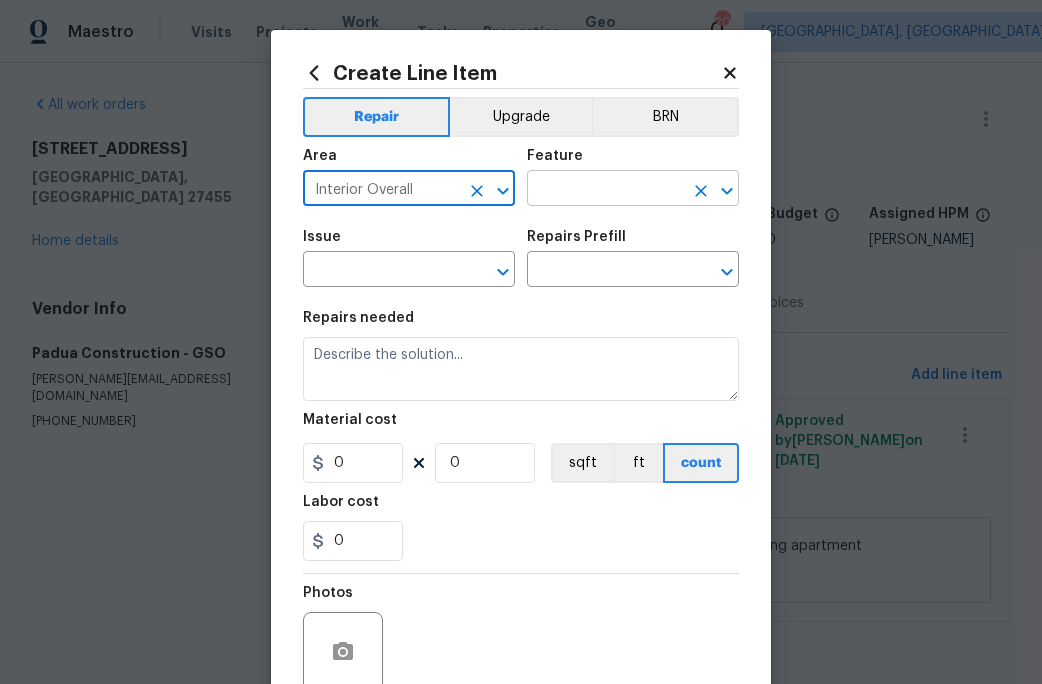 type on "Interior Overall" 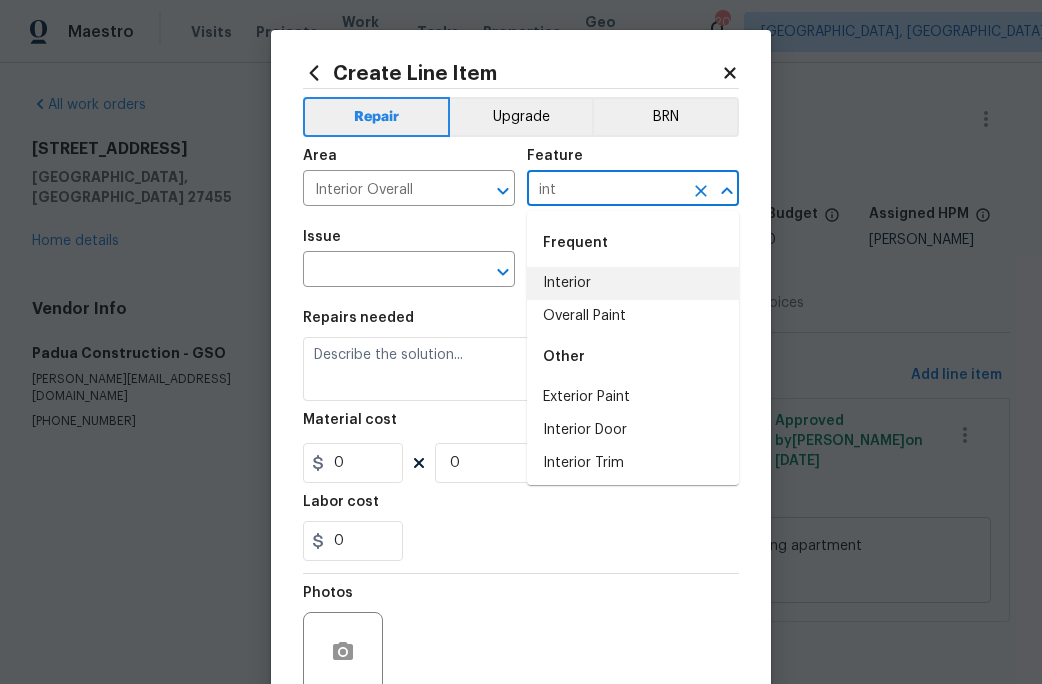 click on "Interior" at bounding box center [633, 283] 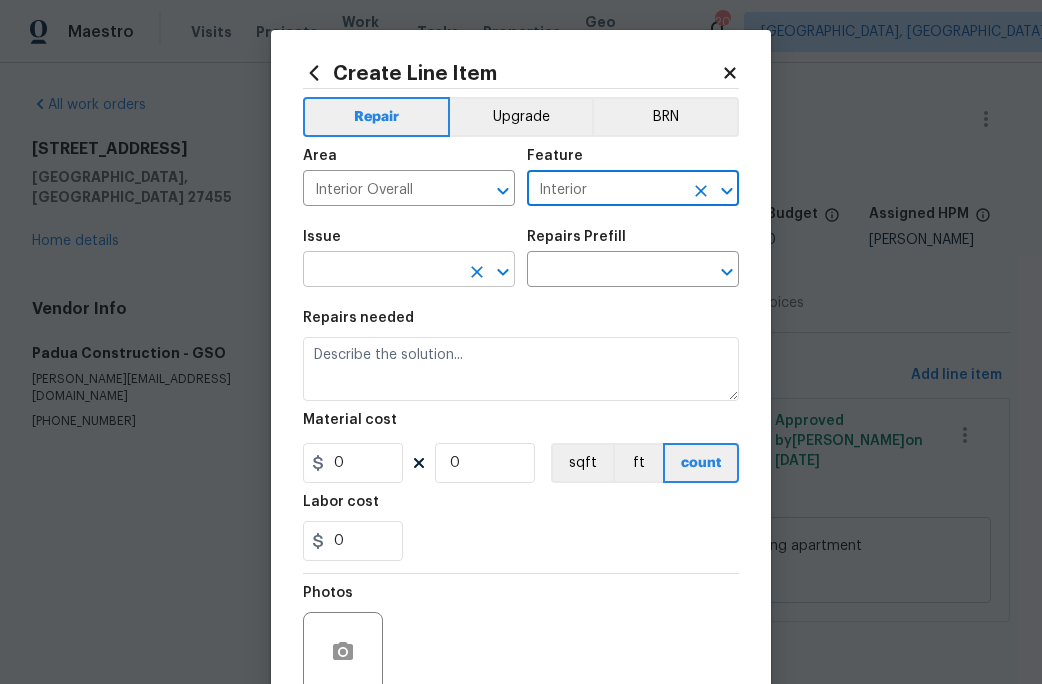 type on "Interior" 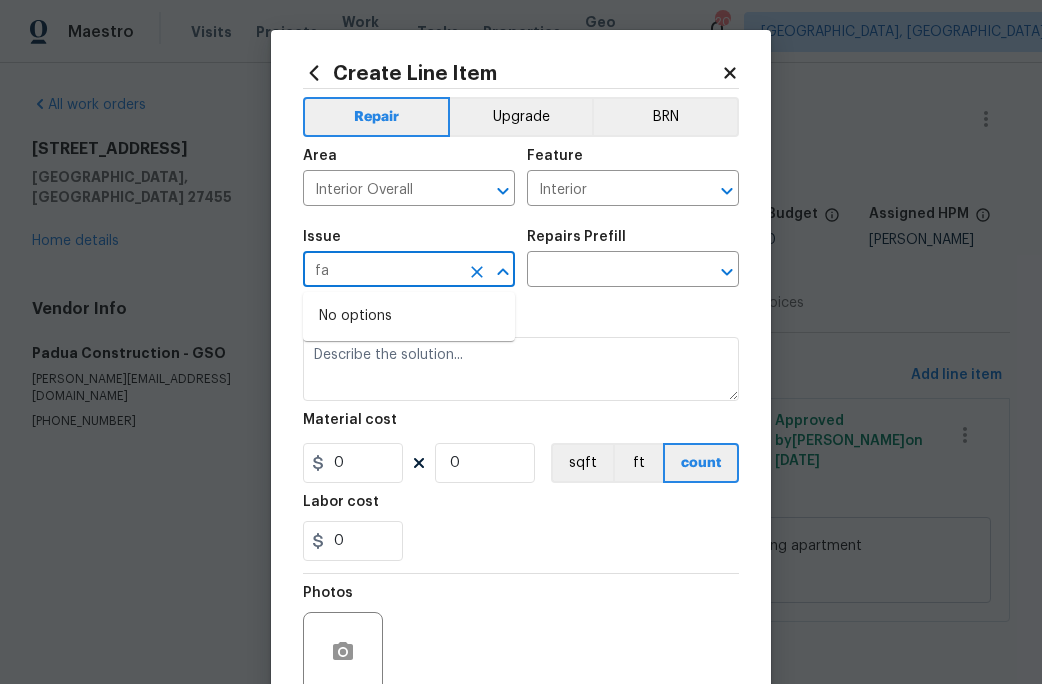 type on "f" 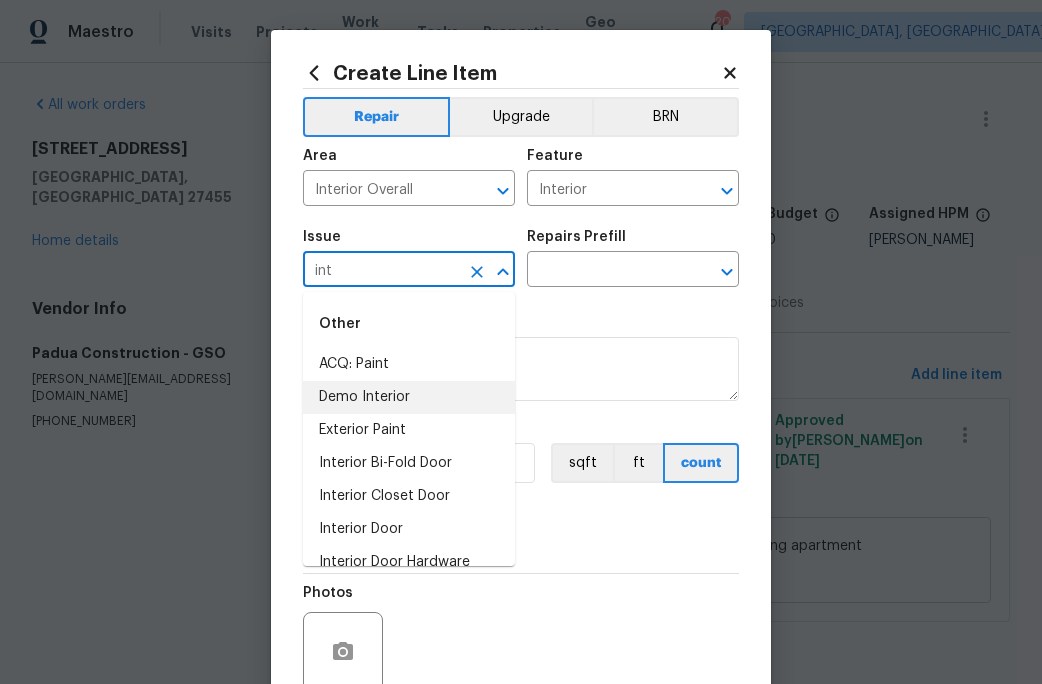 click on "Demo Interior" at bounding box center [409, 397] 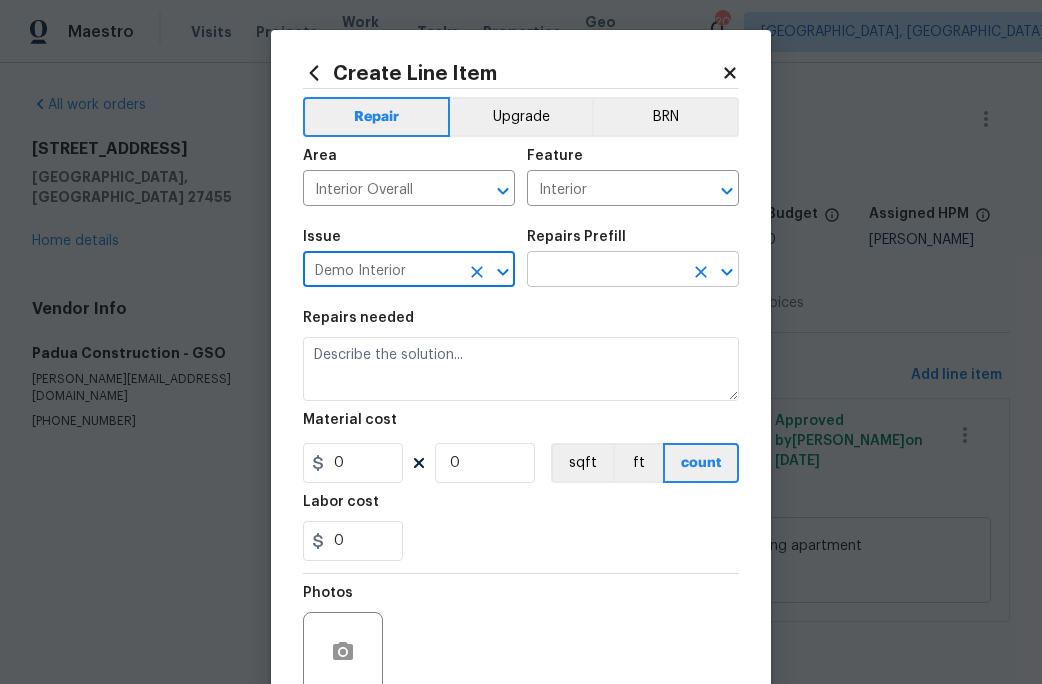 type on "Demo Interior" 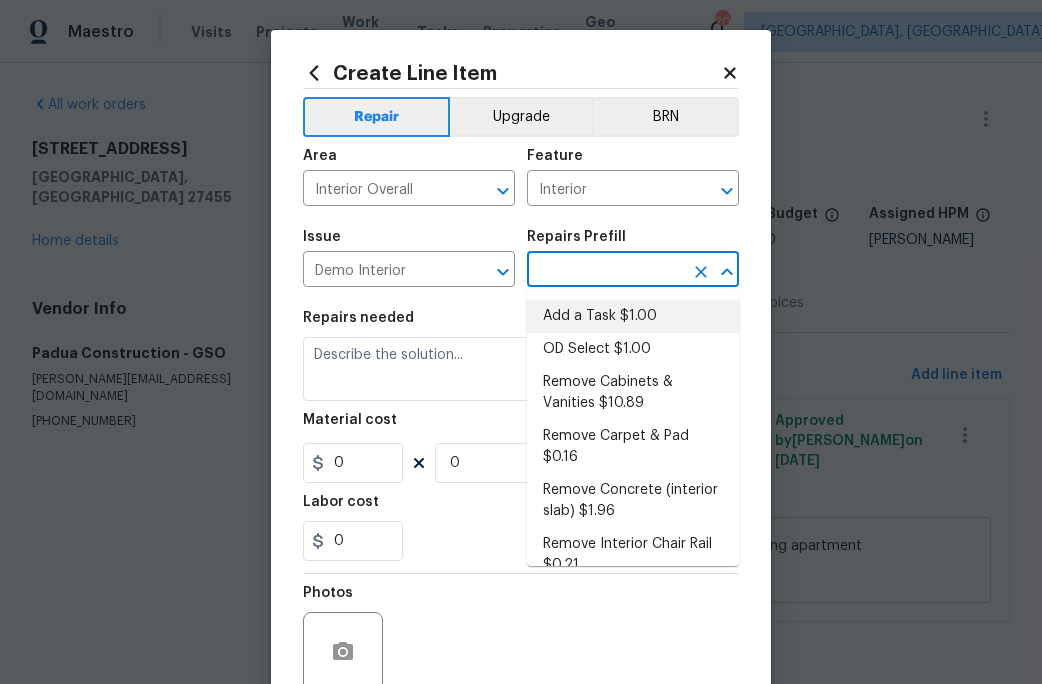 click on "Add a Task $1.00" at bounding box center [633, 316] 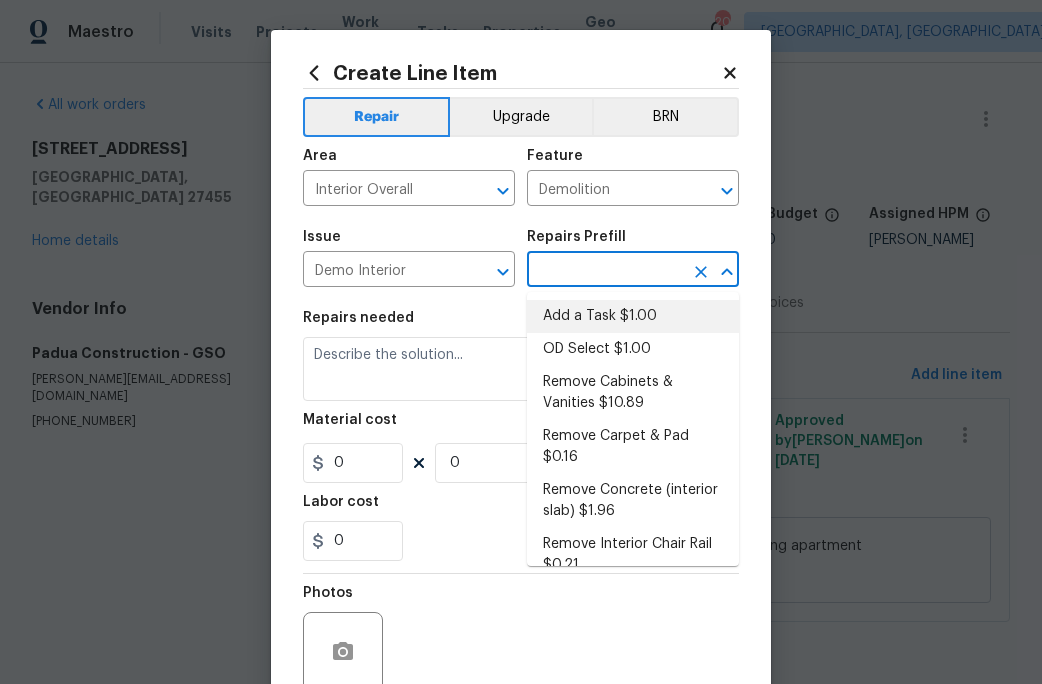 type on "Add a Task $1.00" 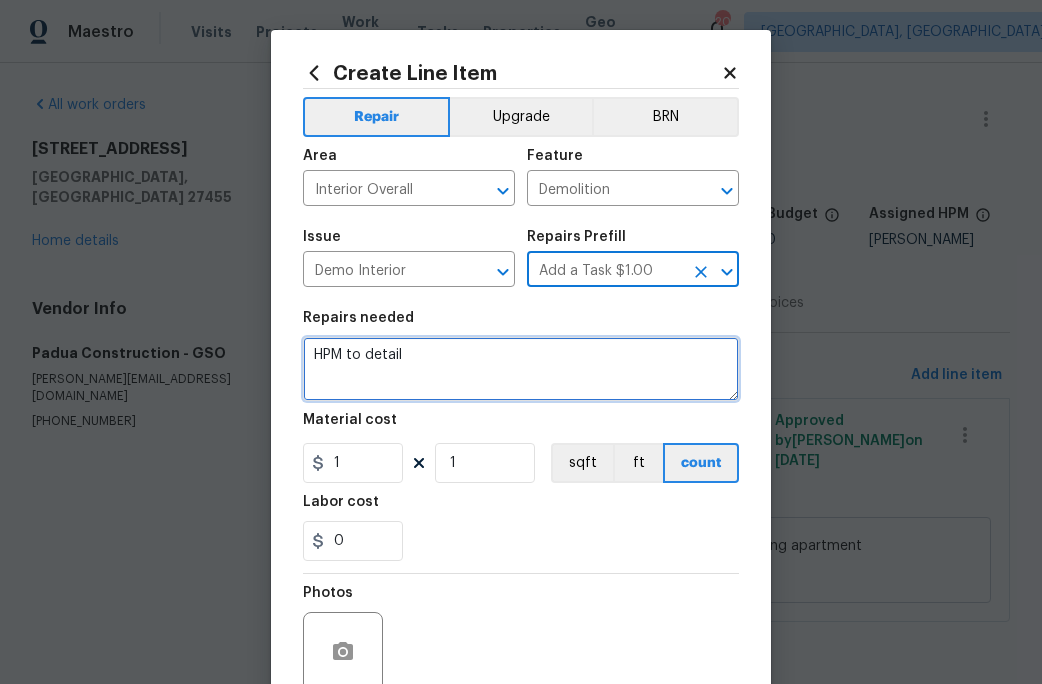 click on "HPM to detail" at bounding box center (521, 369) 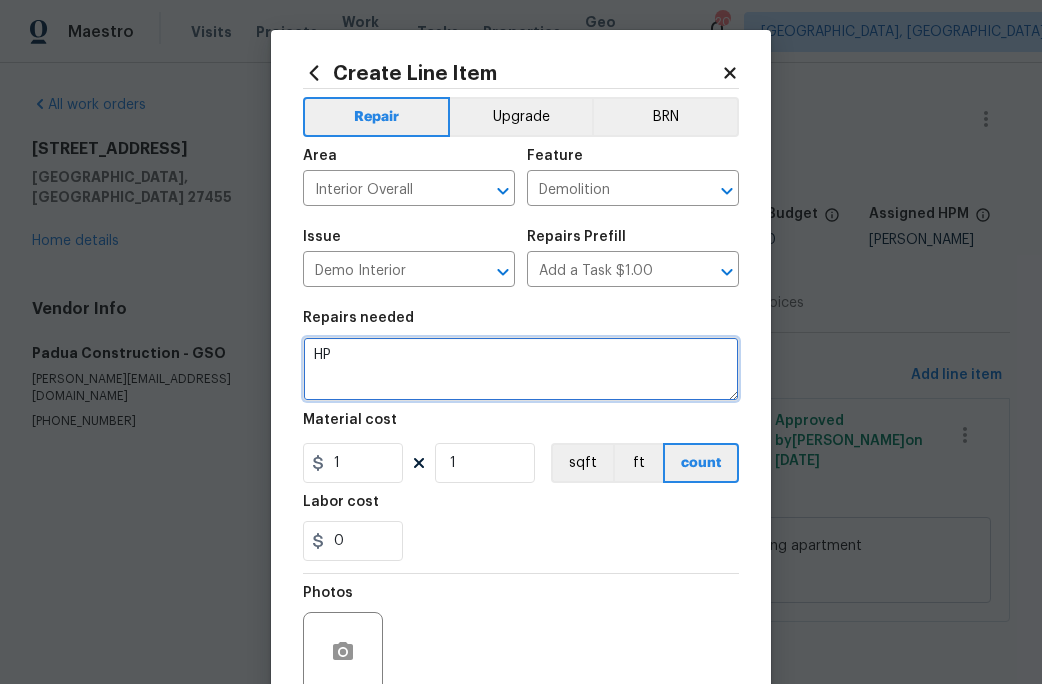 type on "H" 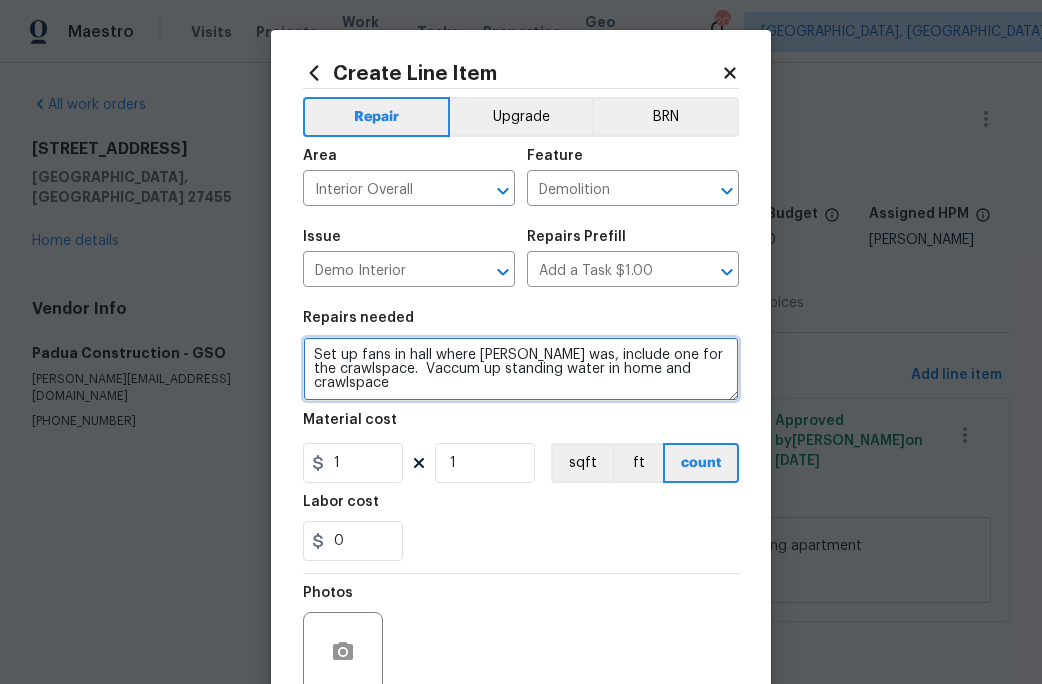 type on "Set up fans in hall where leak was, include one for the crawlspace.  Vaccum up standing water in home and crawlspace" 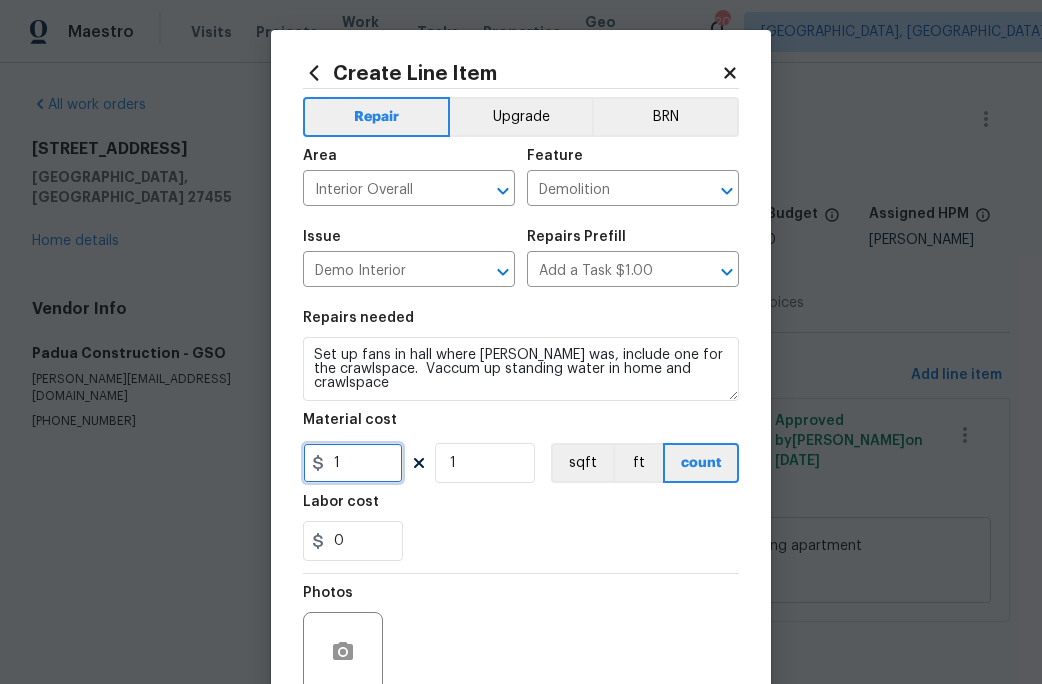 click on "1" at bounding box center (353, 463) 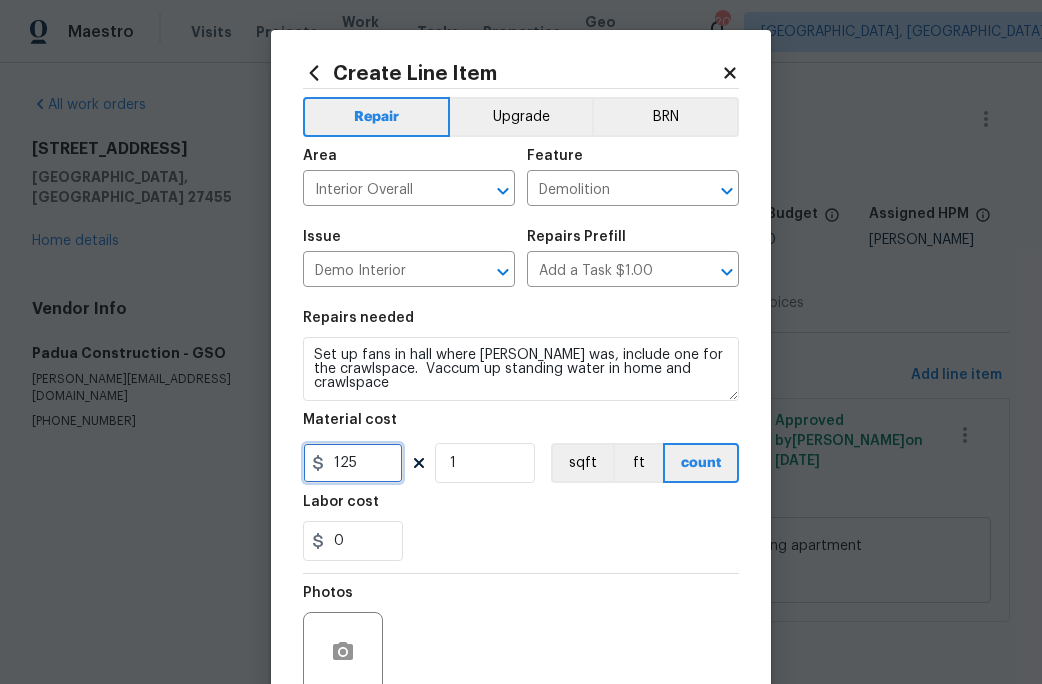 type on "125" 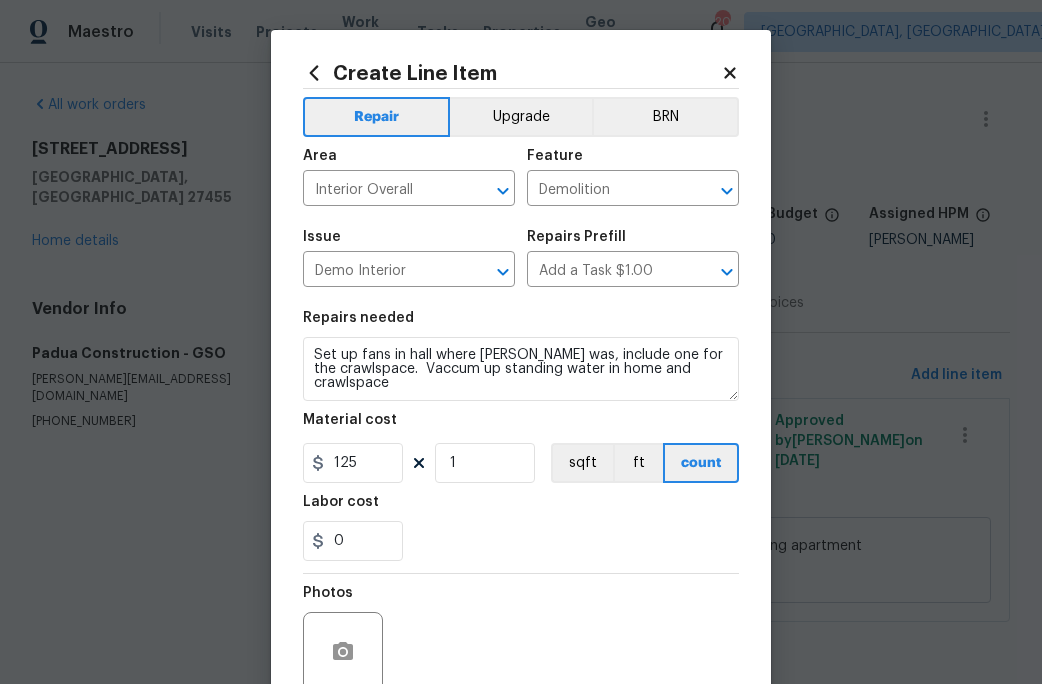 click on "Labor cost" at bounding box center (521, 508) 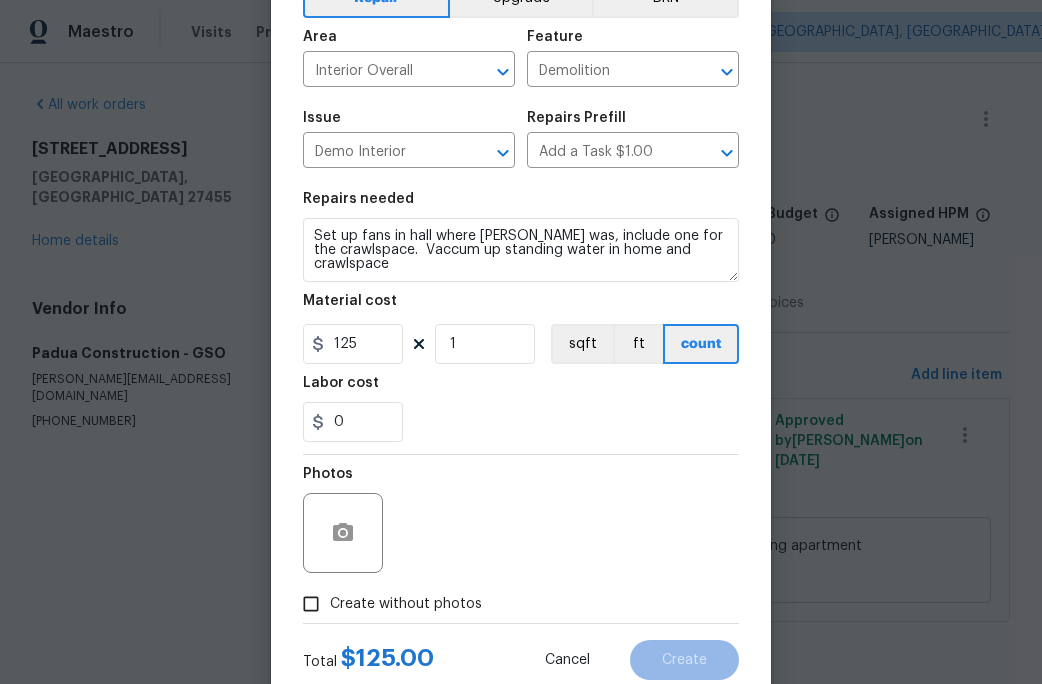 scroll, scrollTop: 178, scrollLeft: 0, axis: vertical 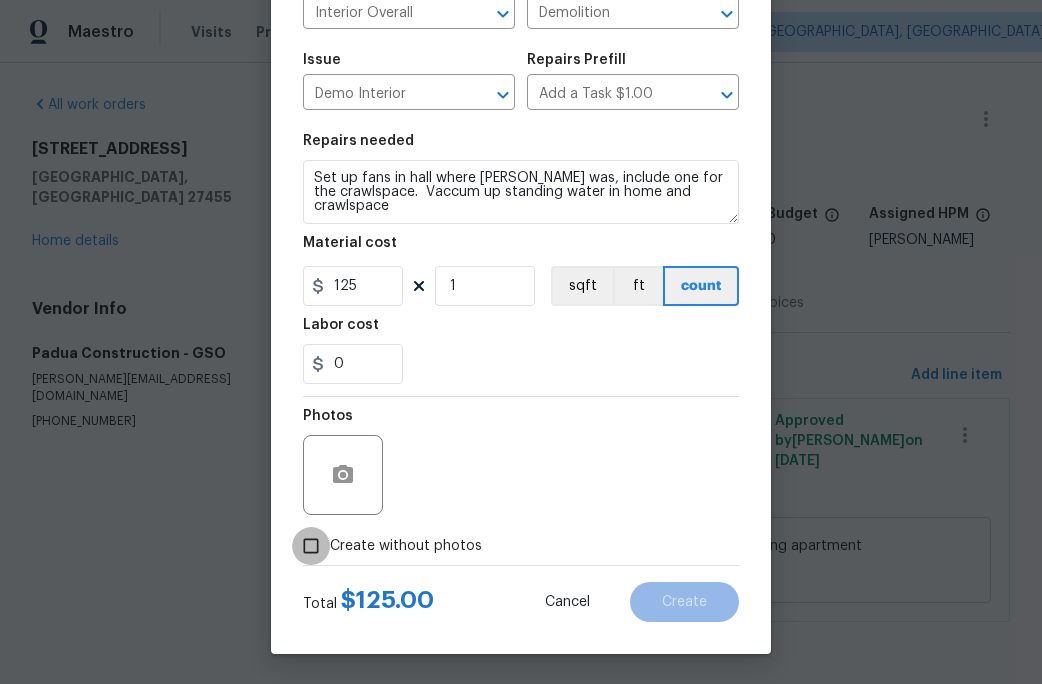click on "Create without photos" at bounding box center [311, 546] 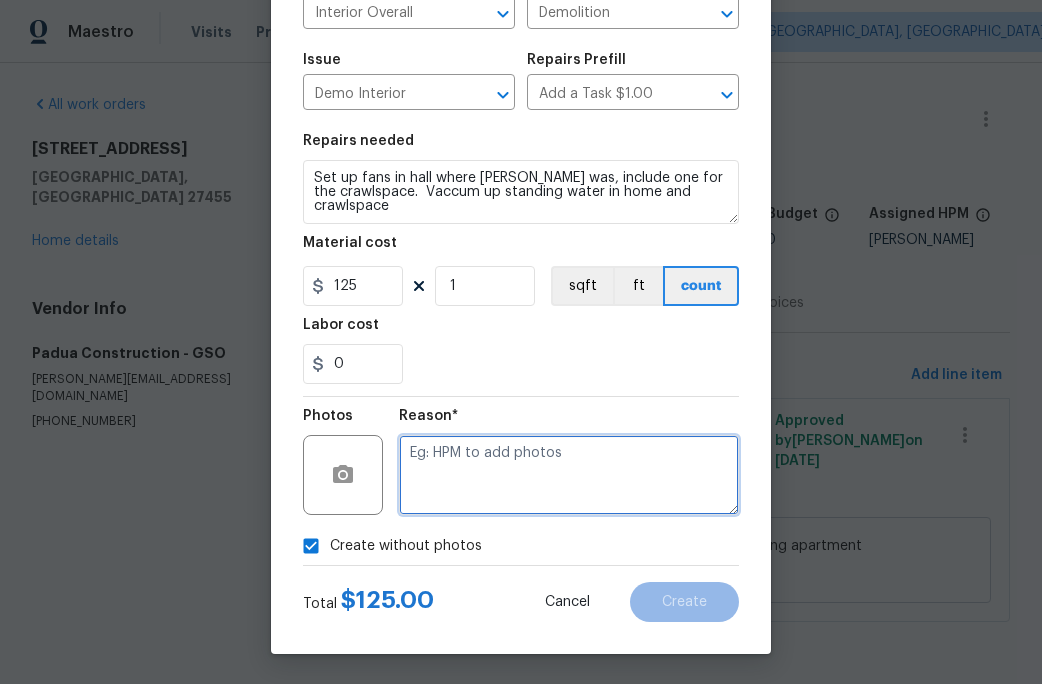 click at bounding box center [569, 475] 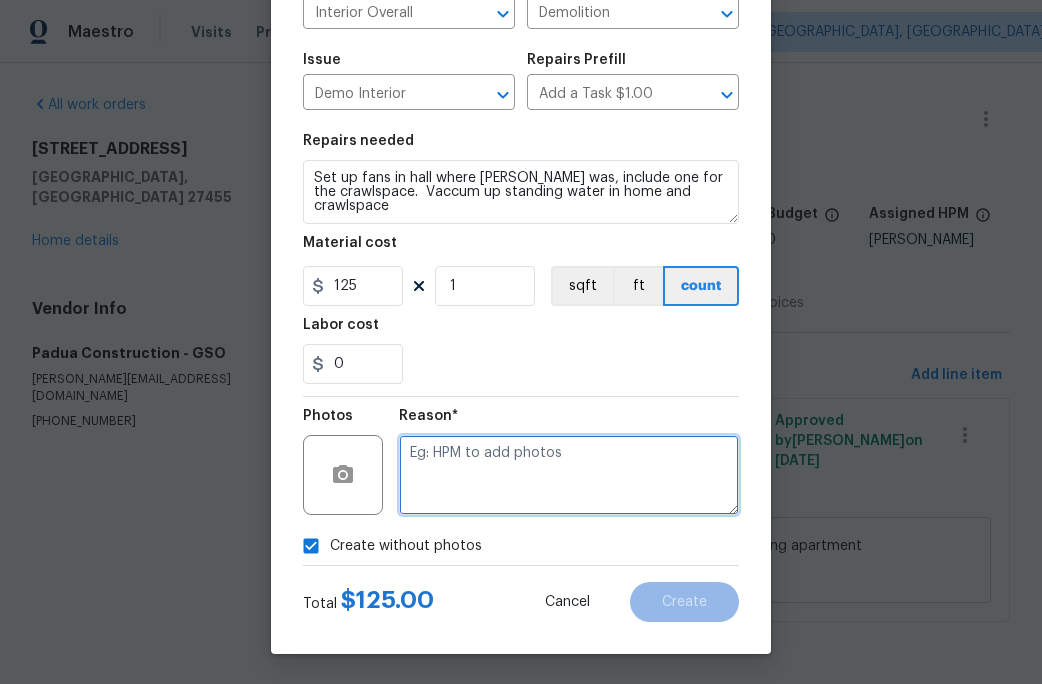 type on "c" 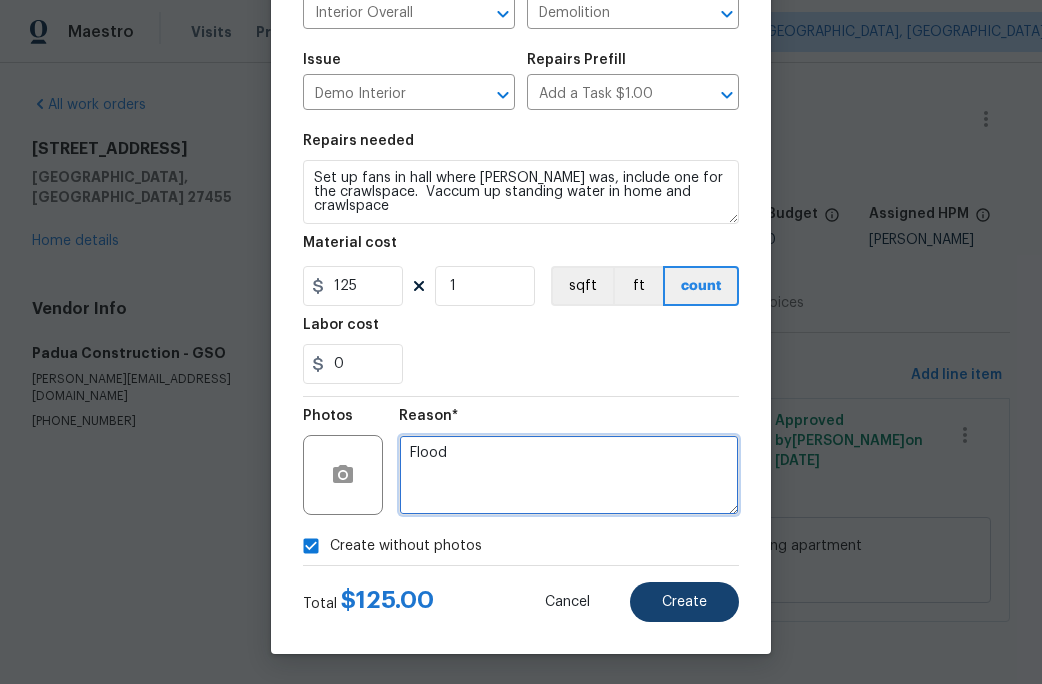 type on "Flood" 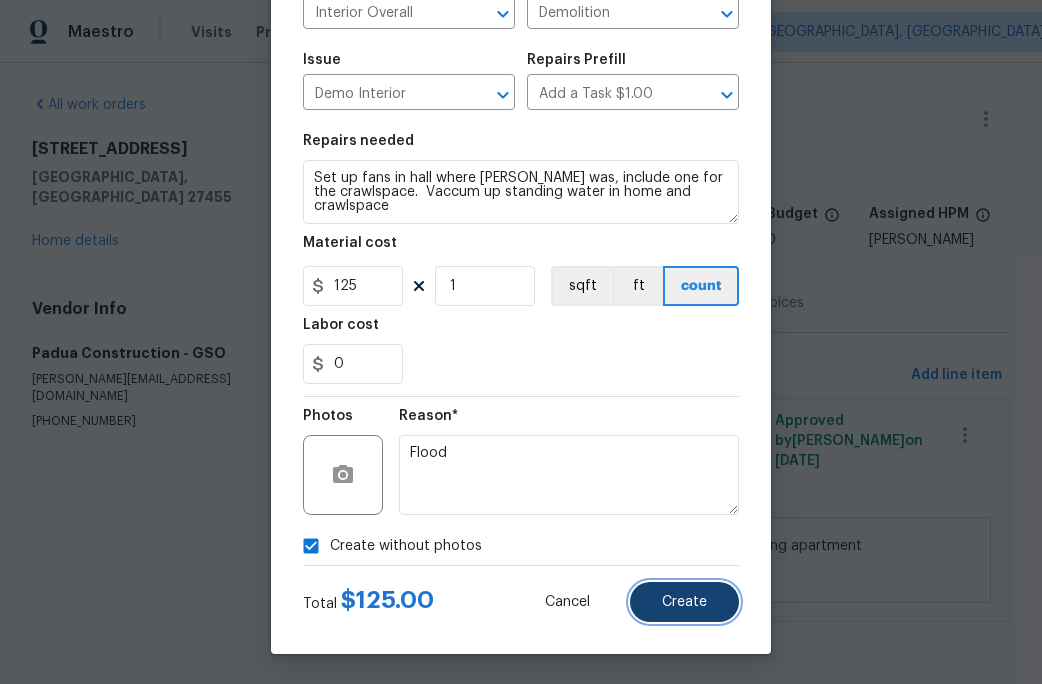 click on "Create" at bounding box center [684, 602] 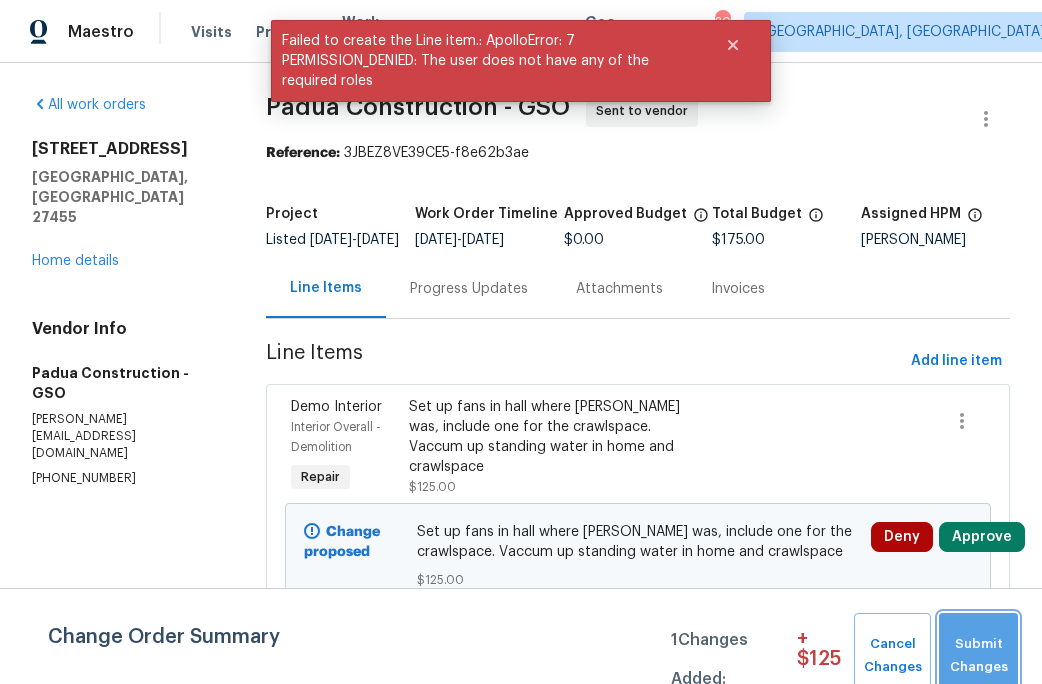click on "Submit Changes" at bounding box center (978, 656) 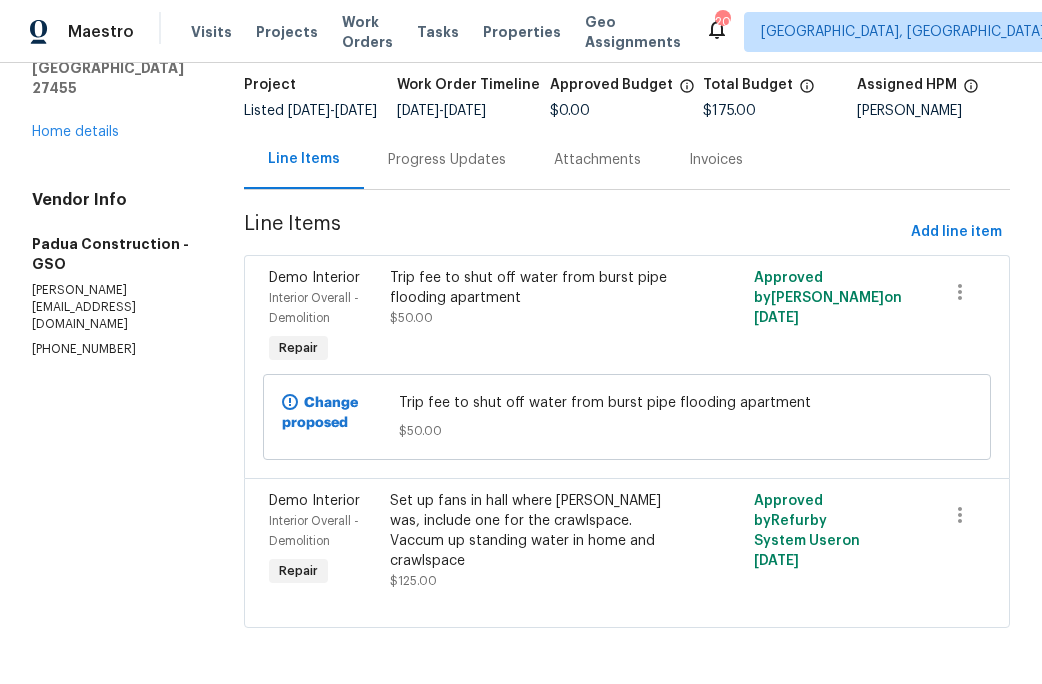 scroll, scrollTop: 145, scrollLeft: 0, axis: vertical 